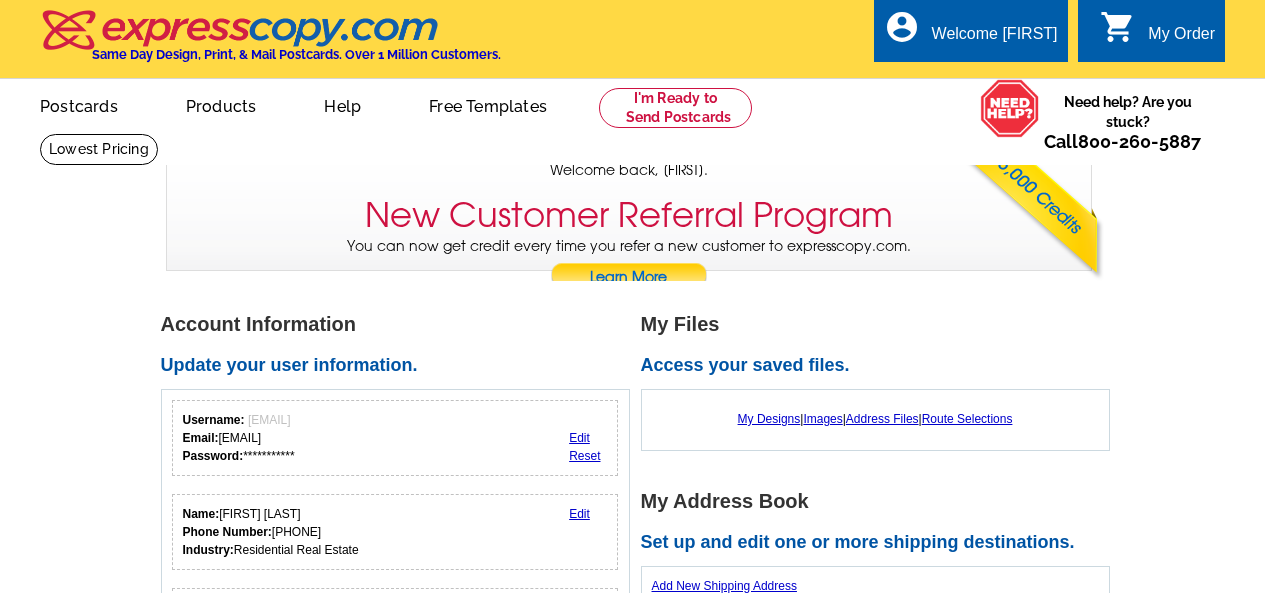 scroll, scrollTop: 0, scrollLeft: 0, axis: both 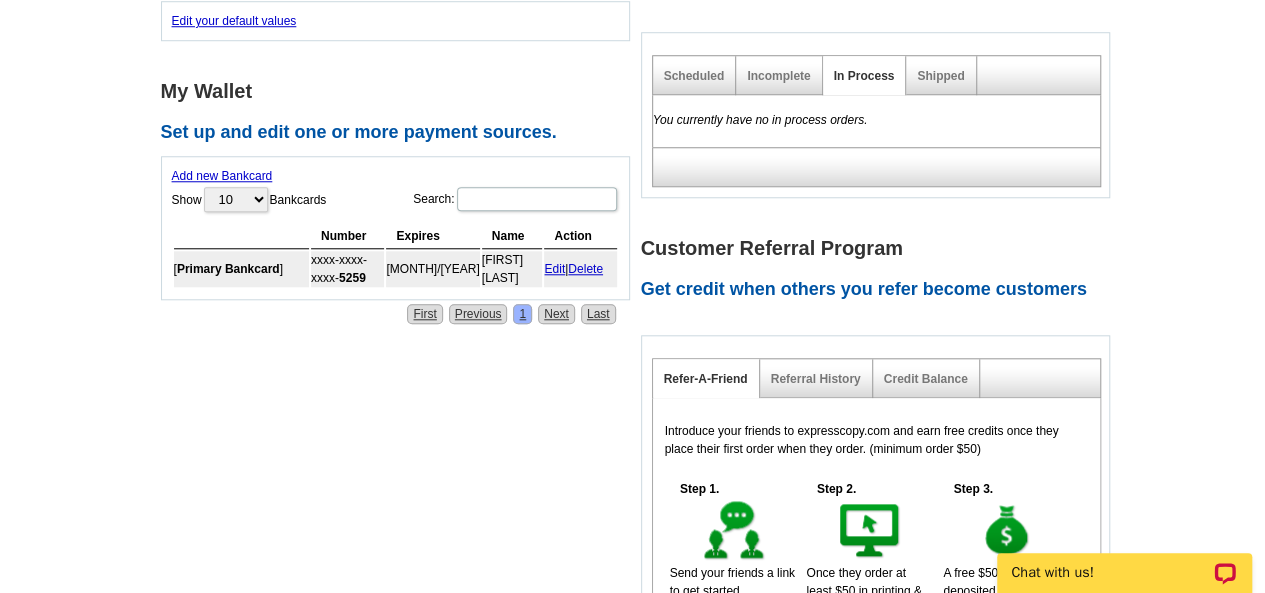 click on "**********" at bounding box center (632, 134) 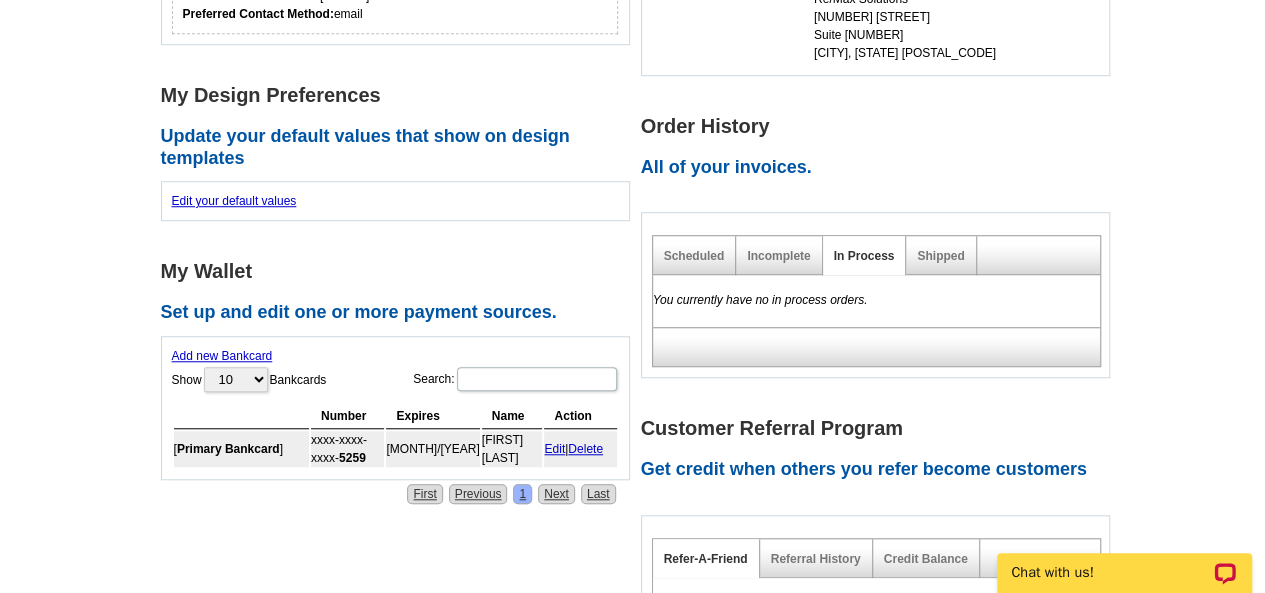 scroll, scrollTop: 646, scrollLeft: 0, axis: vertical 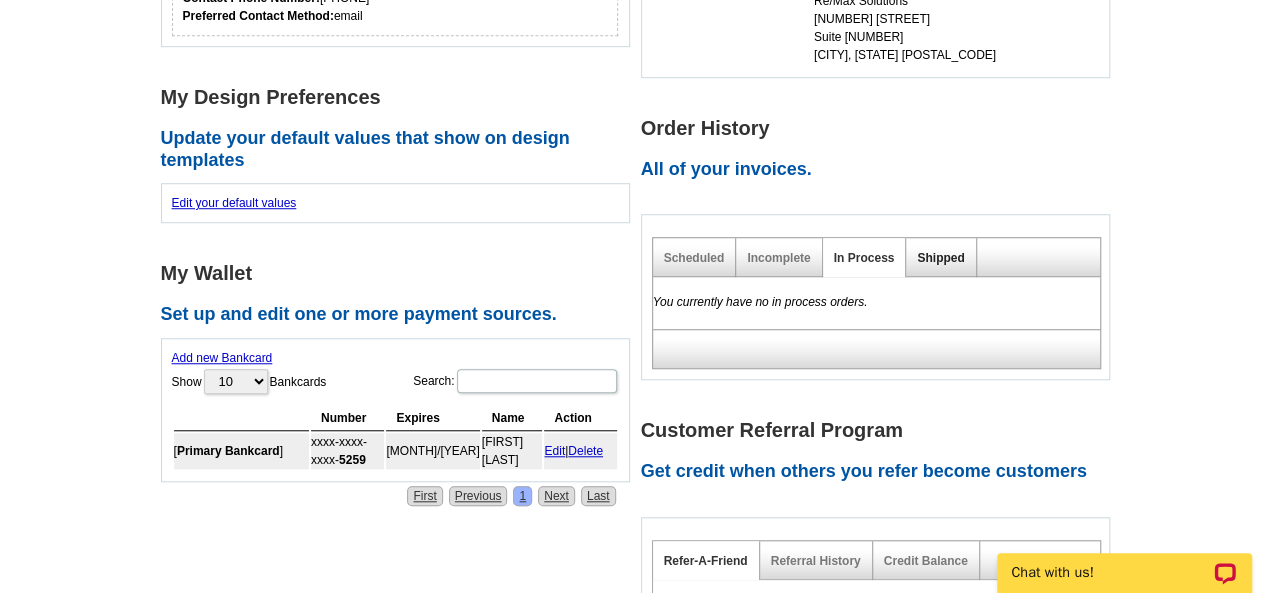 click on "Shipped" at bounding box center [940, 258] 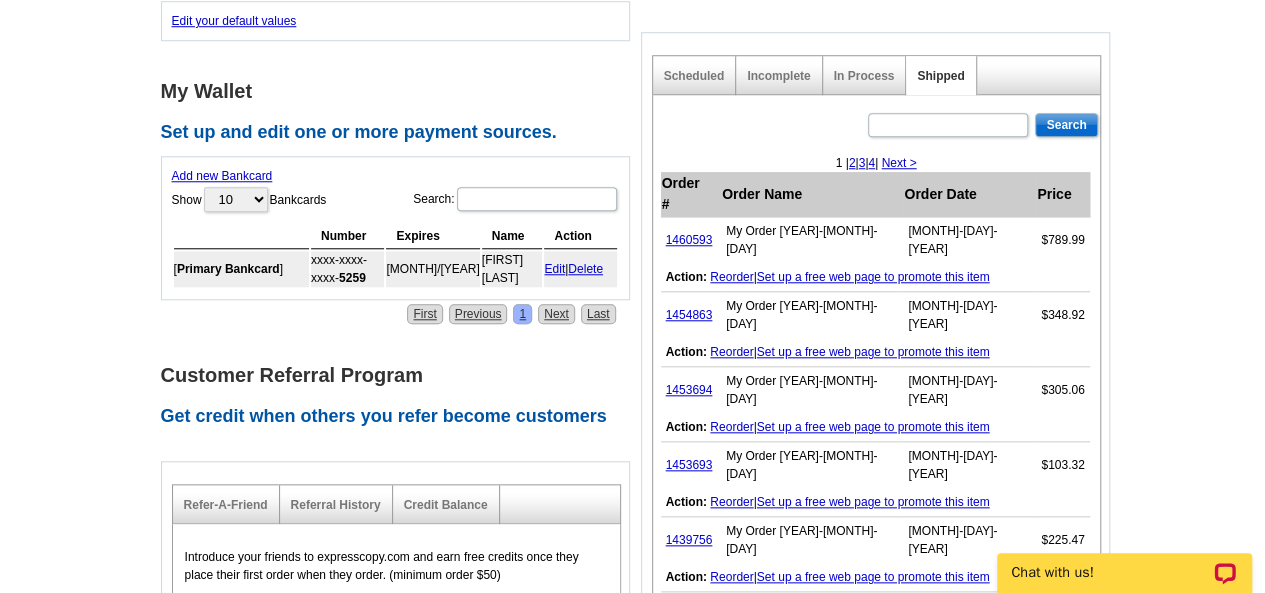 click on "**********" at bounding box center (632, 305) 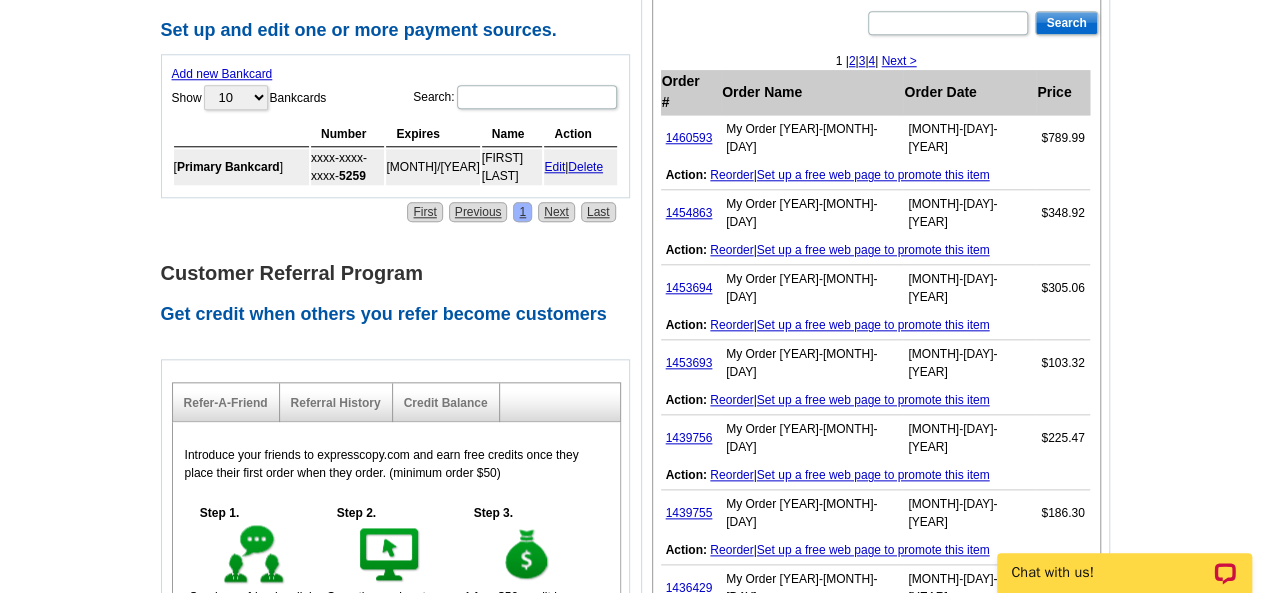 scroll, scrollTop: 933, scrollLeft: 0, axis: vertical 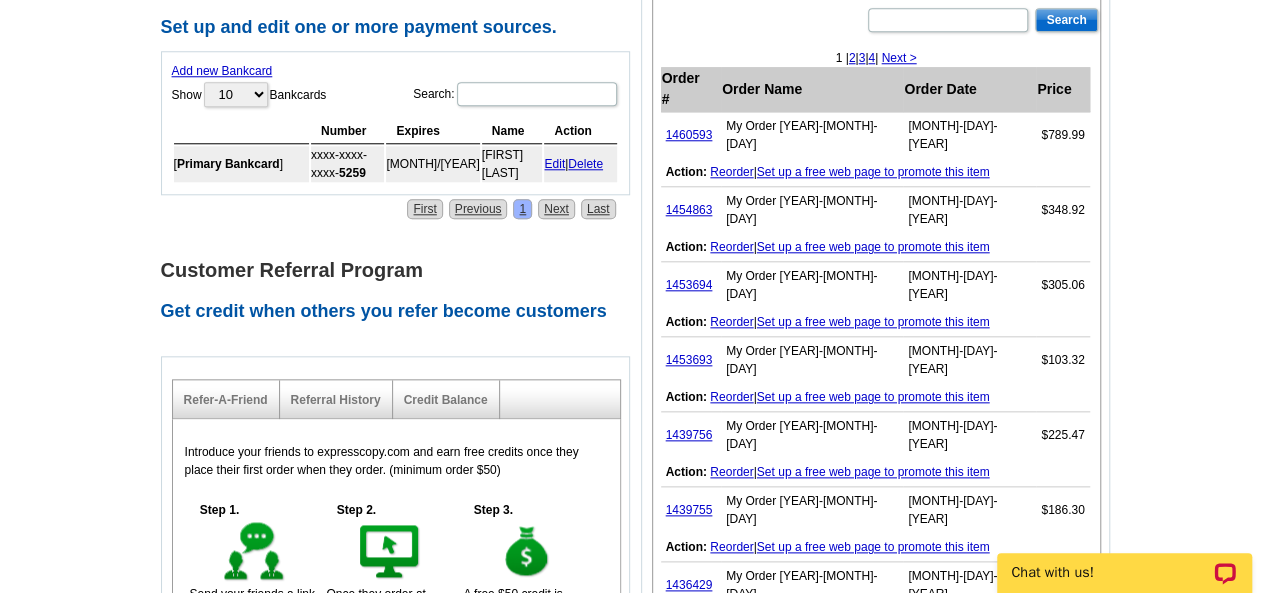 click on "1460593" at bounding box center [691, 135] 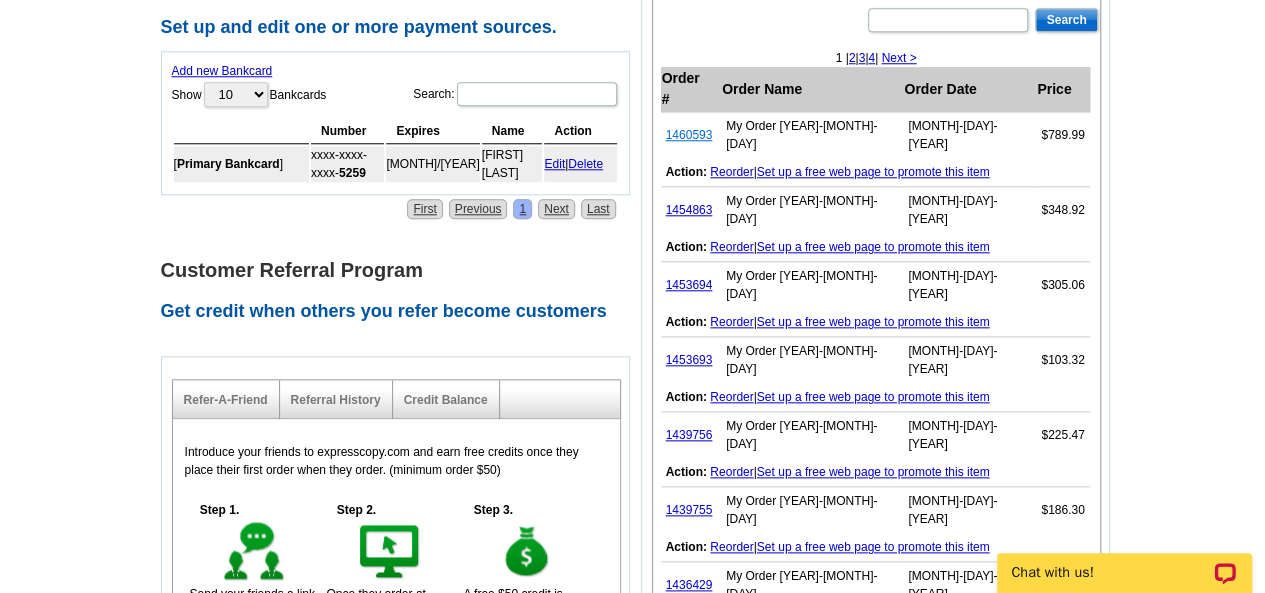 click on "1460593" at bounding box center (689, 135) 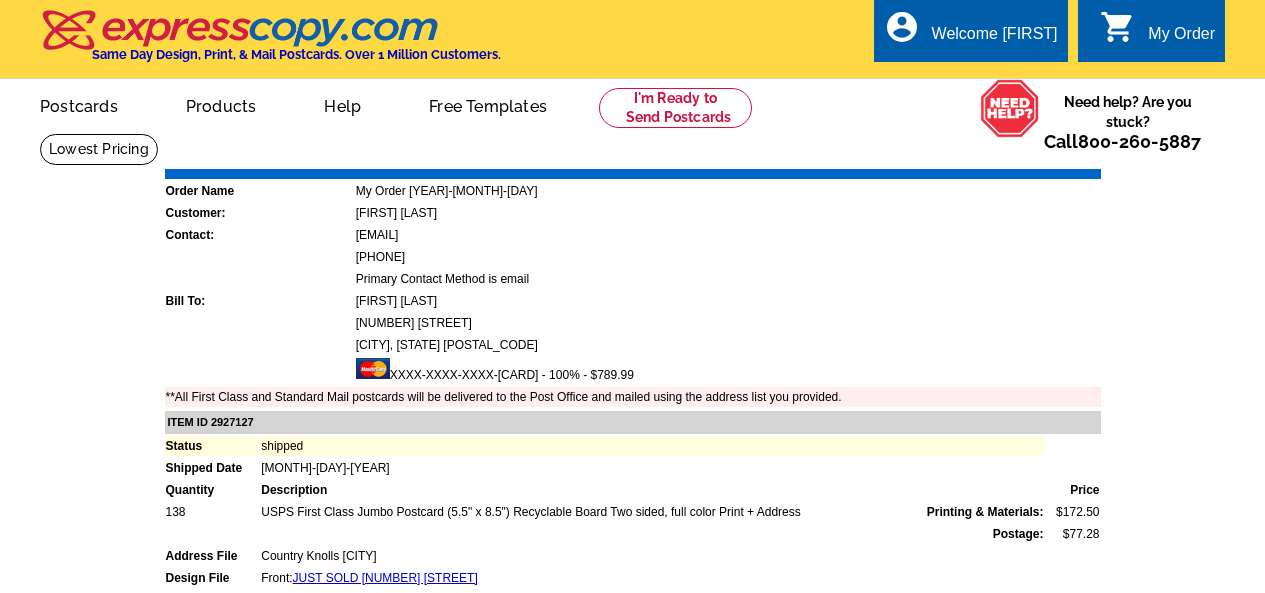 scroll, scrollTop: 0, scrollLeft: 0, axis: both 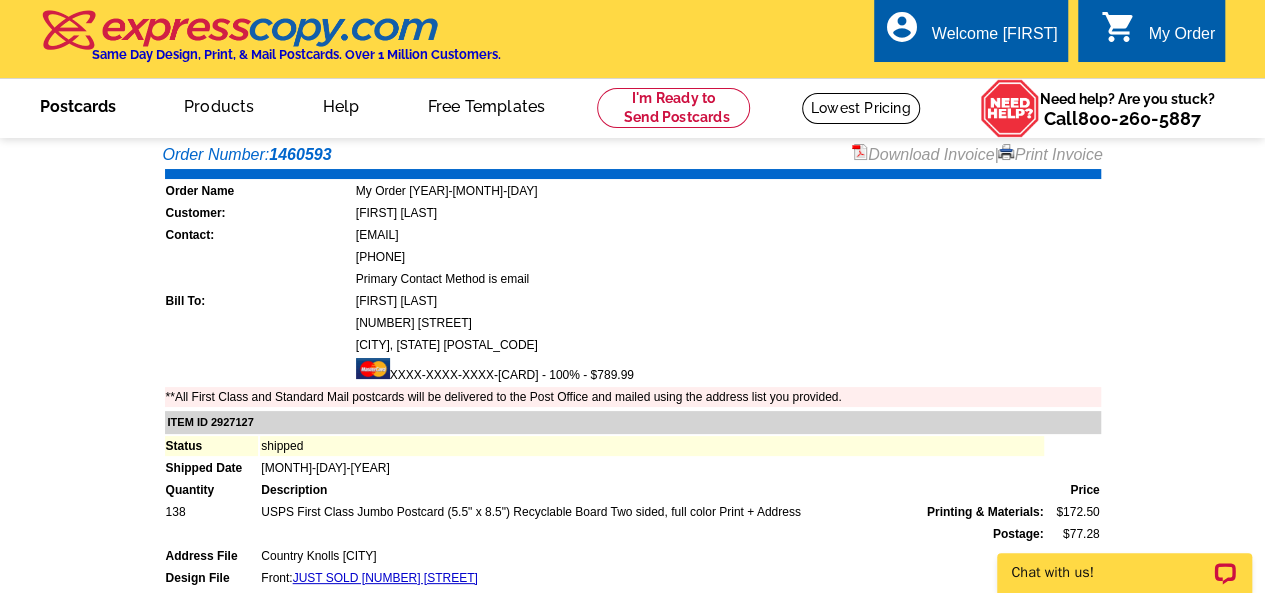 click on "Postcards" at bounding box center [78, 104] 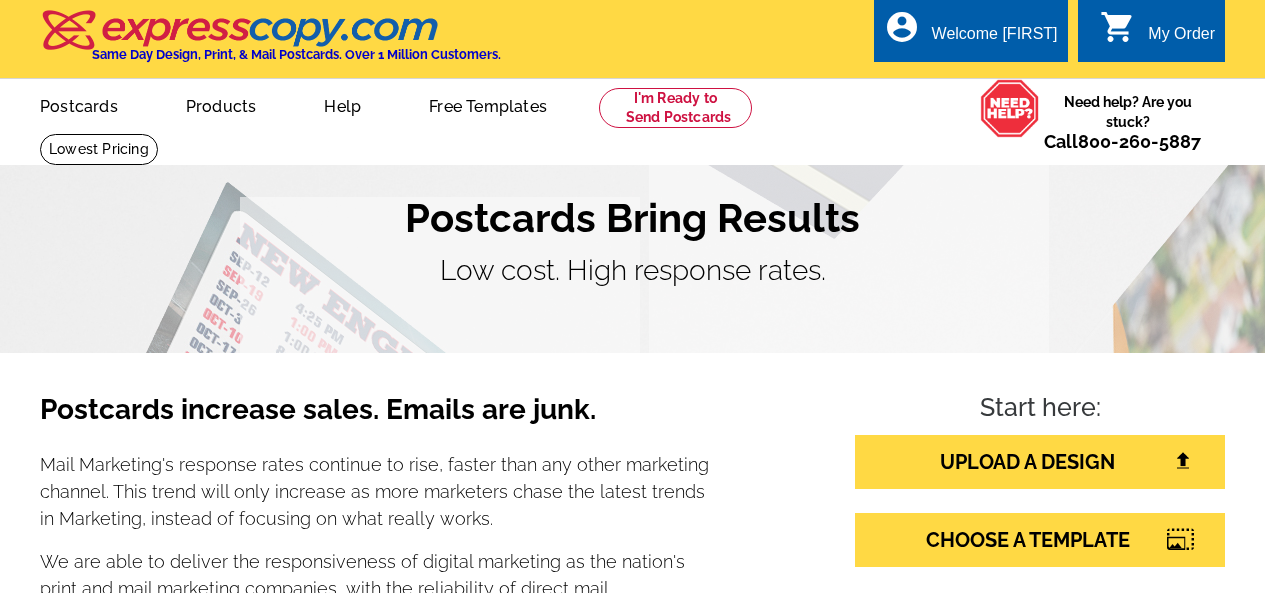 scroll, scrollTop: 0, scrollLeft: 0, axis: both 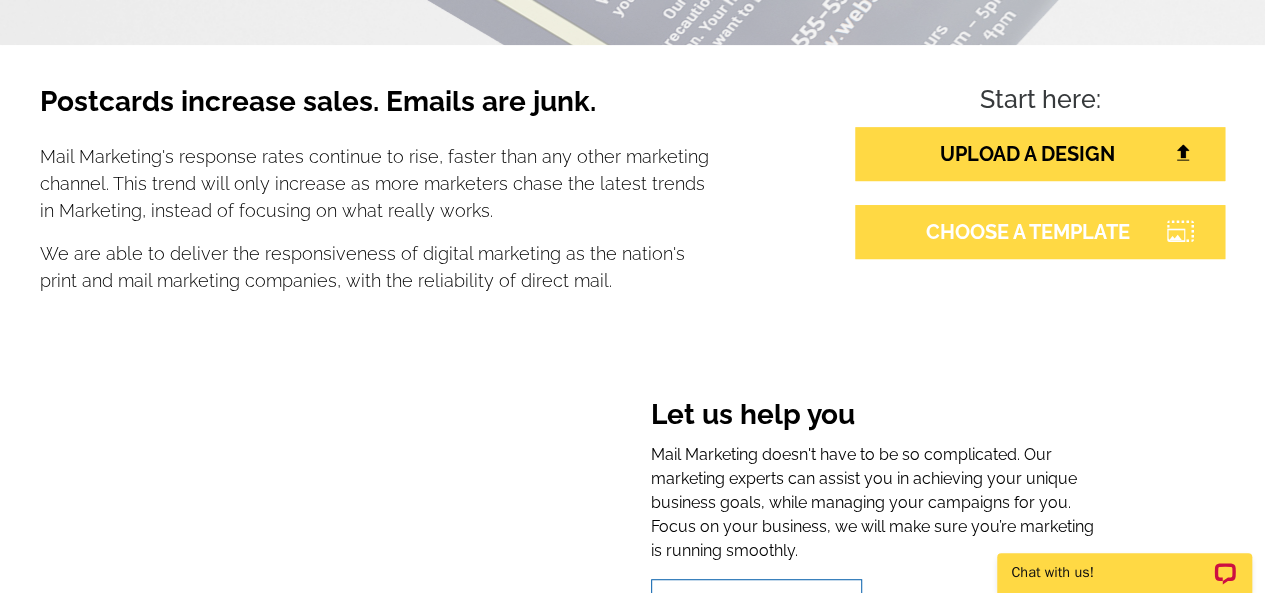 click on "CHOOSE
A TEMPLATE" at bounding box center [1040, 232] 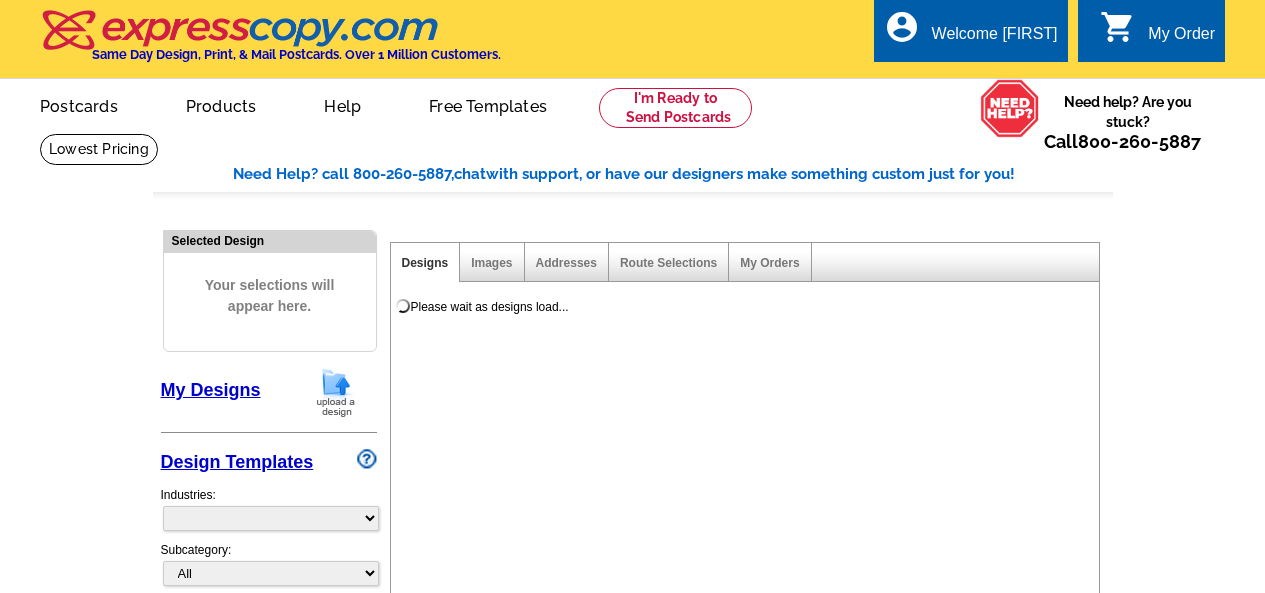 scroll, scrollTop: 0, scrollLeft: 0, axis: both 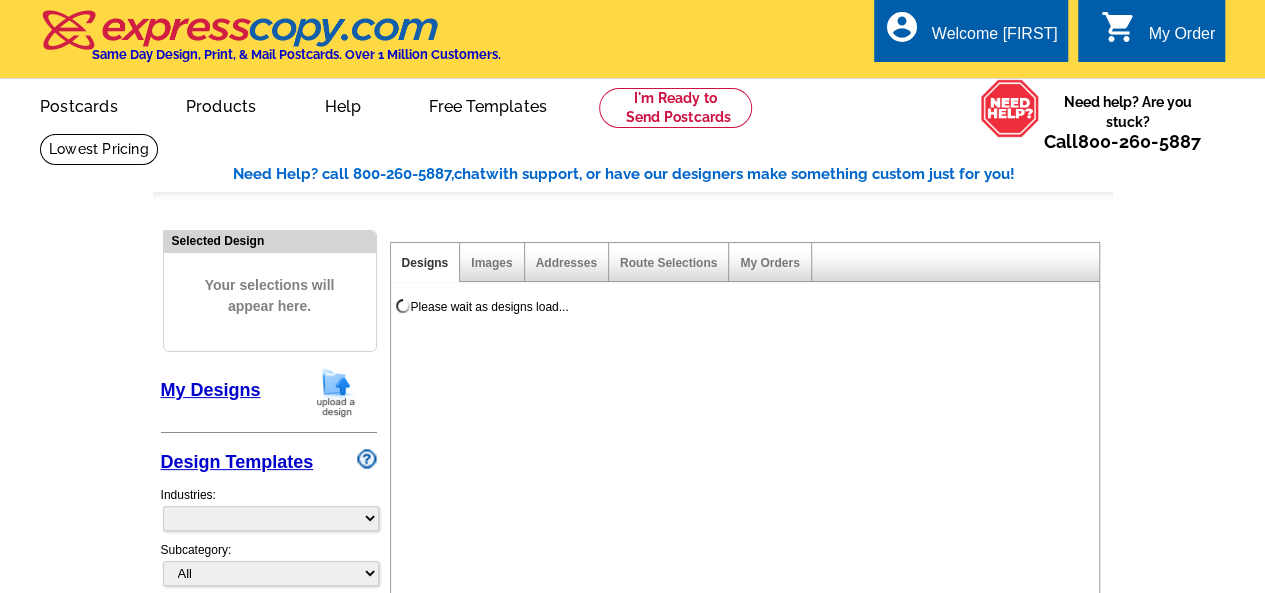 select on "785" 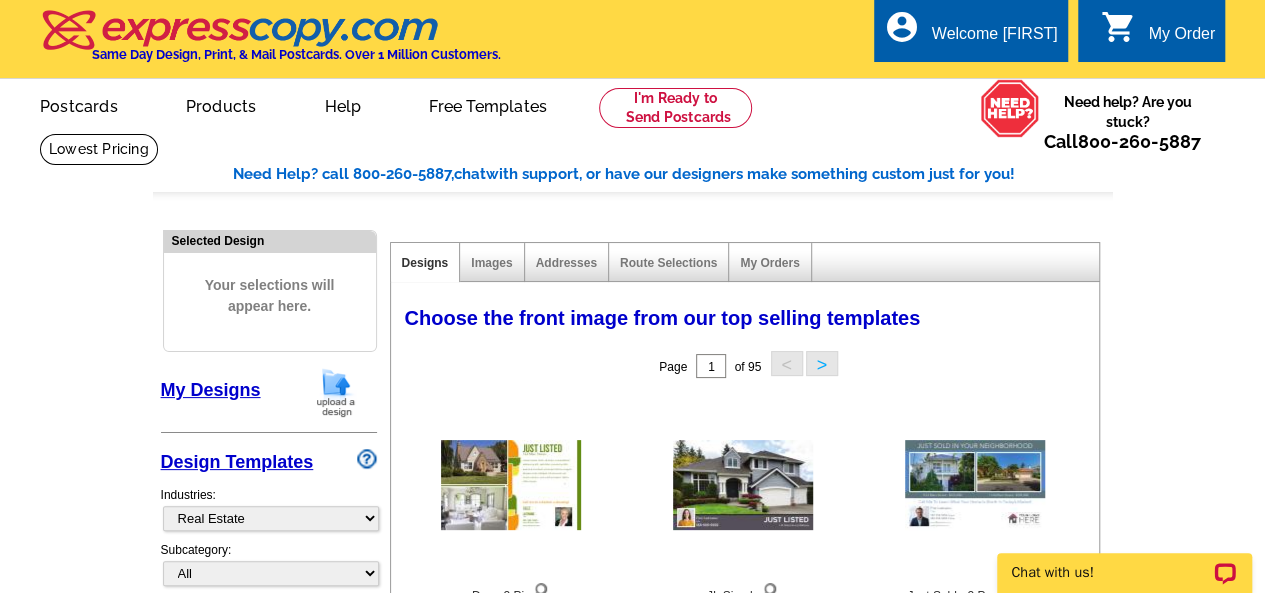 scroll, scrollTop: 0, scrollLeft: 0, axis: both 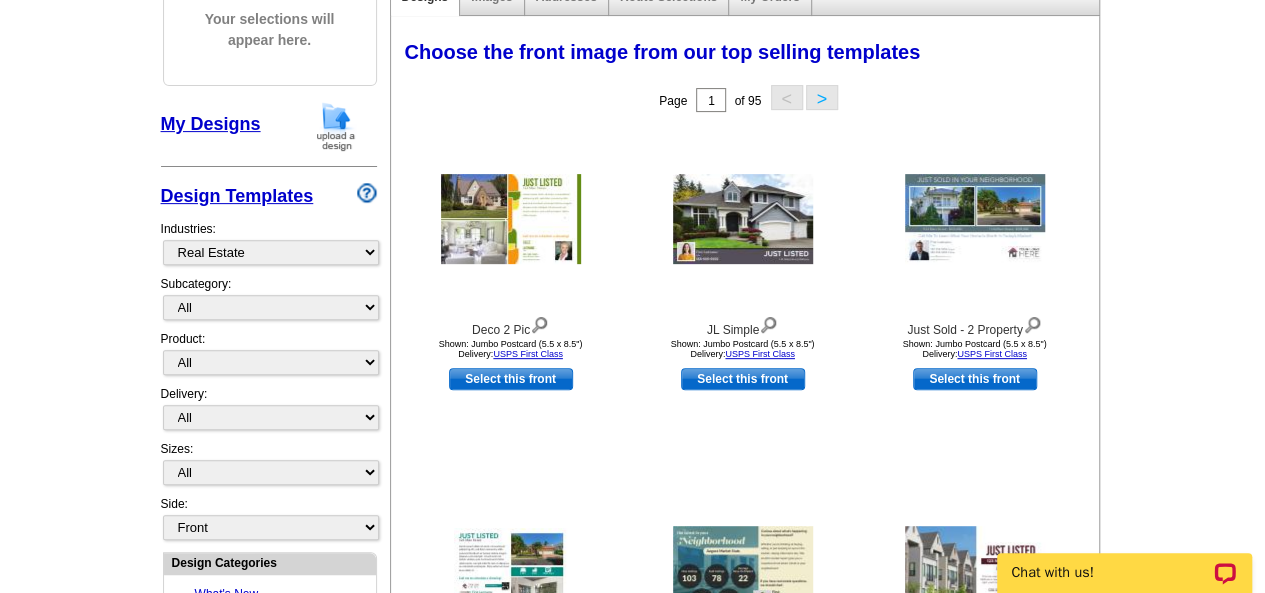 click on "Need Help? call 800-260-5887,  chat  with support, or have our designers make something custom just for you!
Got it, no need for the selection guide next time.
Show Results
Selected Design
Your selections will appear here.
My Designs
Design Templates
Industries:
What's New Real Estate Mortgage Insurance HVAC Dental Solar EDDM - NEW! Calendar Postcards Arts & Entertainment Assisted Living Automotive All" at bounding box center [632, 610] 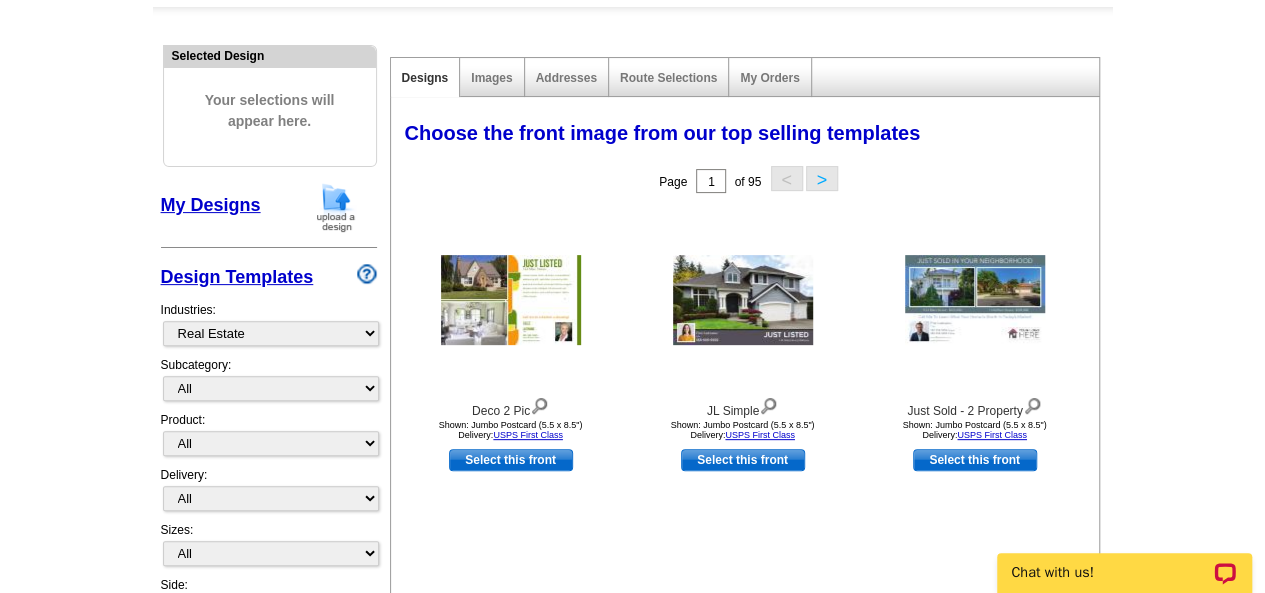 scroll, scrollTop: 184, scrollLeft: 0, axis: vertical 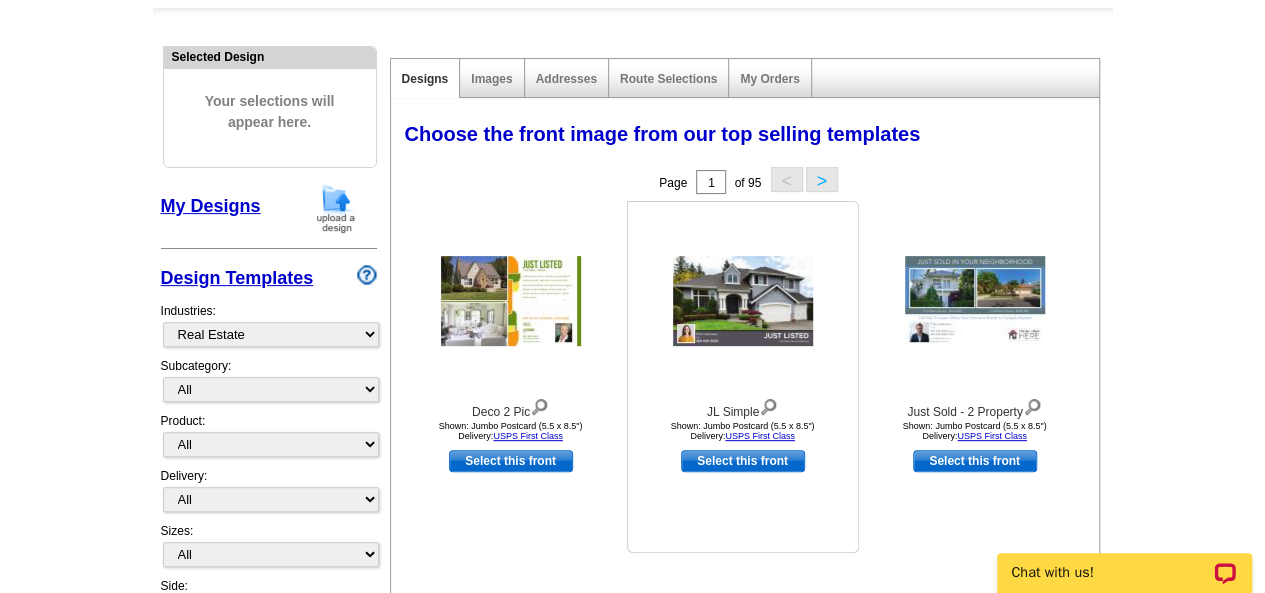 click at bounding box center [743, 301] 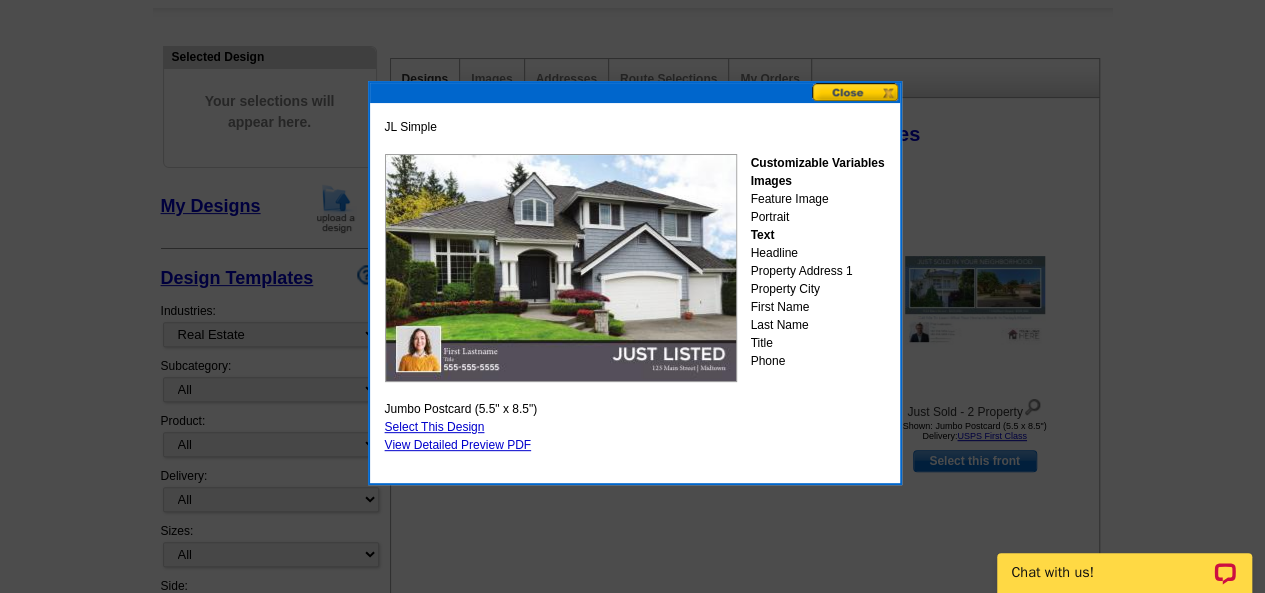 click at bounding box center [856, 92] 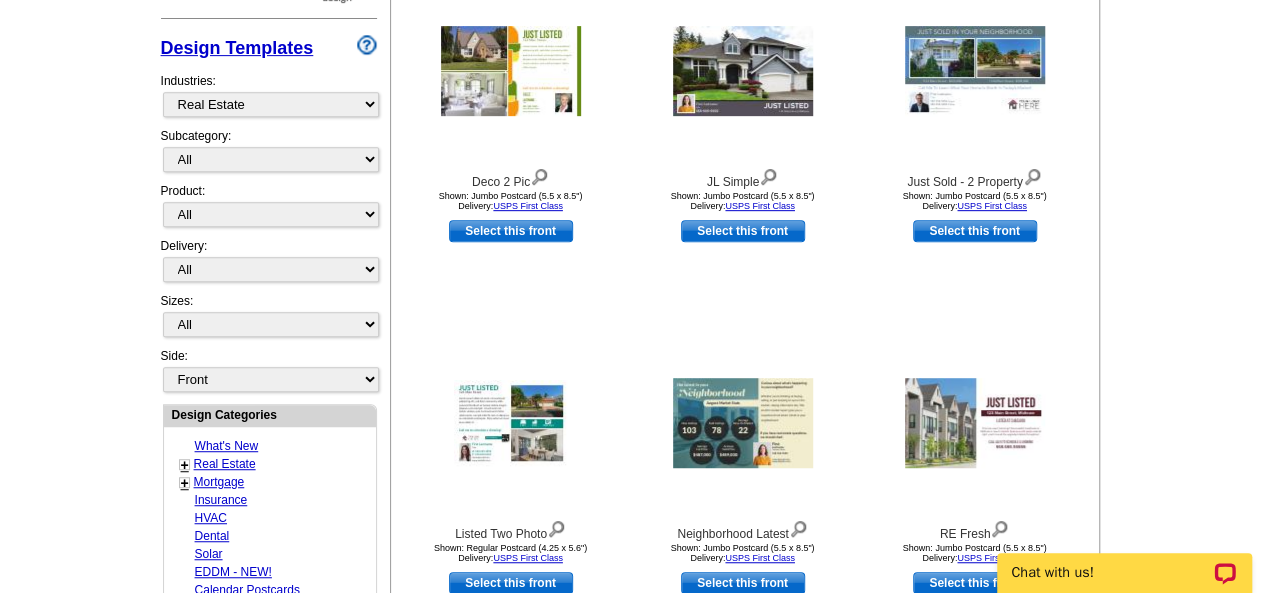 scroll, scrollTop: 420, scrollLeft: 0, axis: vertical 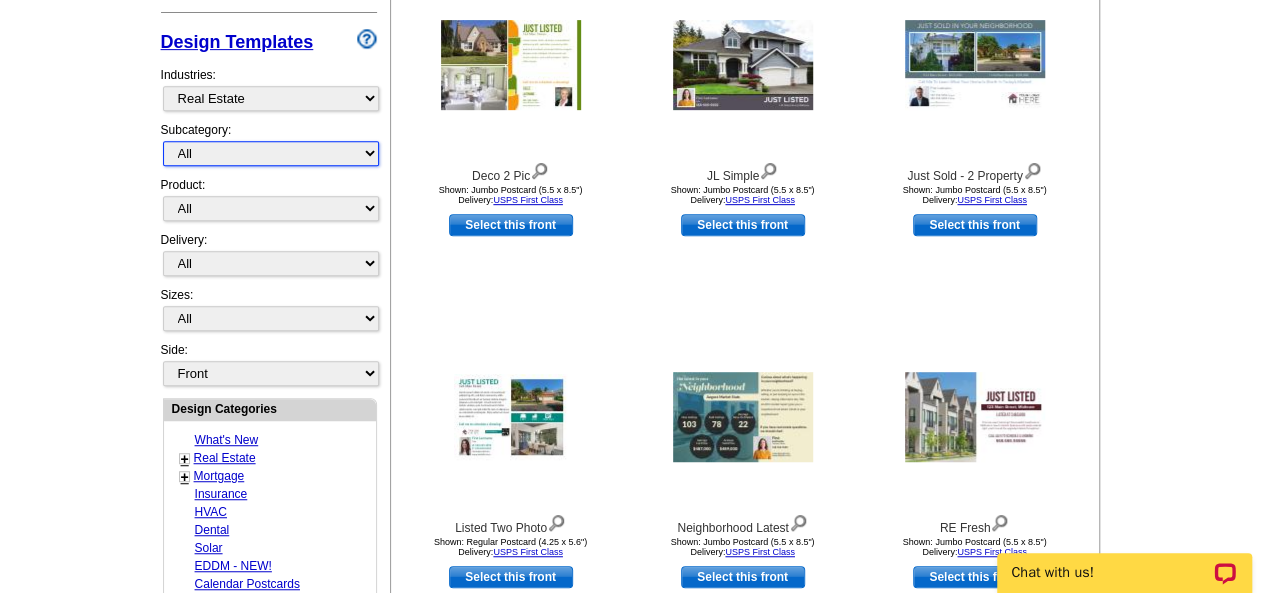 click on "All RE/MAX® Referrals Keller Williams® Berkshire Hathaway Home Services Century 21 Commercial Real Estate QR Code Cards 1st Time Home Buyer Distressed Homeowners Social Networking Farming Just Listed Just Sold Open House Market Report" at bounding box center [271, 153] 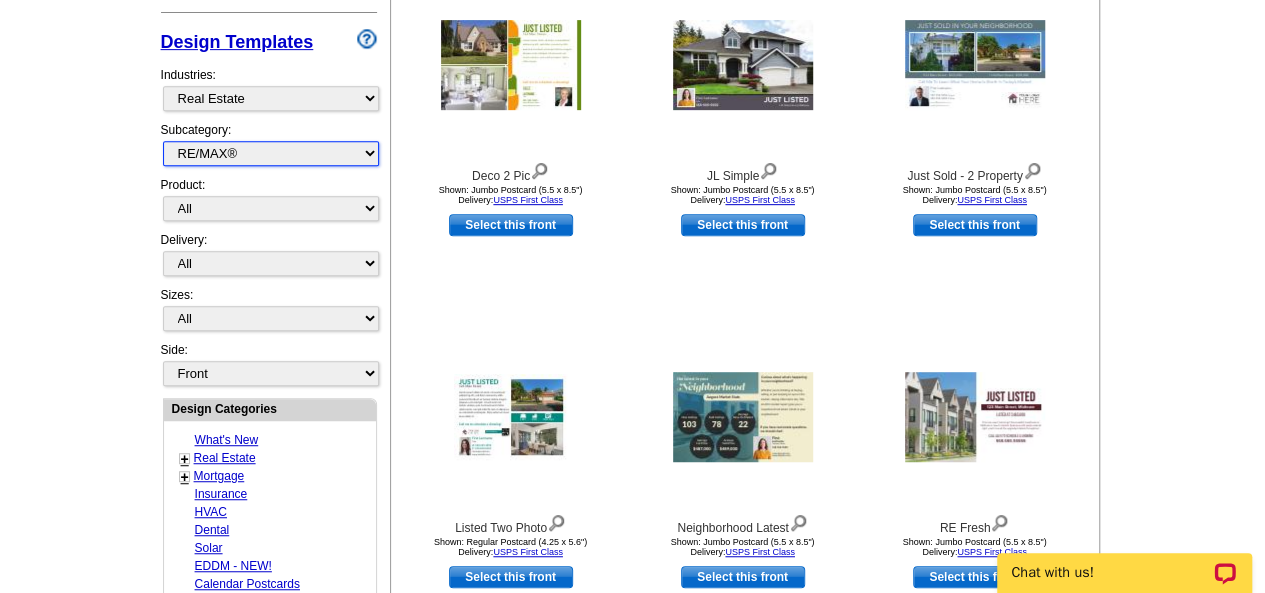 click on "All RE/MAX® Referrals Keller Williams® Berkshire Hathaway Home Services Century 21 Commercial Real Estate QR Code Cards 1st Time Home Buyer Distressed Homeowners Social Networking Farming Just Listed Just Sold Open House Market Report" at bounding box center (271, 153) 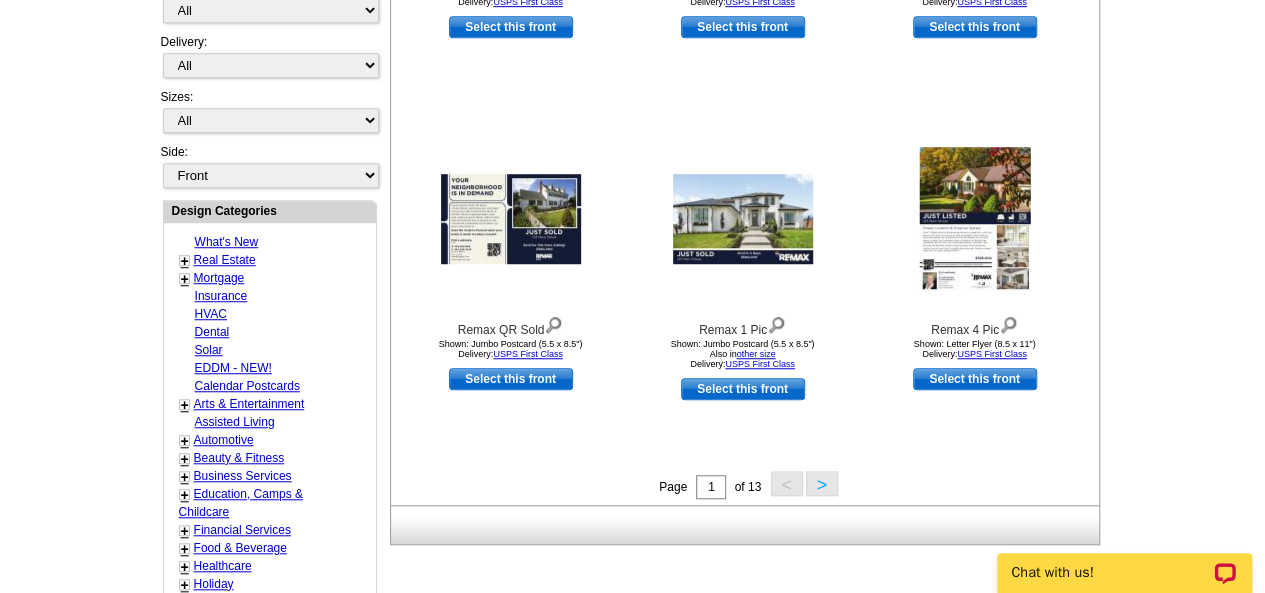 scroll, scrollTop: 620, scrollLeft: 0, axis: vertical 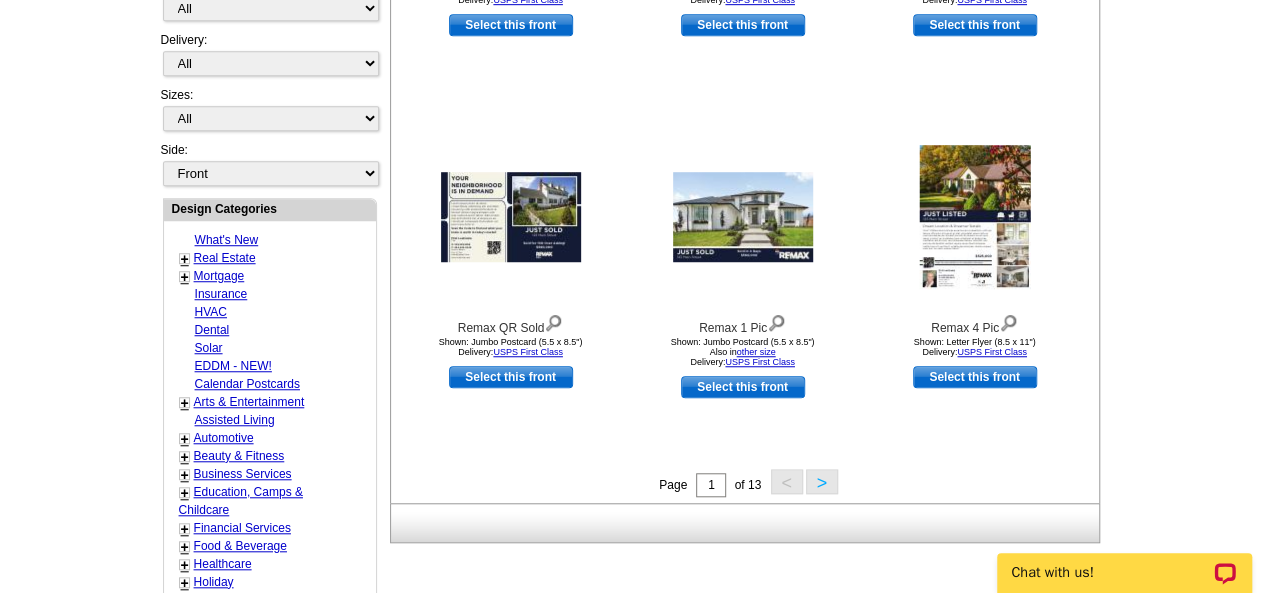 click on ">" at bounding box center (822, 481) 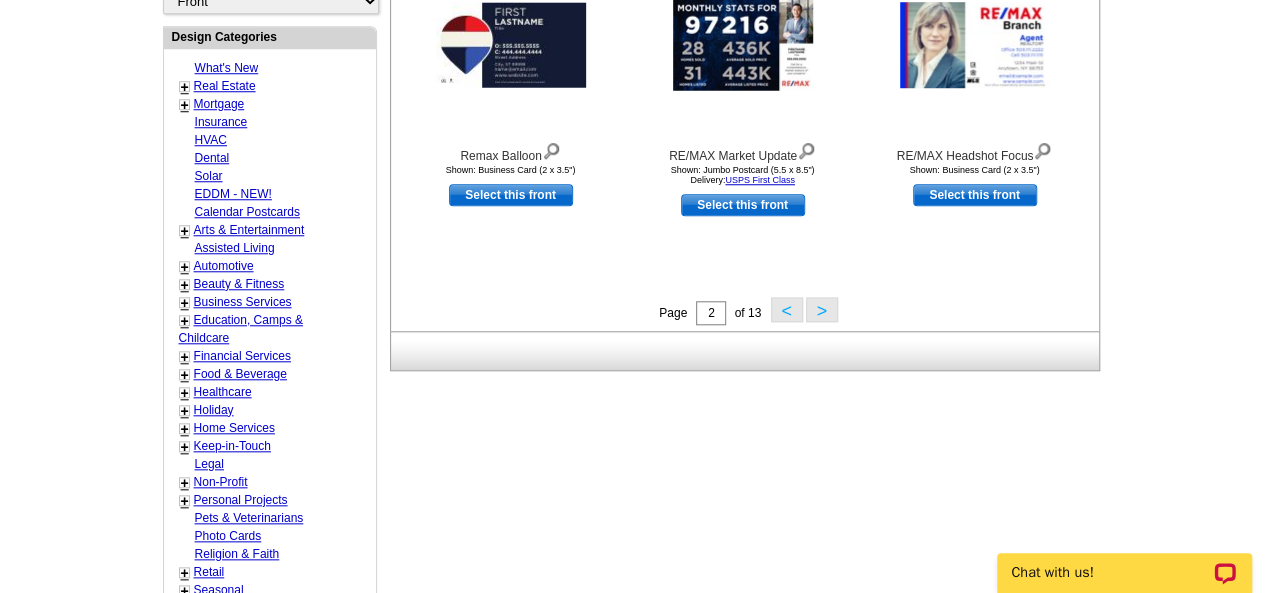 scroll, scrollTop: 792, scrollLeft: 0, axis: vertical 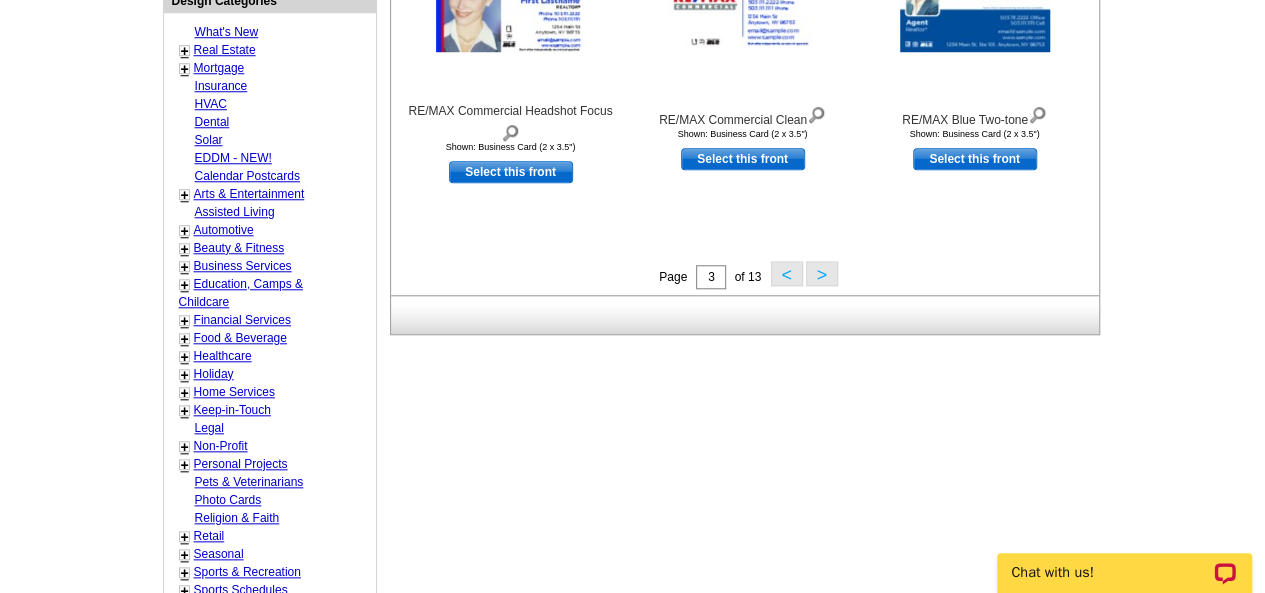 click on ">" at bounding box center (822, 273) 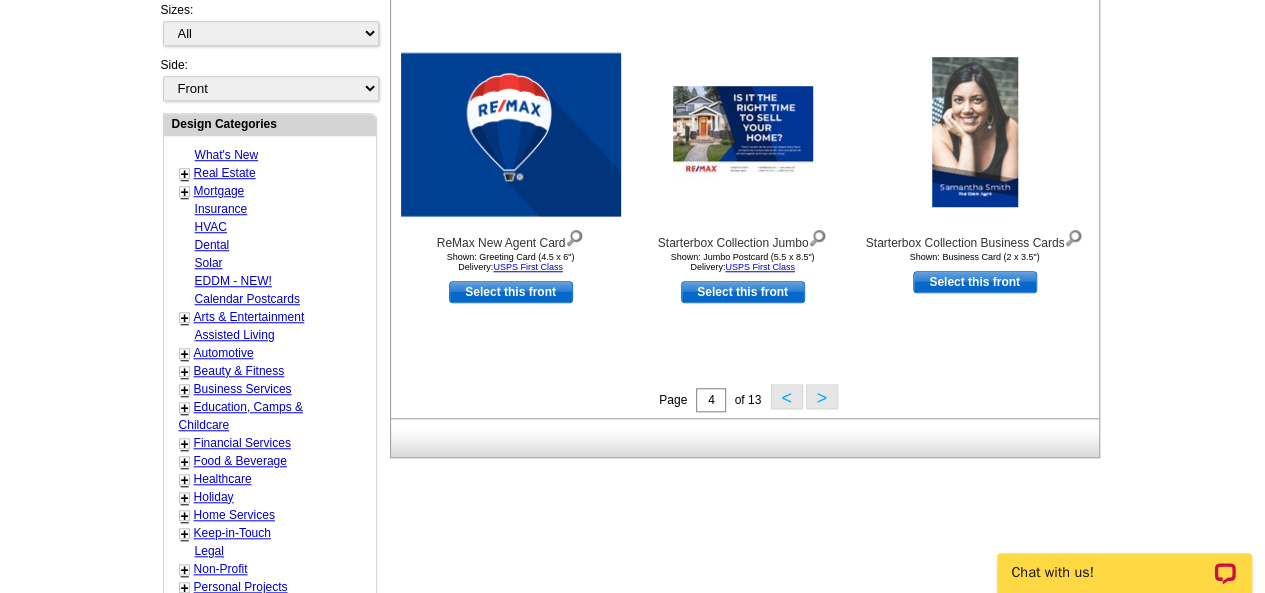scroll, scrollTop: 786, scrollLeft: 0, axis: vertical 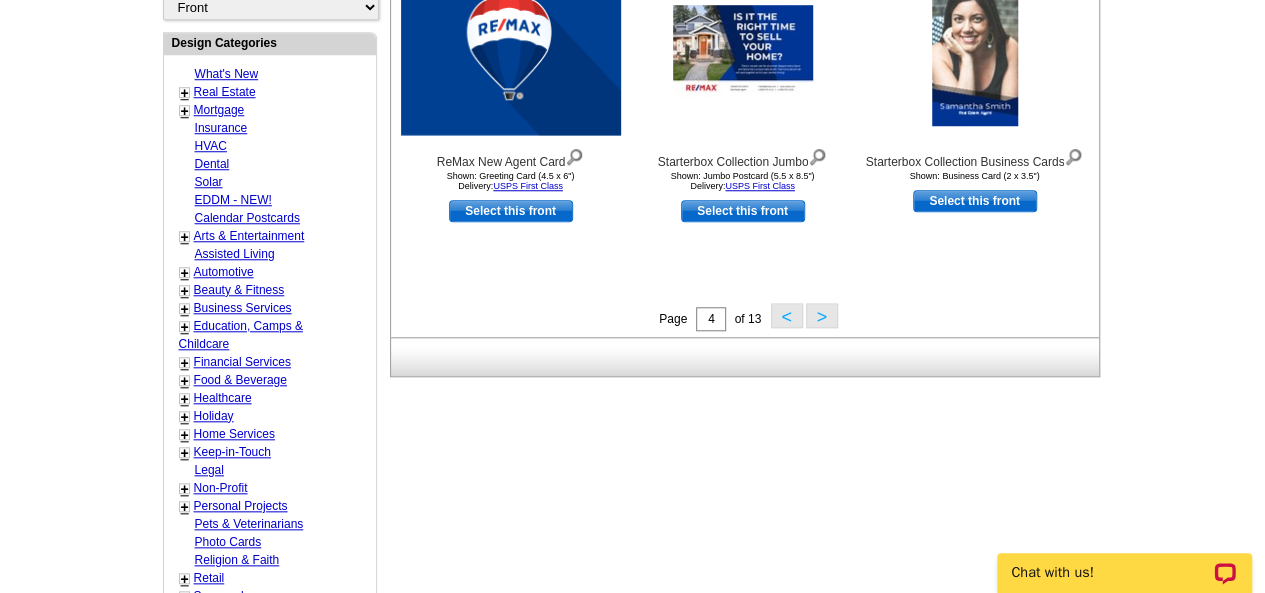 click on ">" at bounding box center [822, 315] 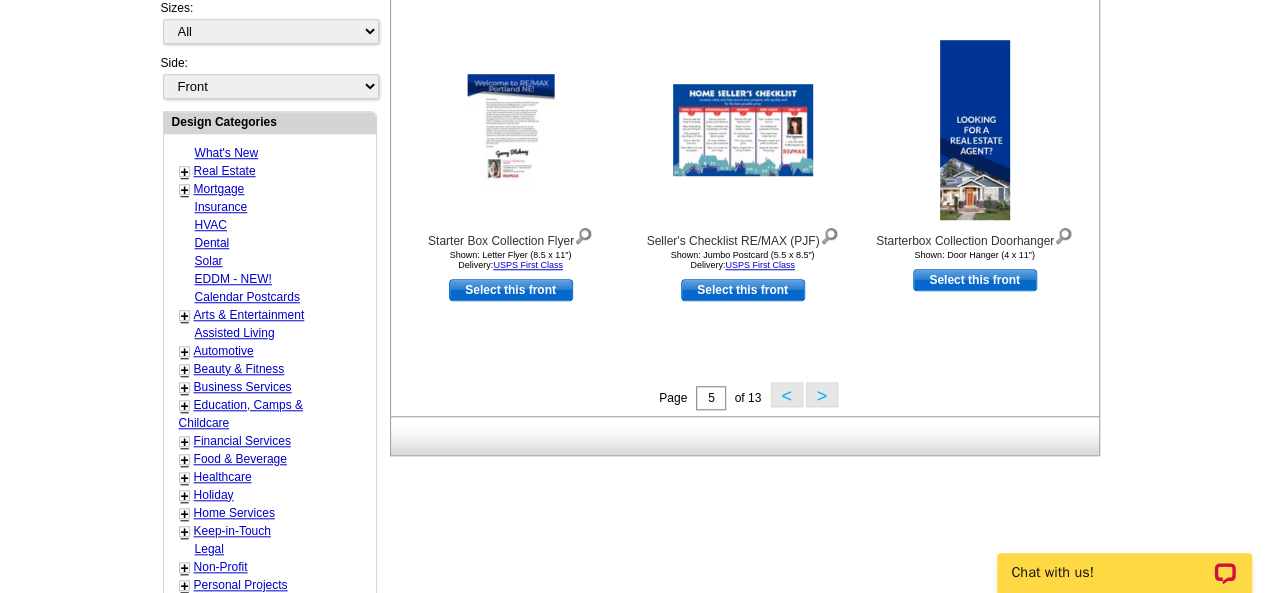 scroll, scrollTop: 733, scrollLeft: 0, axis: vertical 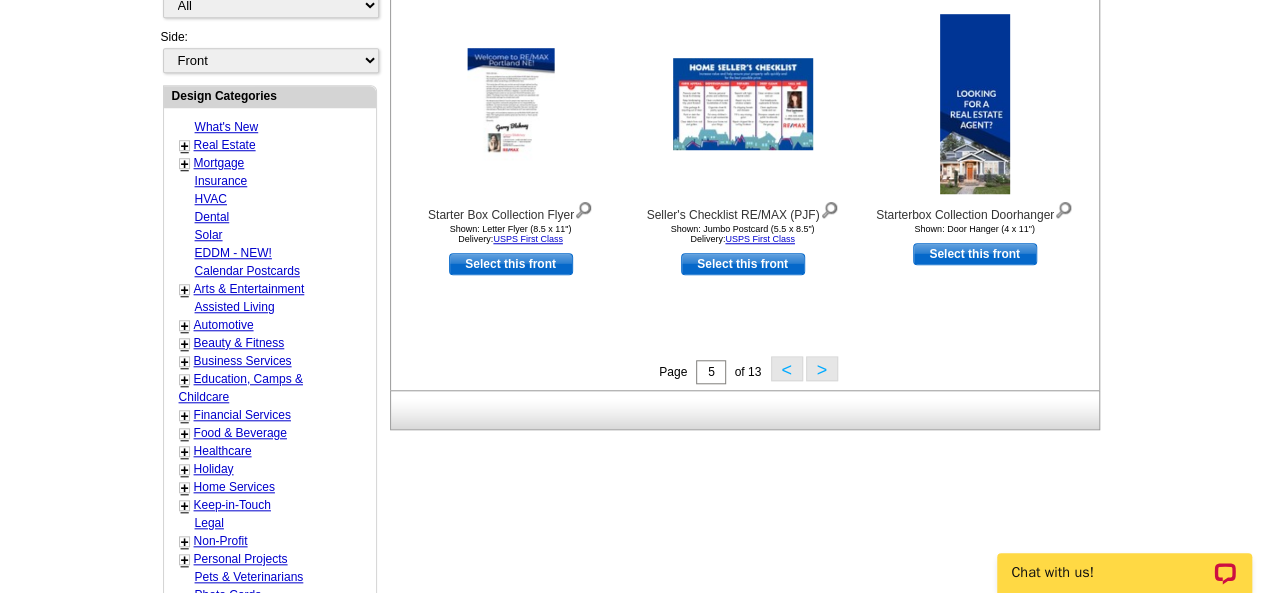 click on ">" at bounding box center [822, 368] 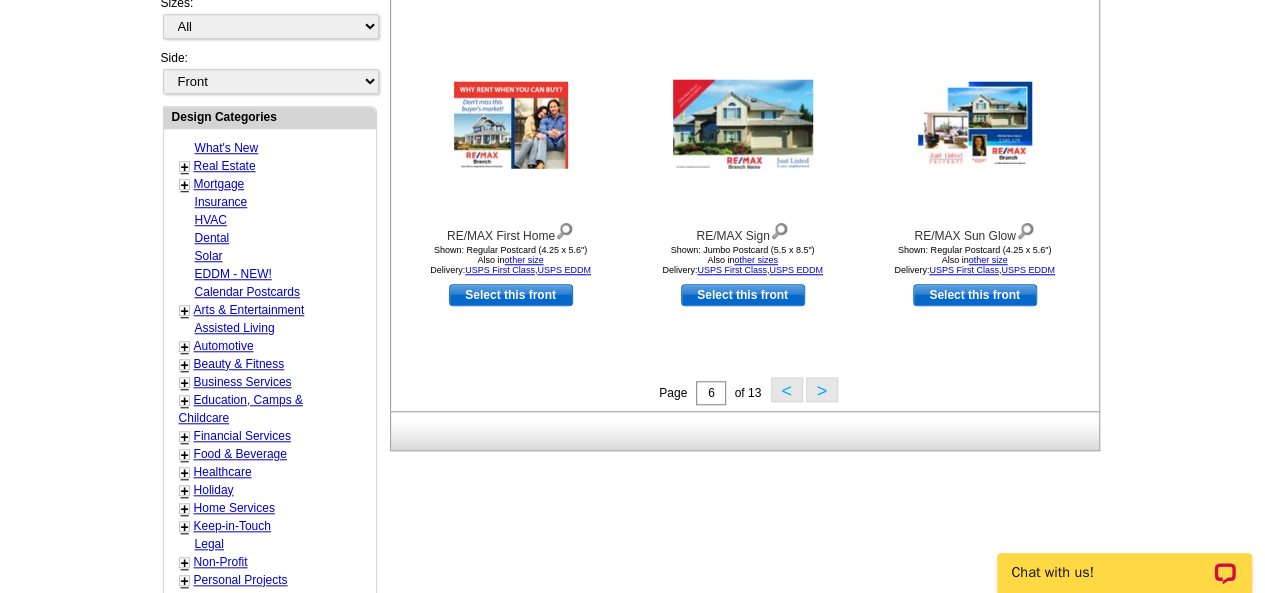 scroll, scrollTop: 712, scrollLeft: 0, axis: vertical 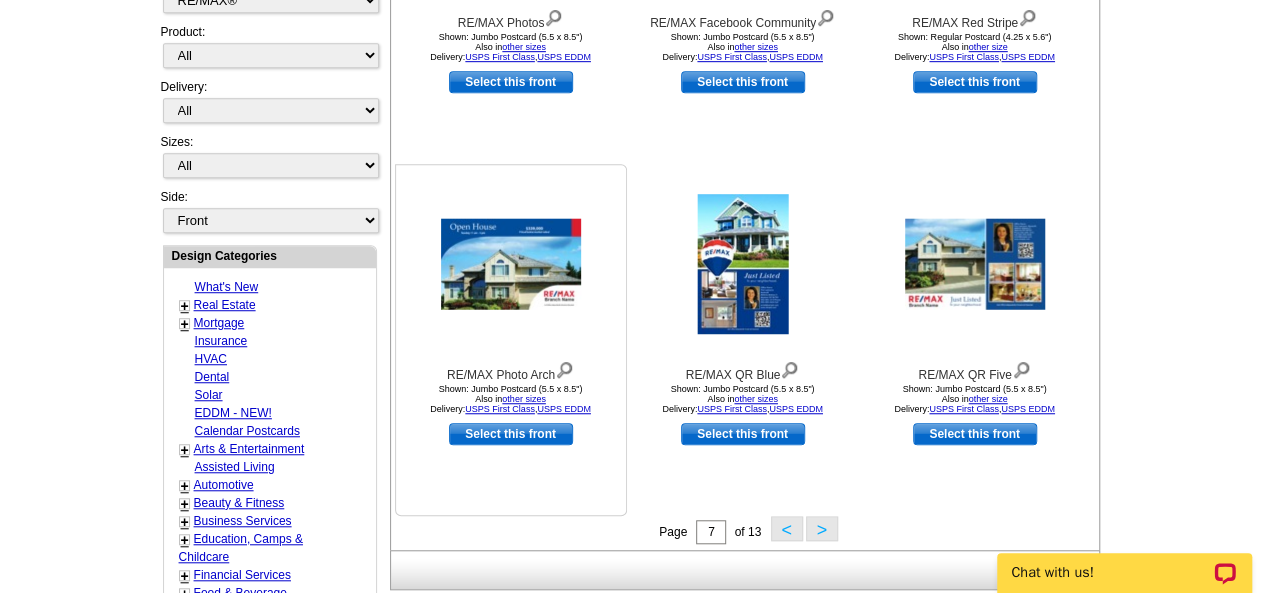 click at bounding box center (511, 264) 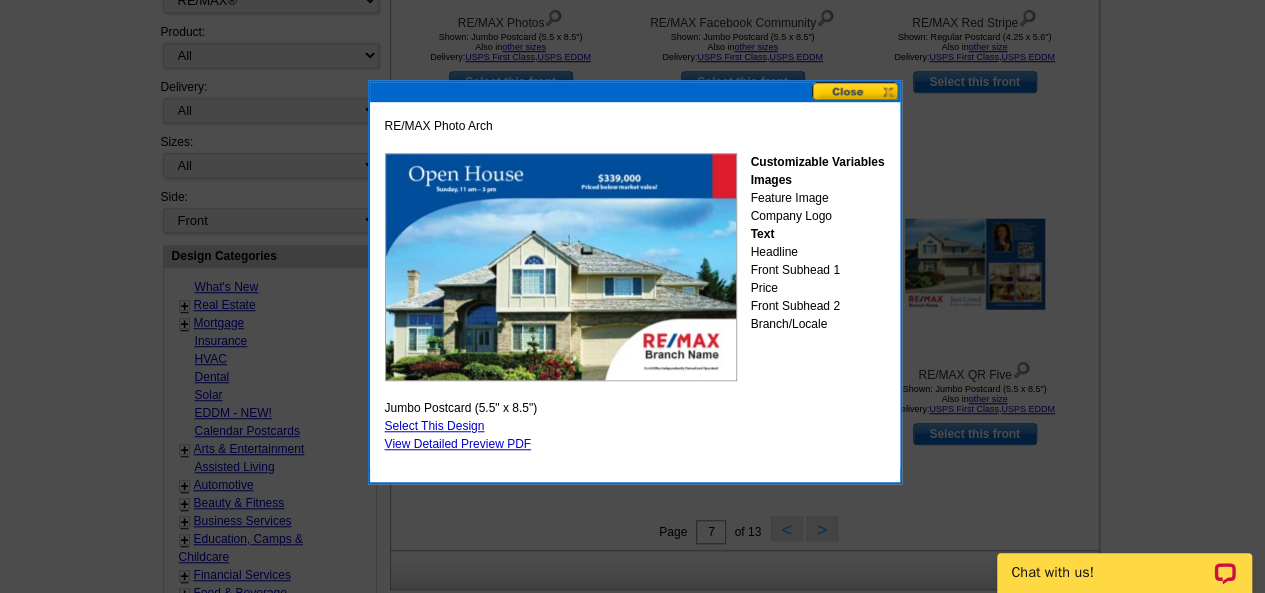 click on "Select This Design" at bounding box center (435, 426) 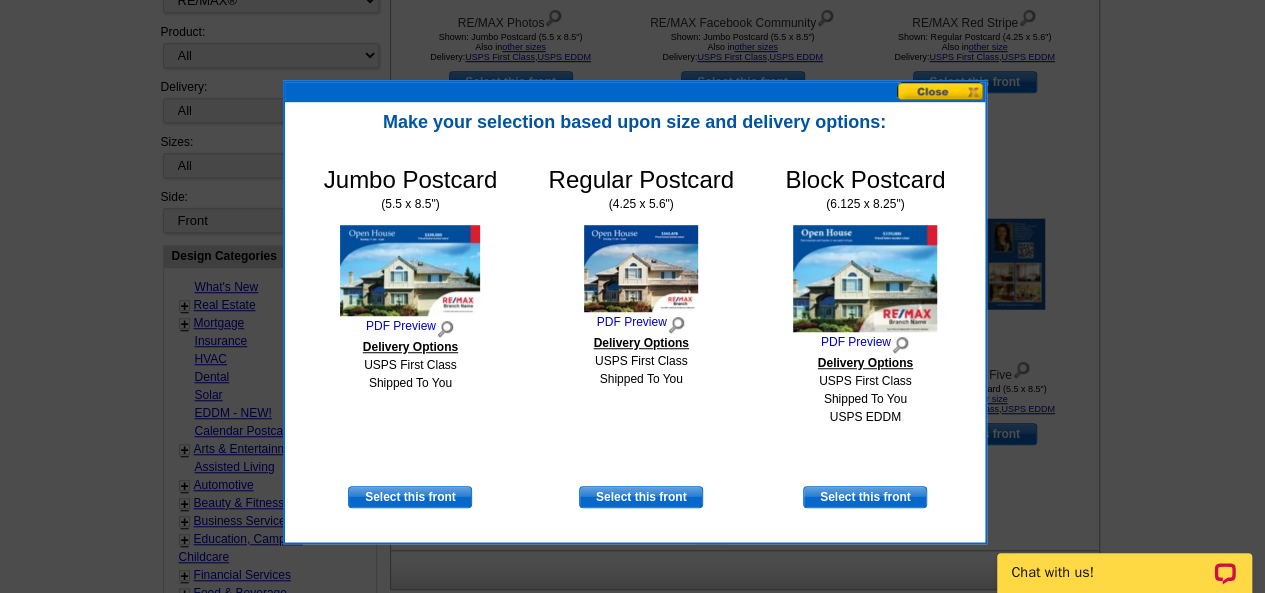 click at bounding box center [410, 270] 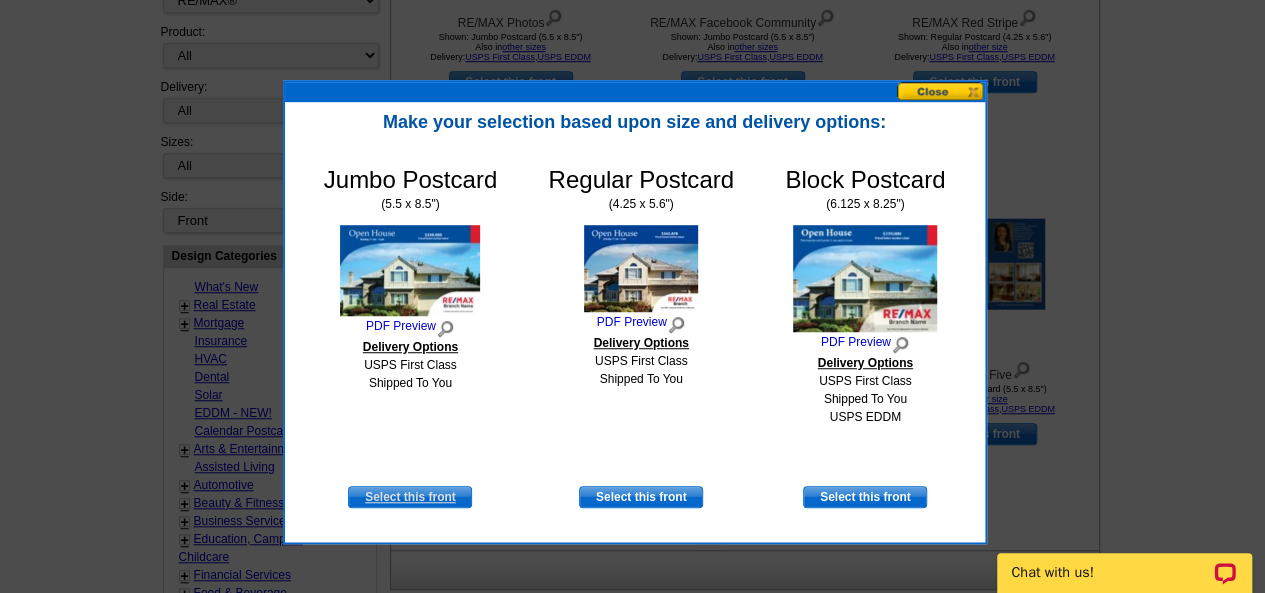 click on "Select this front" at bounding box center (410, 497) 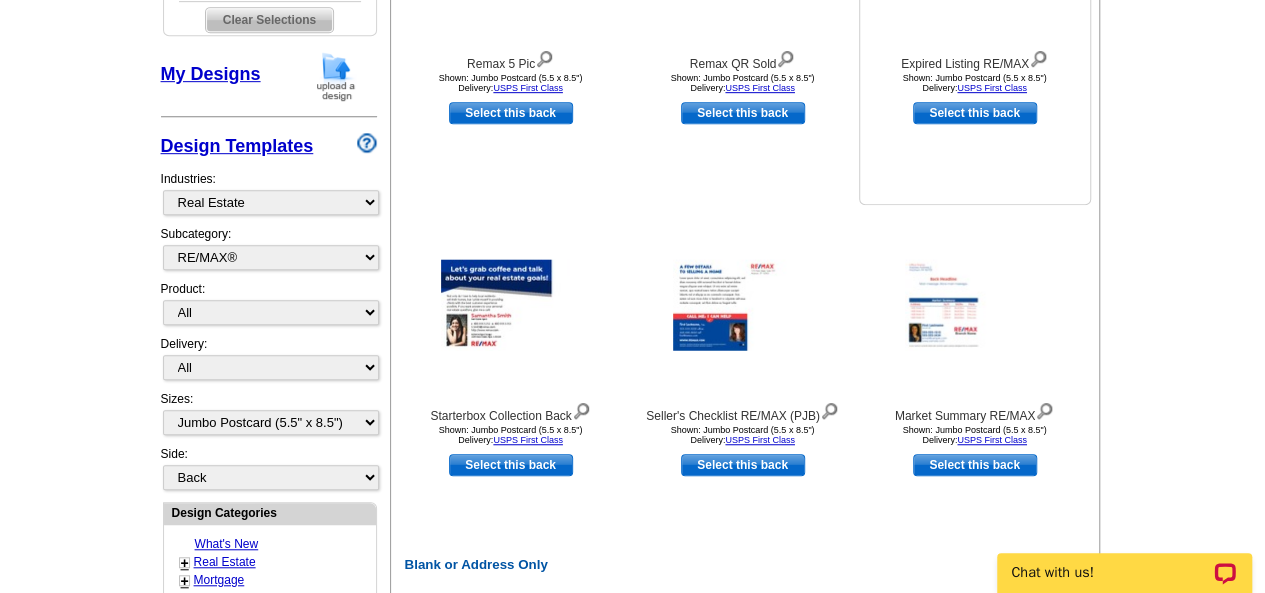 scroll, scrollTop: 562, scrollLeft: 0, axis: vertical 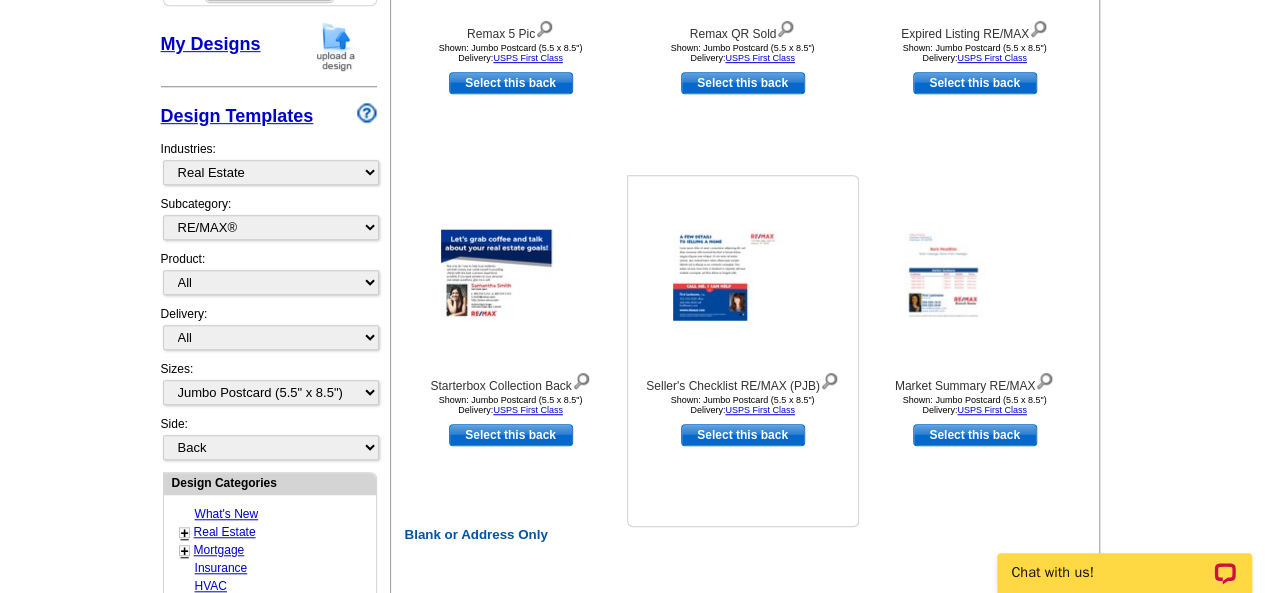 click on "Select this back" at bounding box center (743, 435) 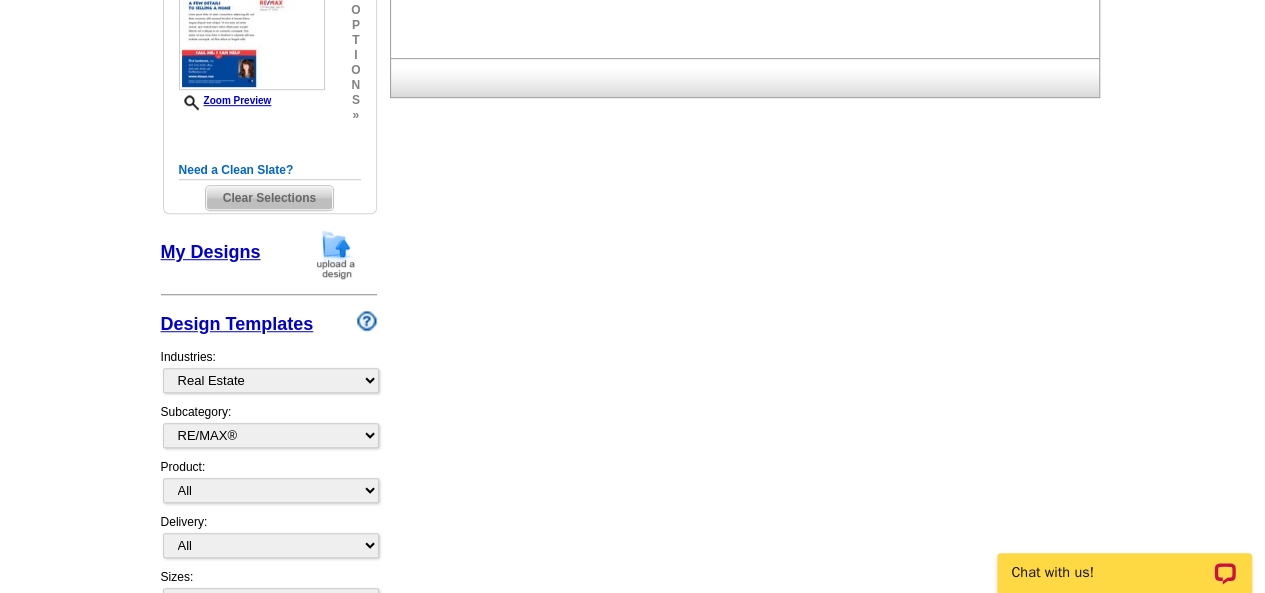 scroll, scrollTop: 0, scrollLeft: 0, axis: both 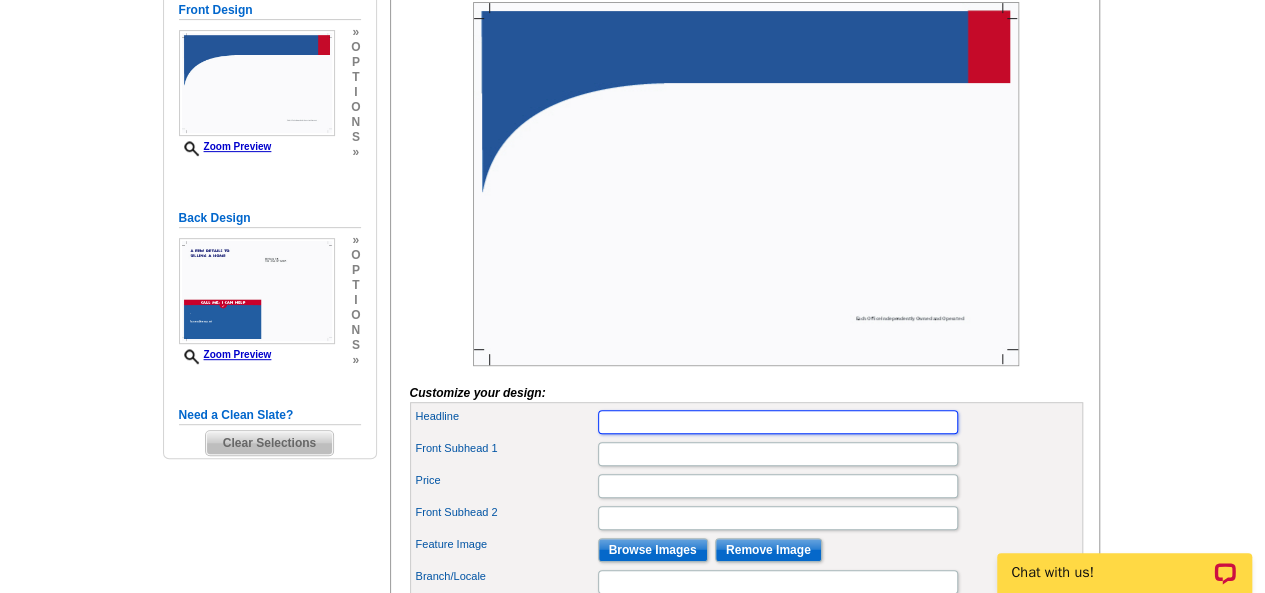 click on "Headline" at bounding box center [778, 422] 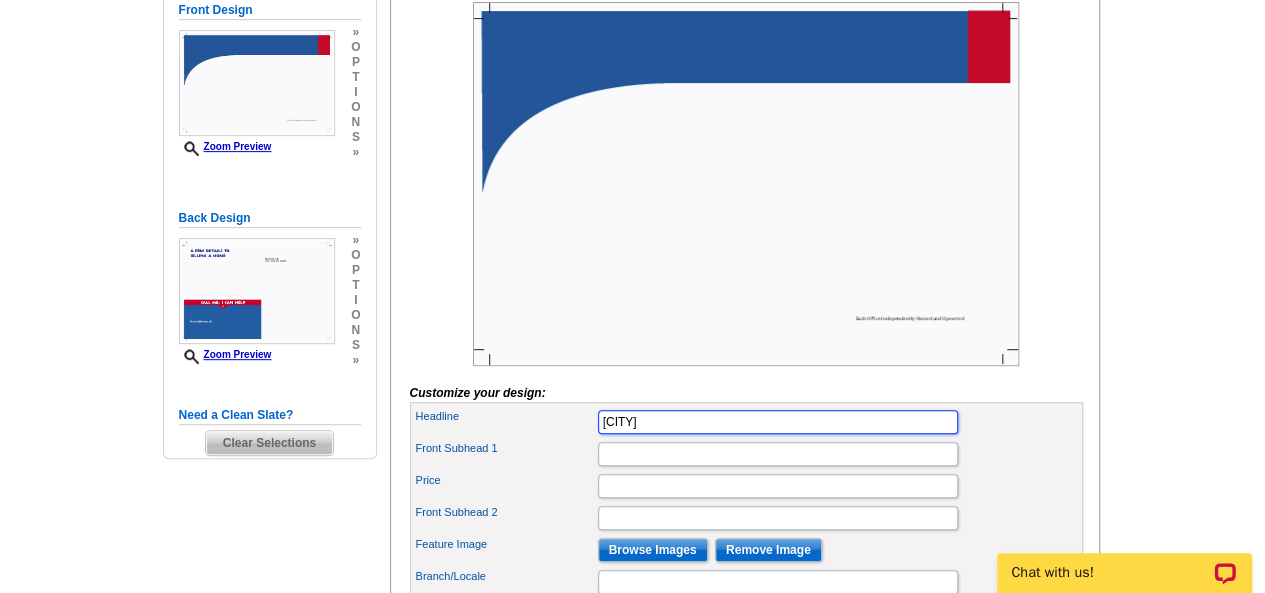type on "[CITY]" 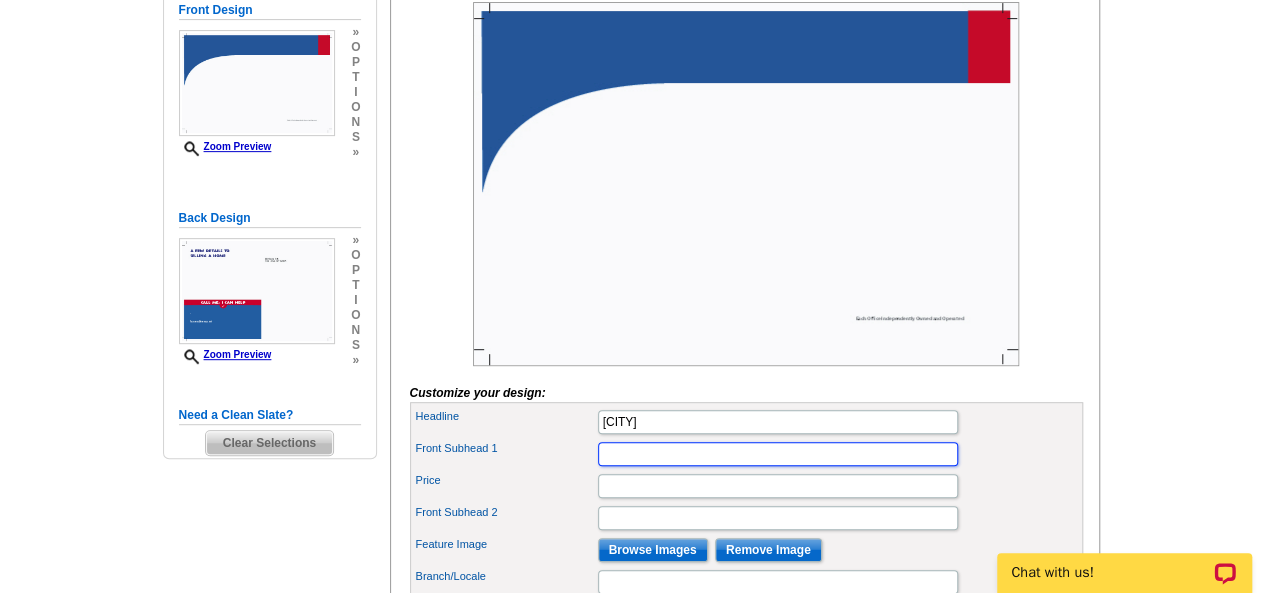 click on "Front Subhead 1" at bounding box center (778, 454) 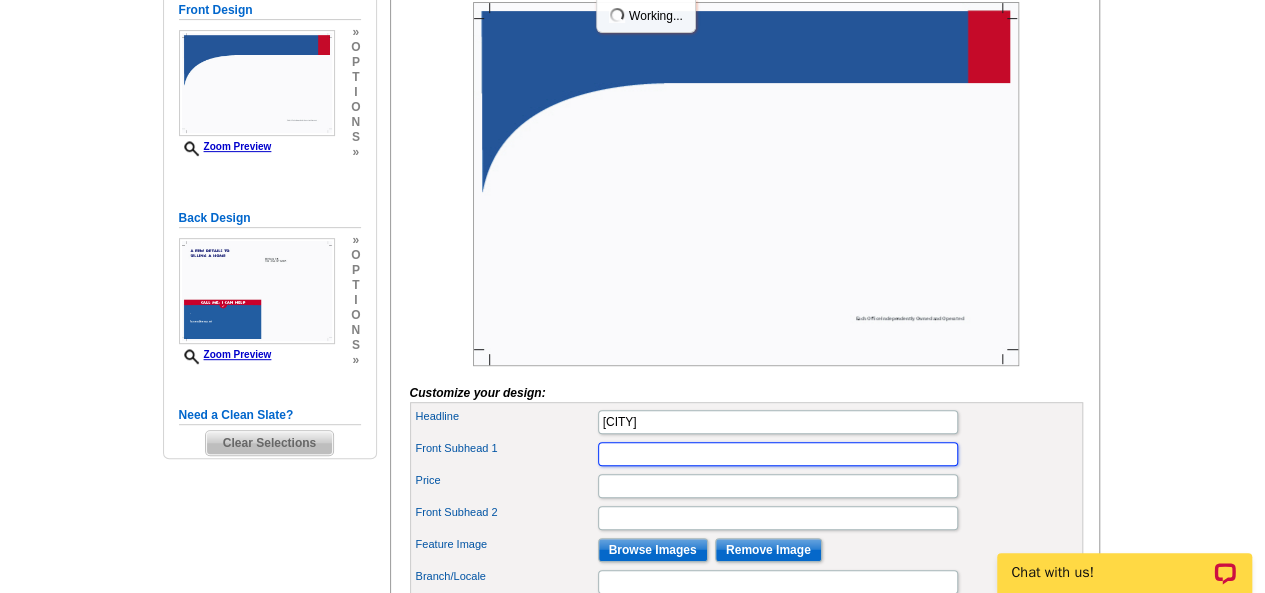 scroll, scrollTop: 0, scrollLeft: 0, axis: both 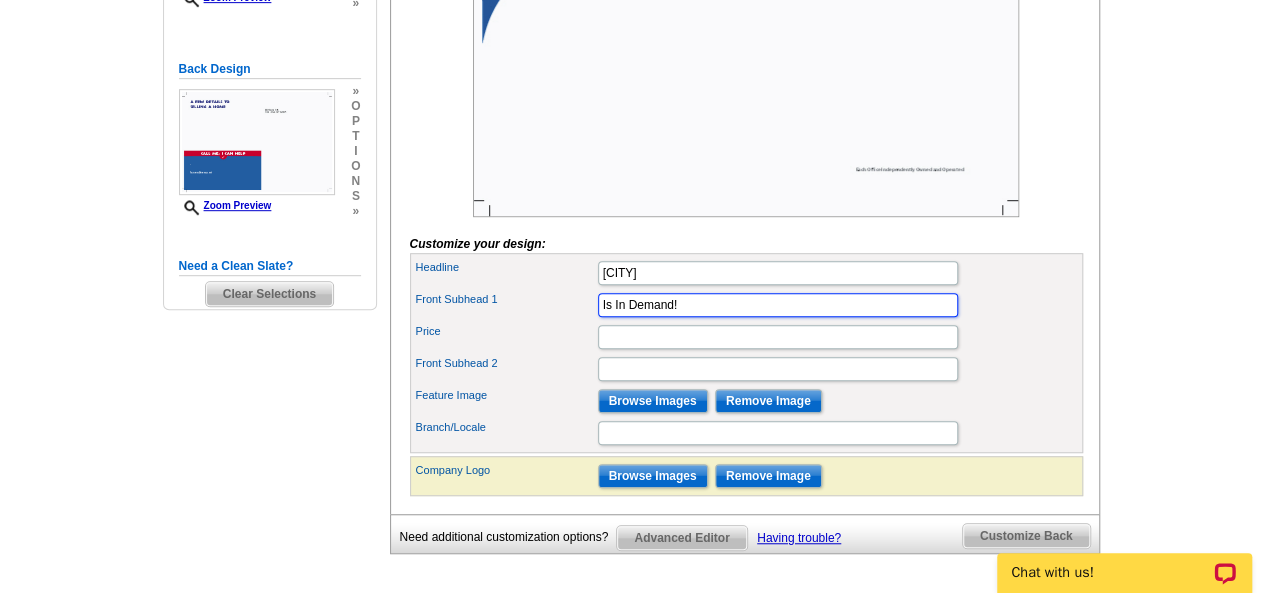 type on "Is In Demand!" 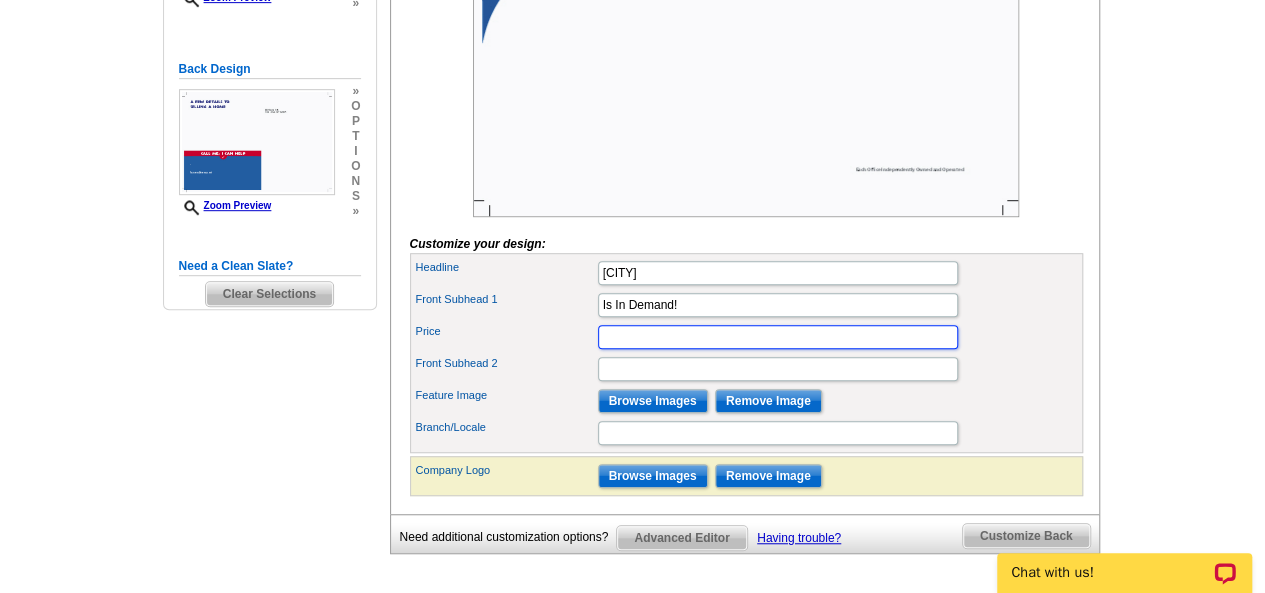 click on "Price" at bounding box center (778, 337) 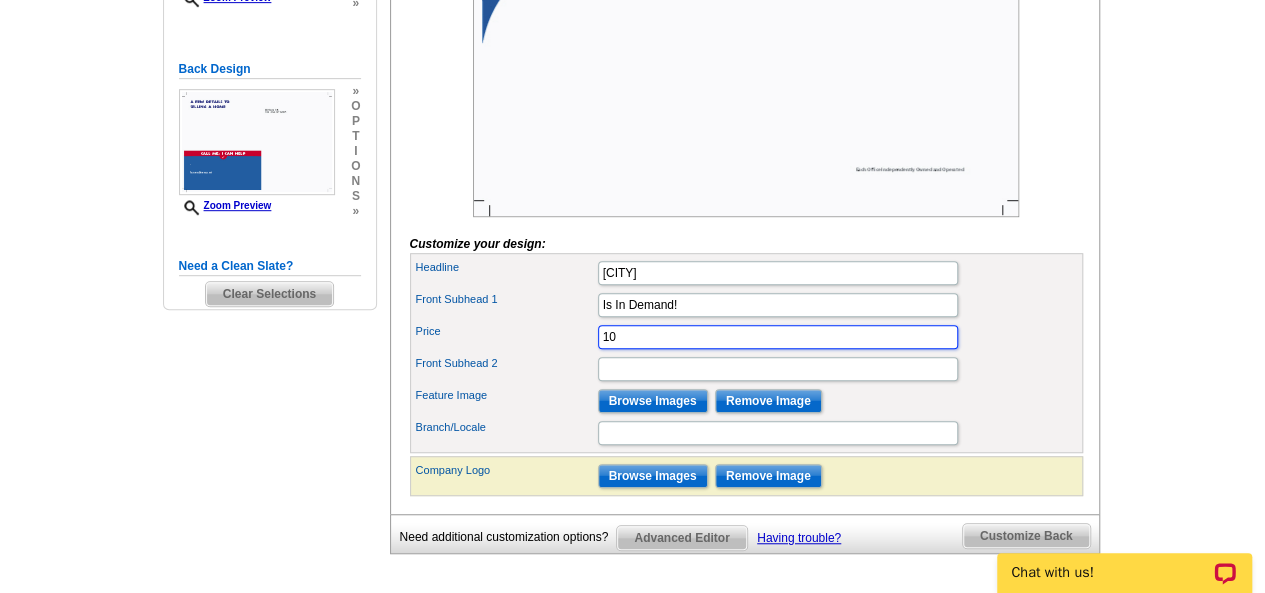 type on "1" 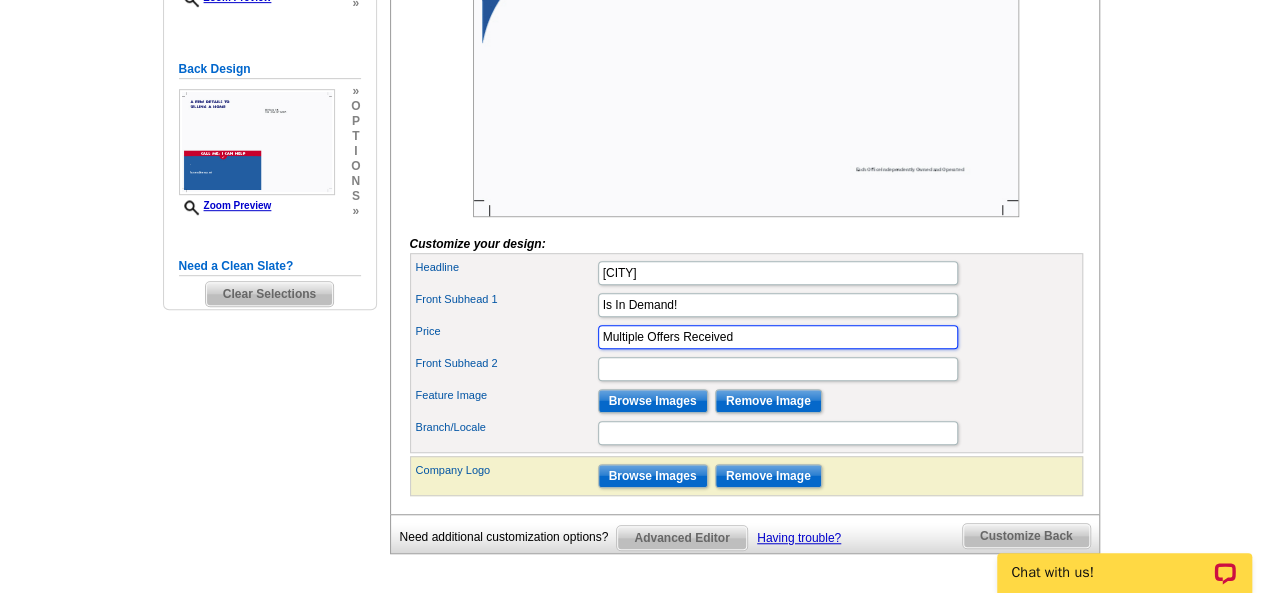 type on "Multiple Offers Received" 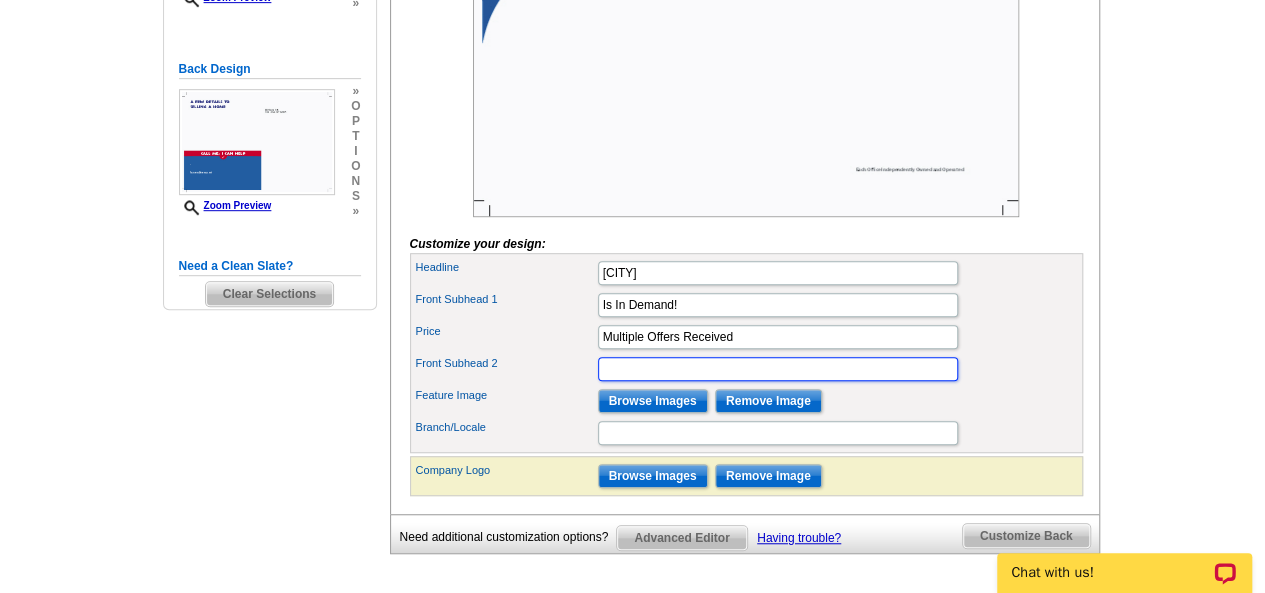click on "Front Subhead 2" at bounding box center [778, 369] 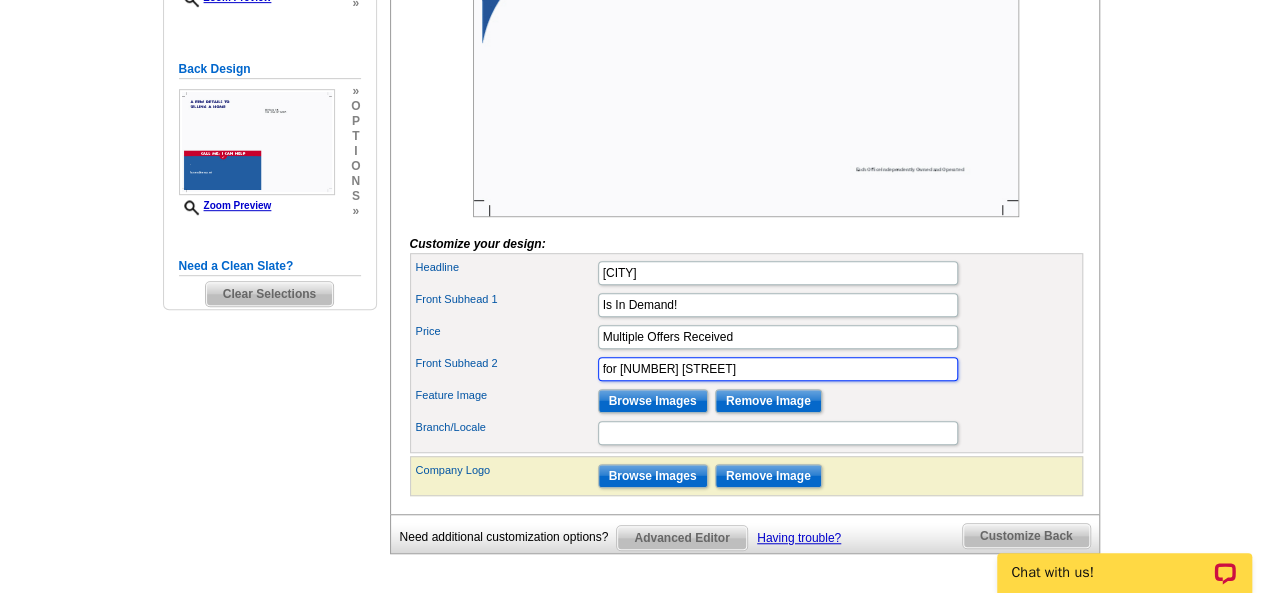 type on "for [NUMBER] [STREET]" 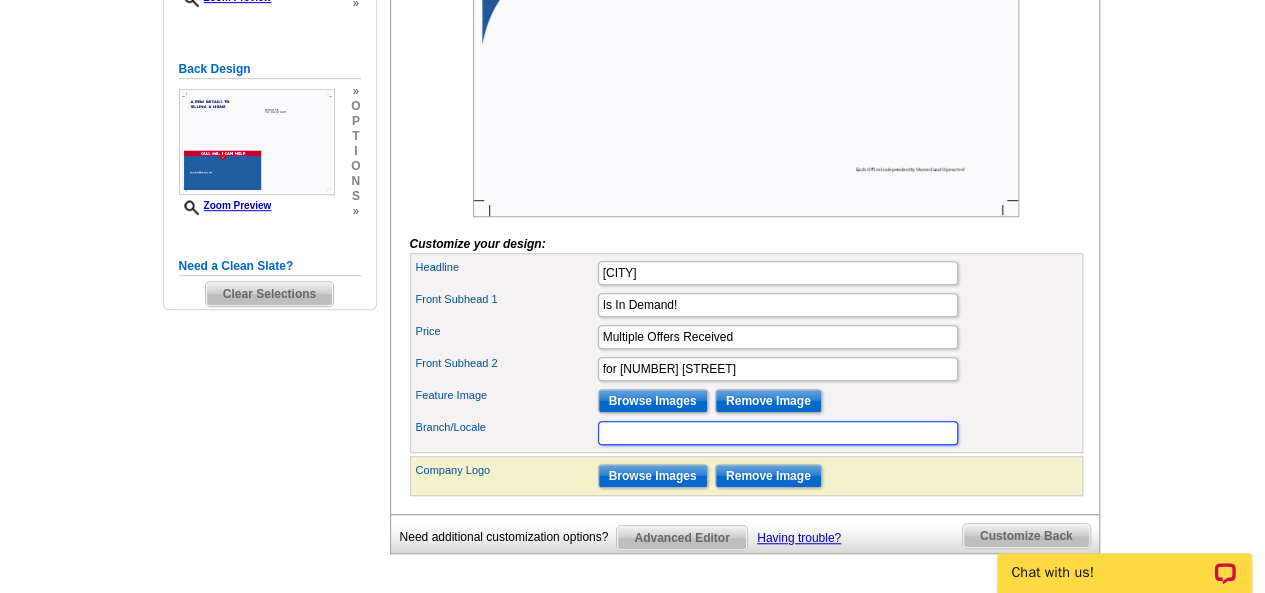 click on "Branch/Locale" at bounding box center [778, 433] 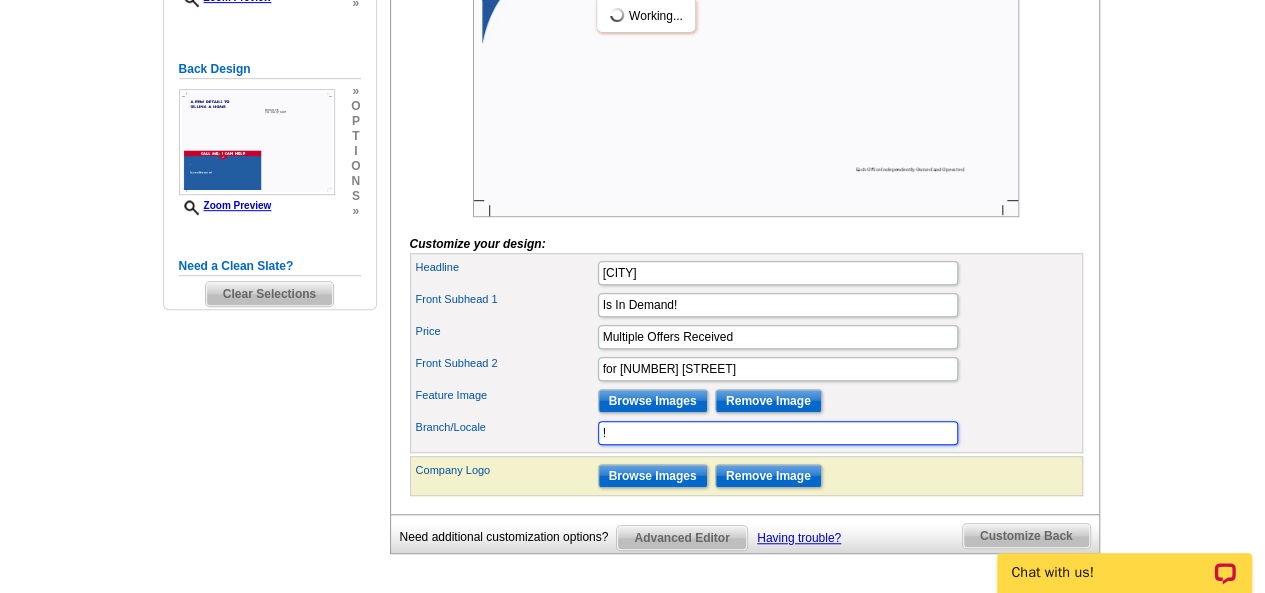 type on "!" 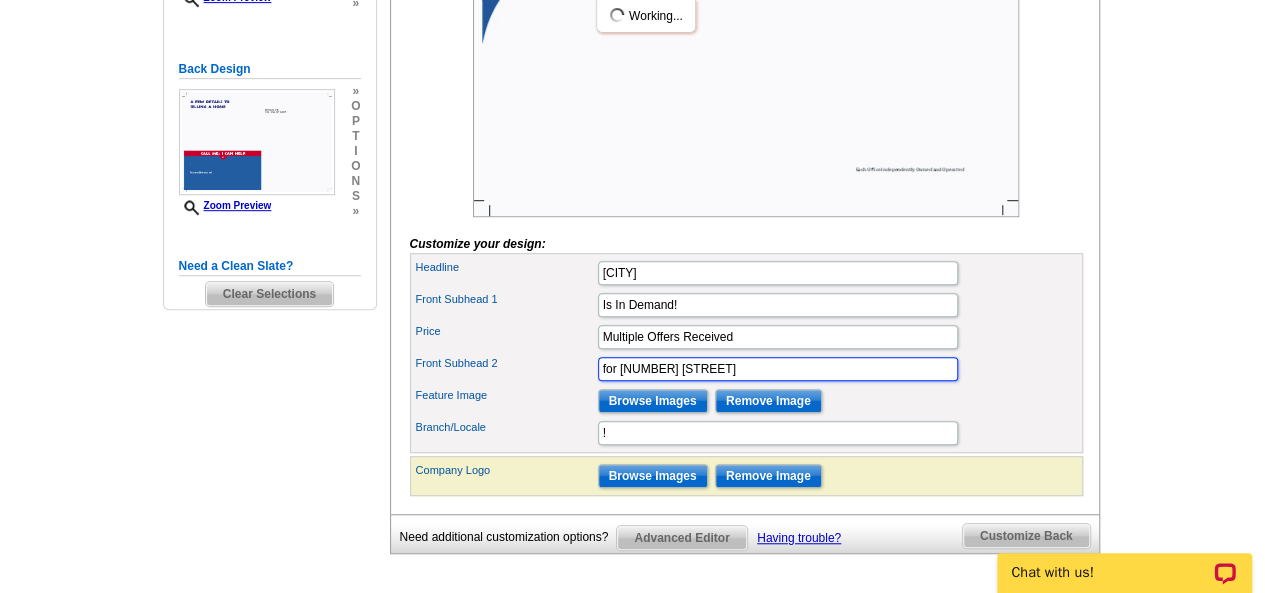 click on "for [NUMBER] [STREET]" at bounding box center (778, 369) 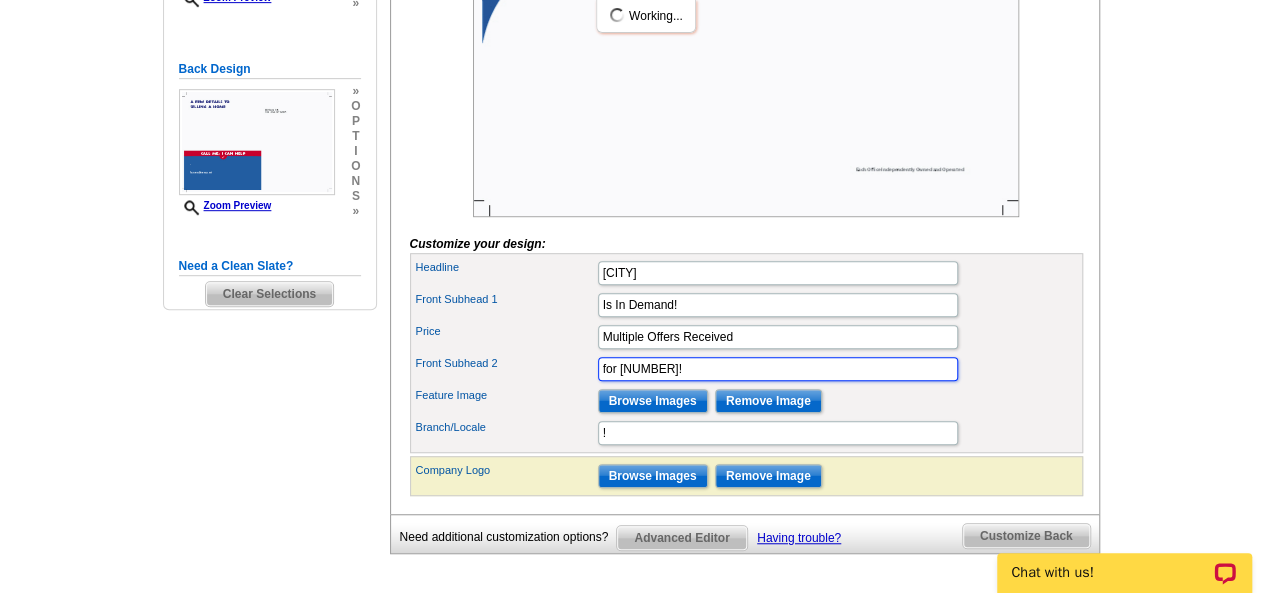 type on "for [NUMBER]!" 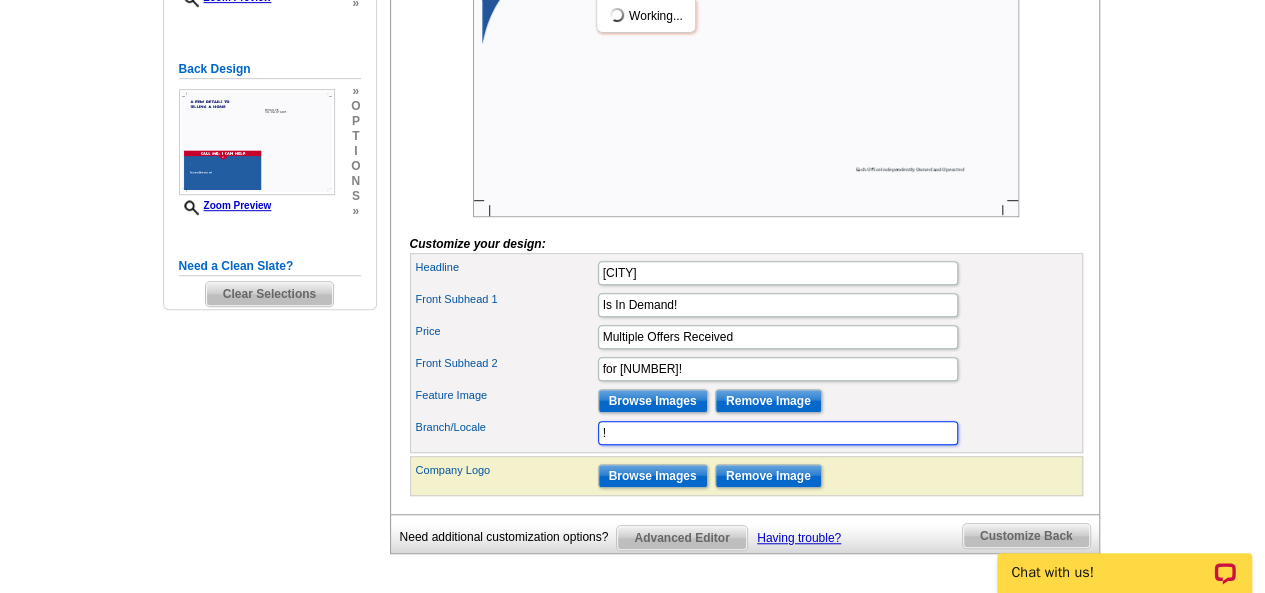 click on "!" at bounding box center [778, 433] 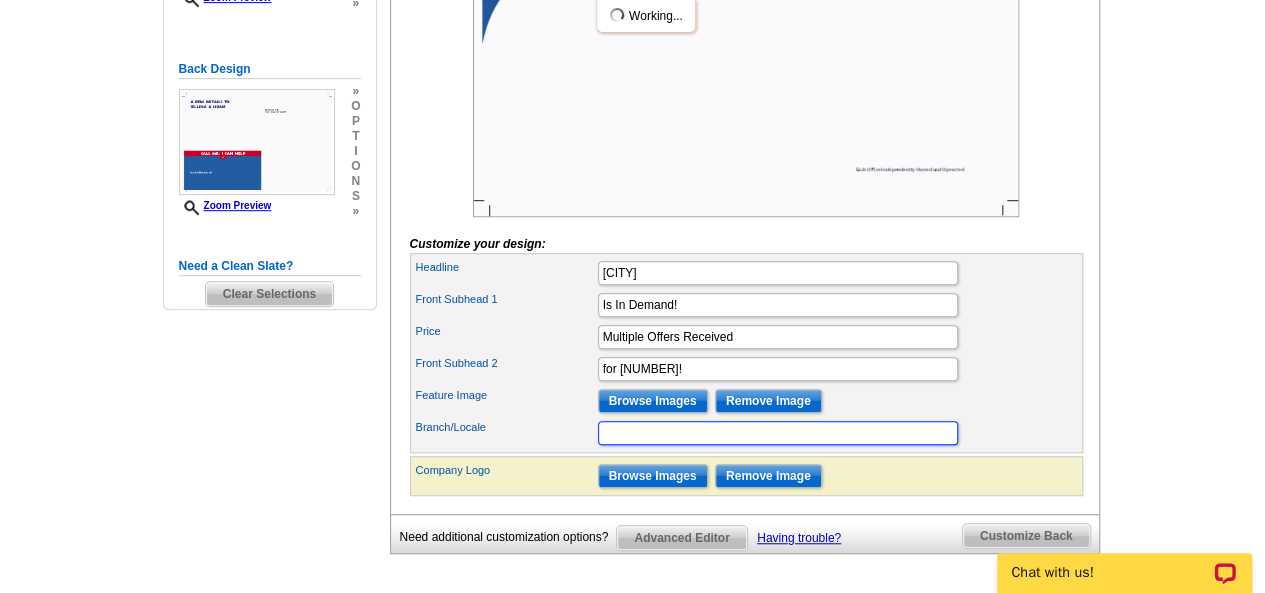 type 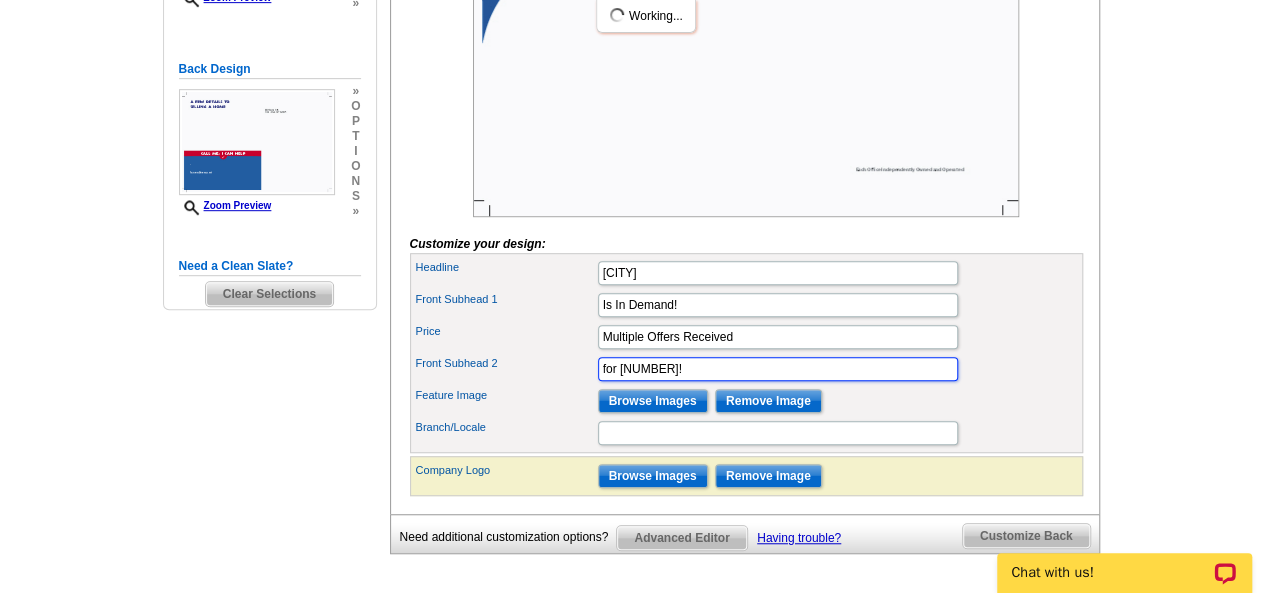 click on "for [NUMBER]!" at bounding box center (778, 369) 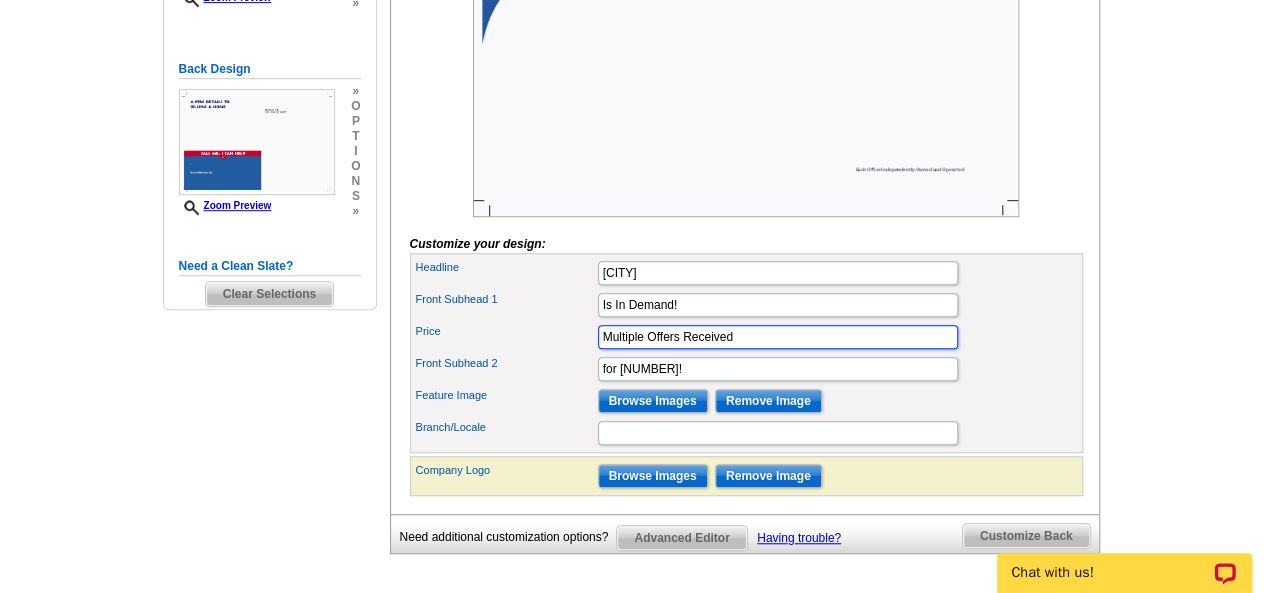 click on "Multiple Offers Received" at bounding box center [778, 337] 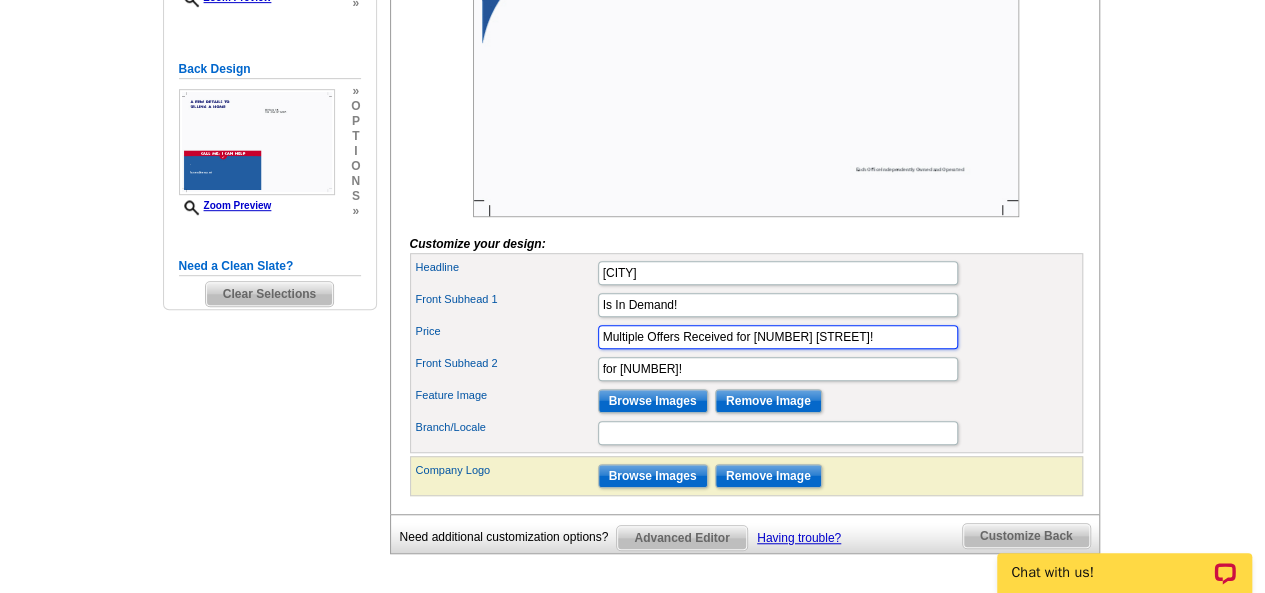 type on "Multiple Offers Received for [NUMBER] [STREET]!" 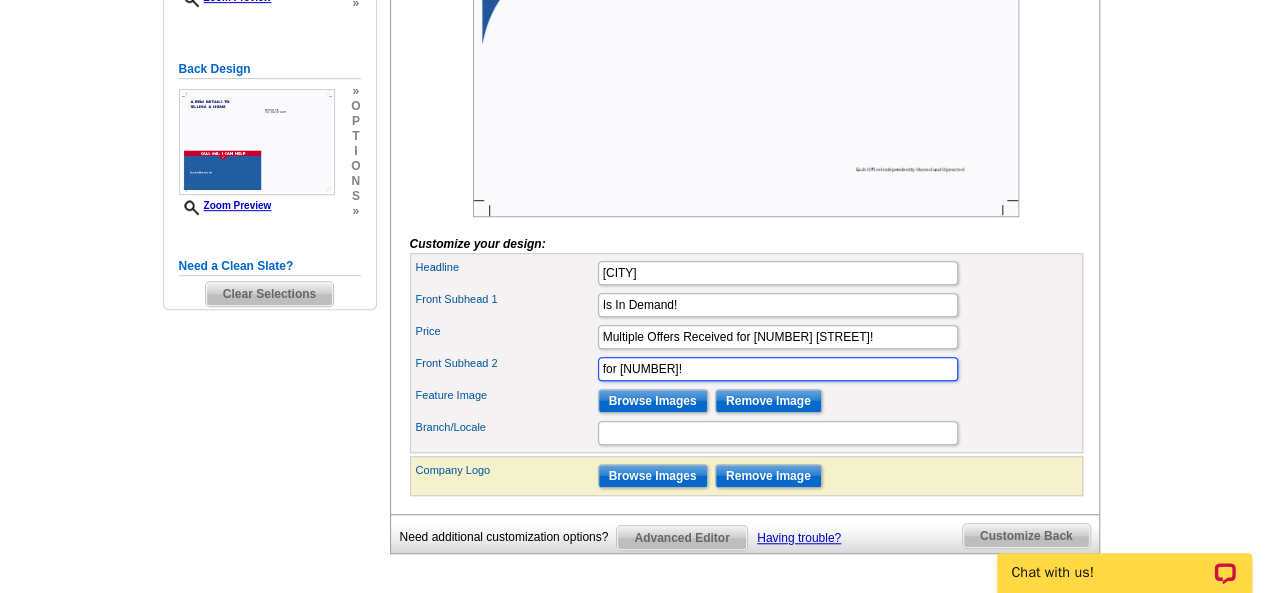 click on "for [NUMBER]!" at bounding box center [778, 369] 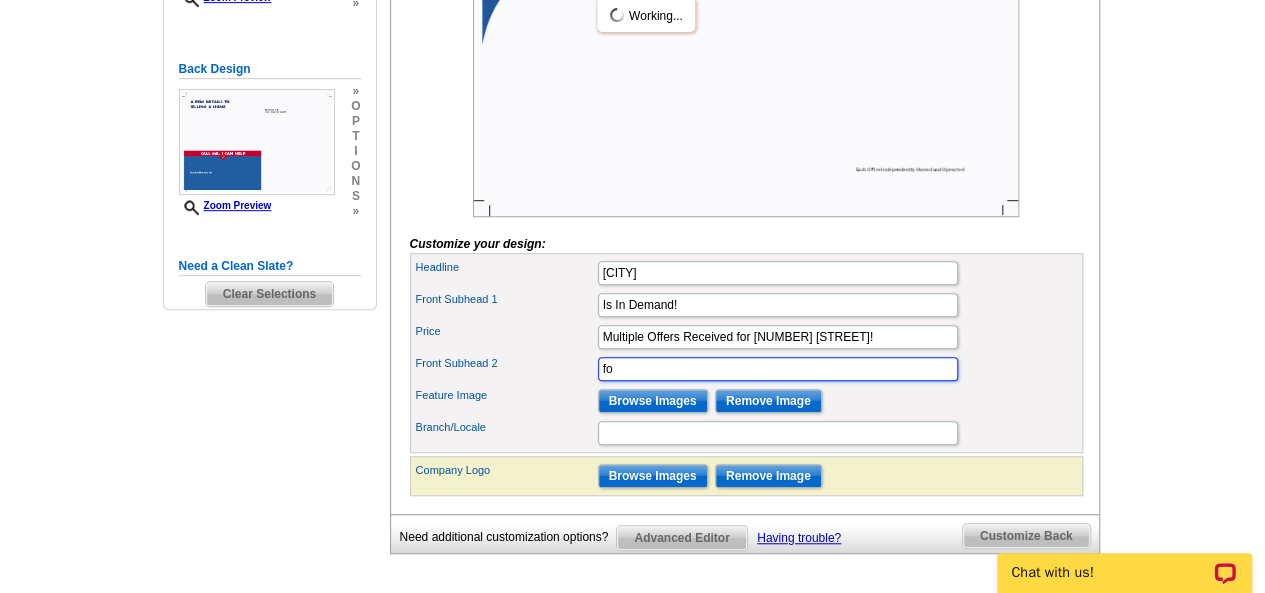 type on "f" 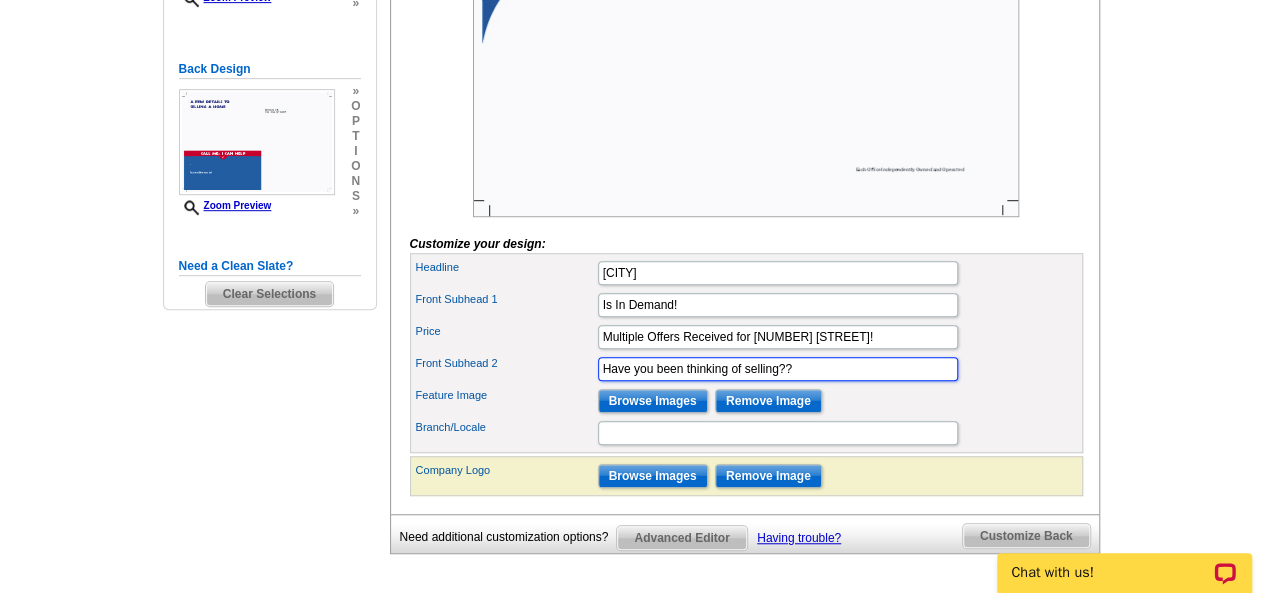 type on "Have you been thinking of selling??" 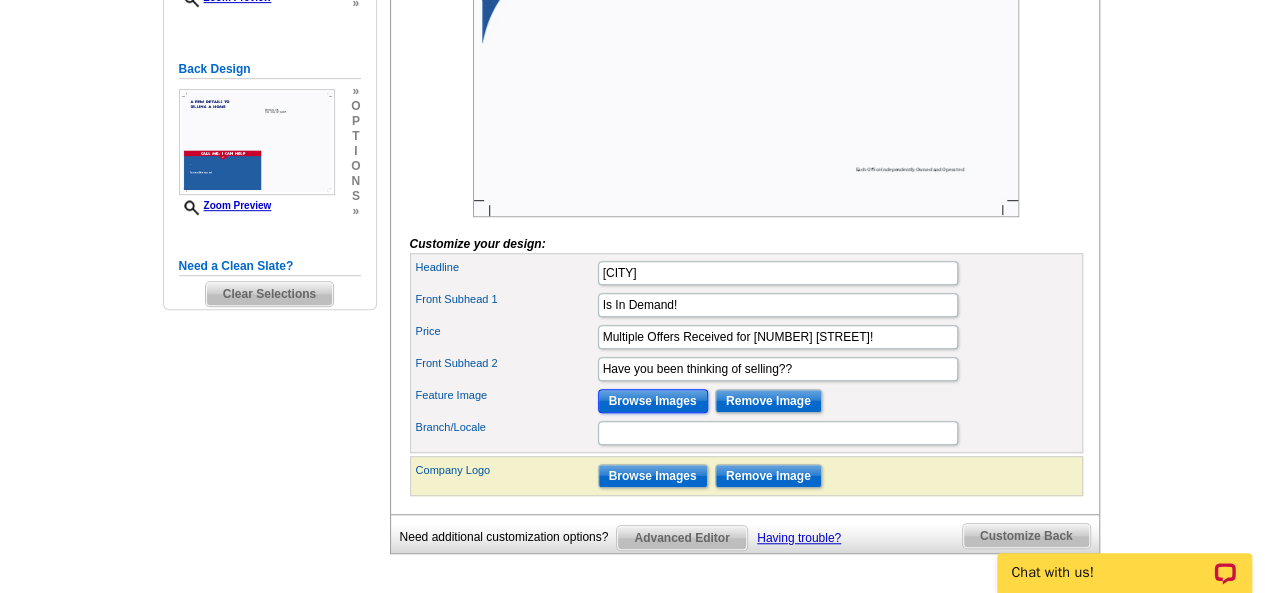 click on "Browse Images" at bounding box center [653, 401] 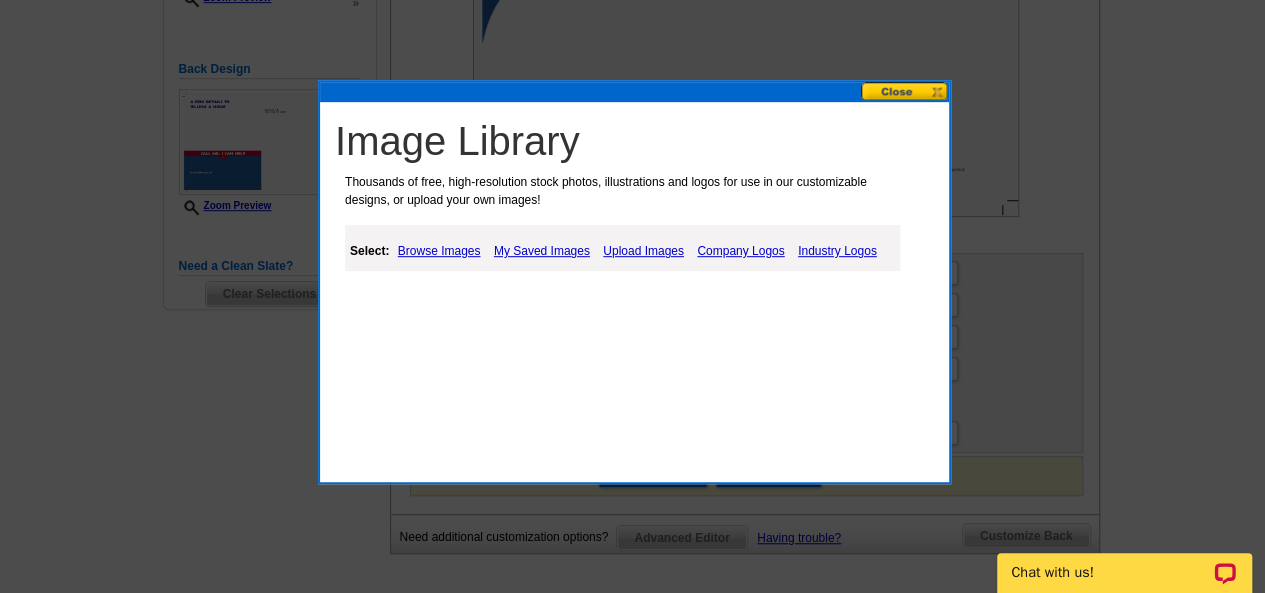 click on "Browse Images" at bounding box center [439, 251] 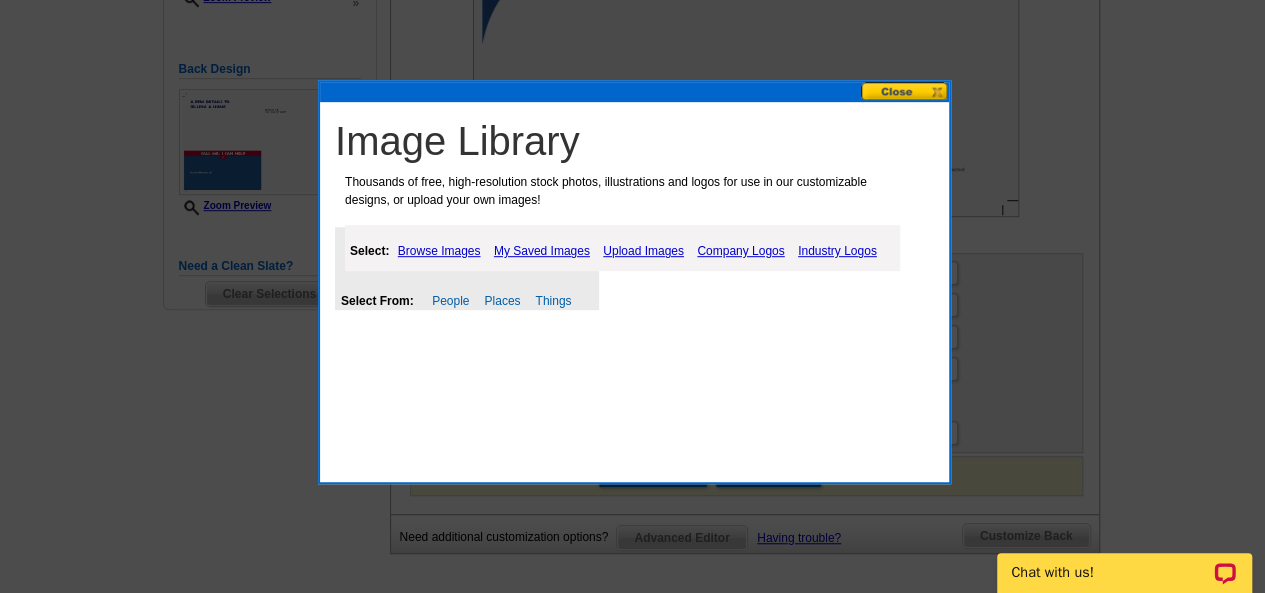 click on "Upload Images" at bounding box center (643, 251) 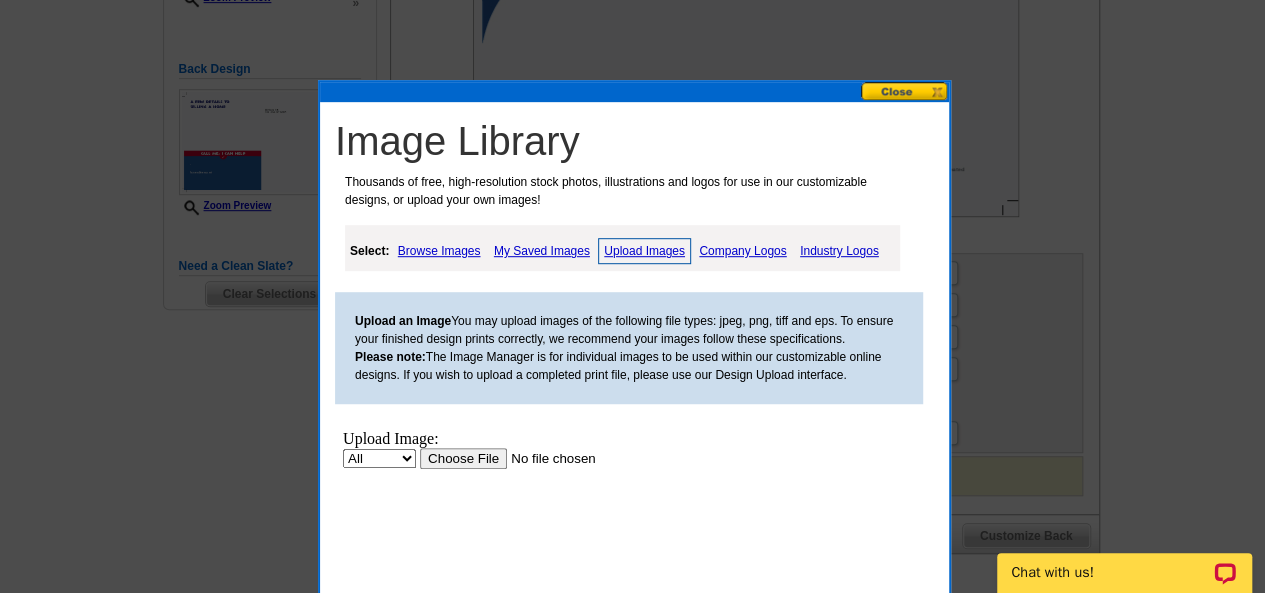 scroll, scrollTop: 0, scrollLeft: 0, axis: both 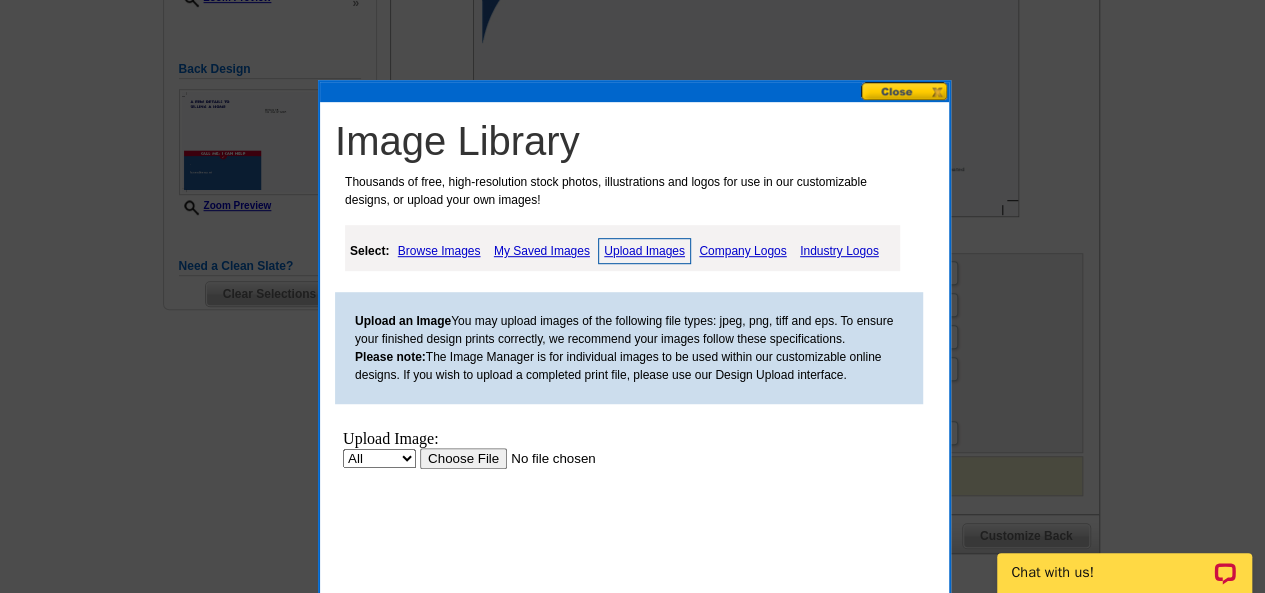 click at bounding box center [546, 458] 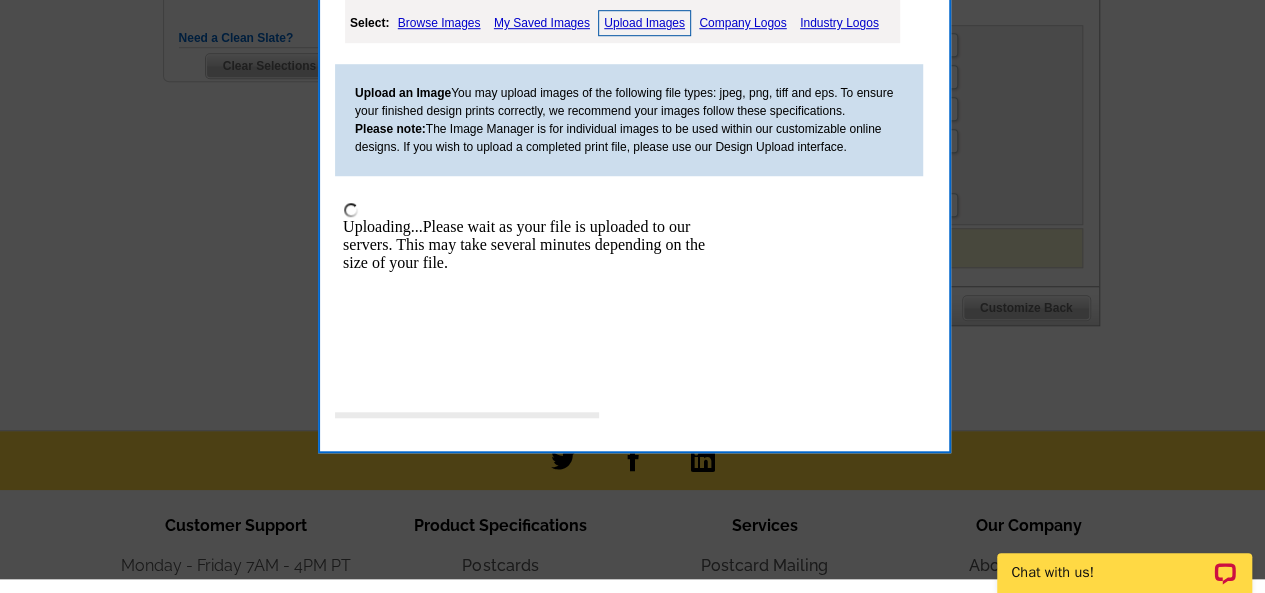 scroll, scrollTop: 722, scrollLeft: 0, axis: vertical 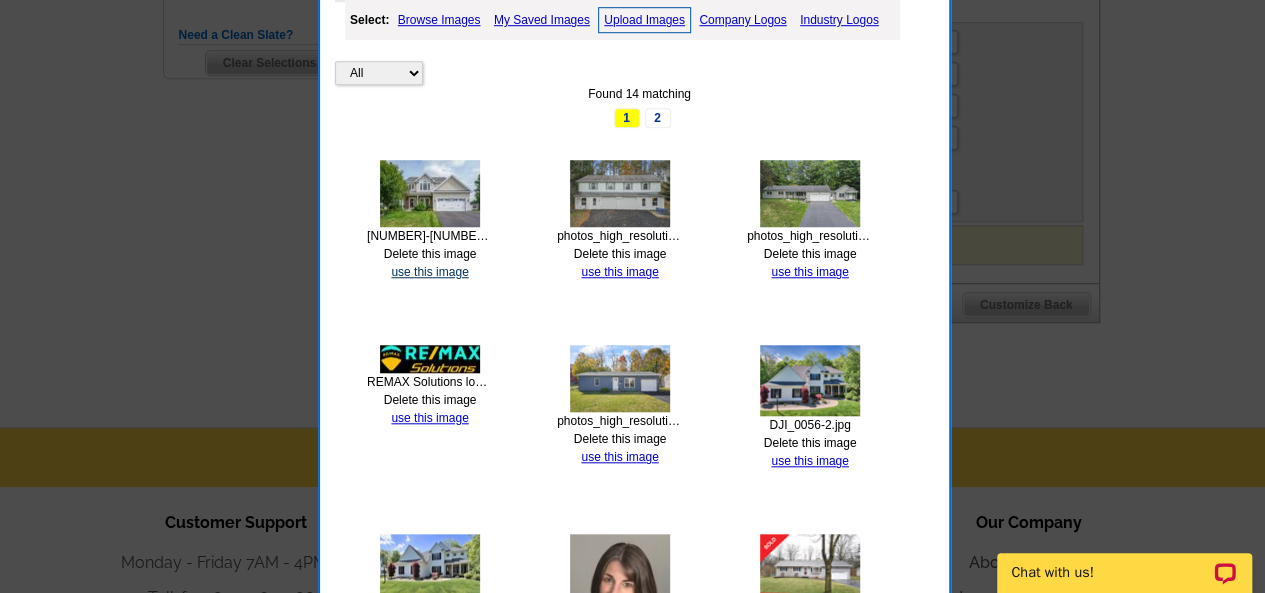 click on "use this image" at bounding box center [429, 272] 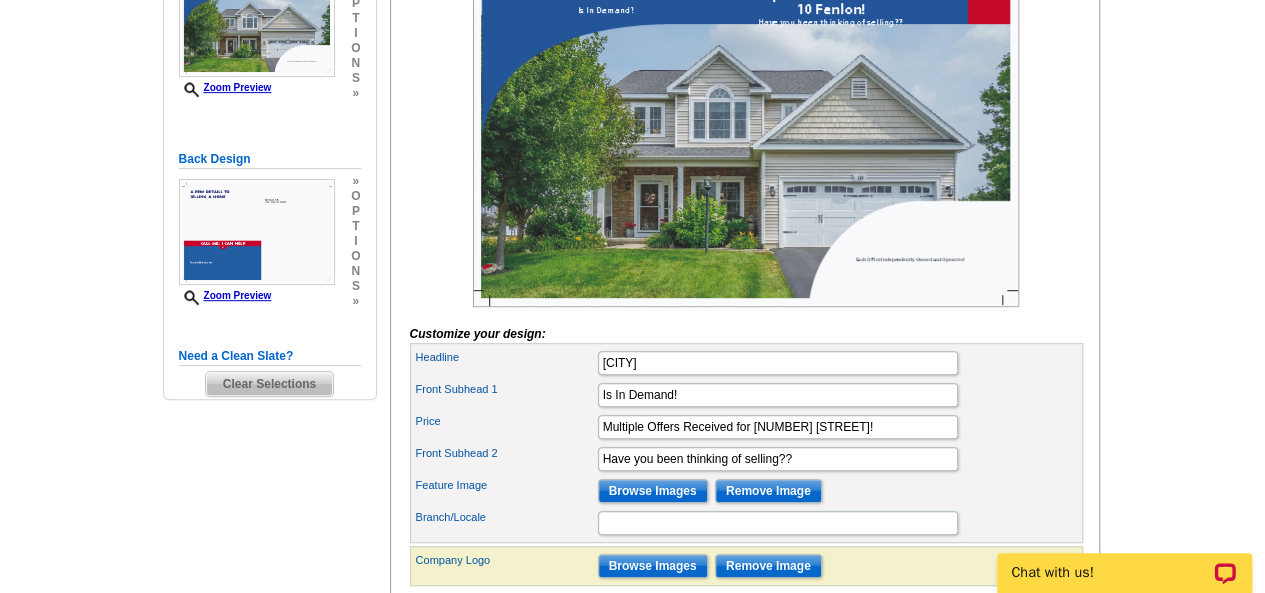 scroll, scrollTop: 402, scrollLeft: 0, axis: vertical 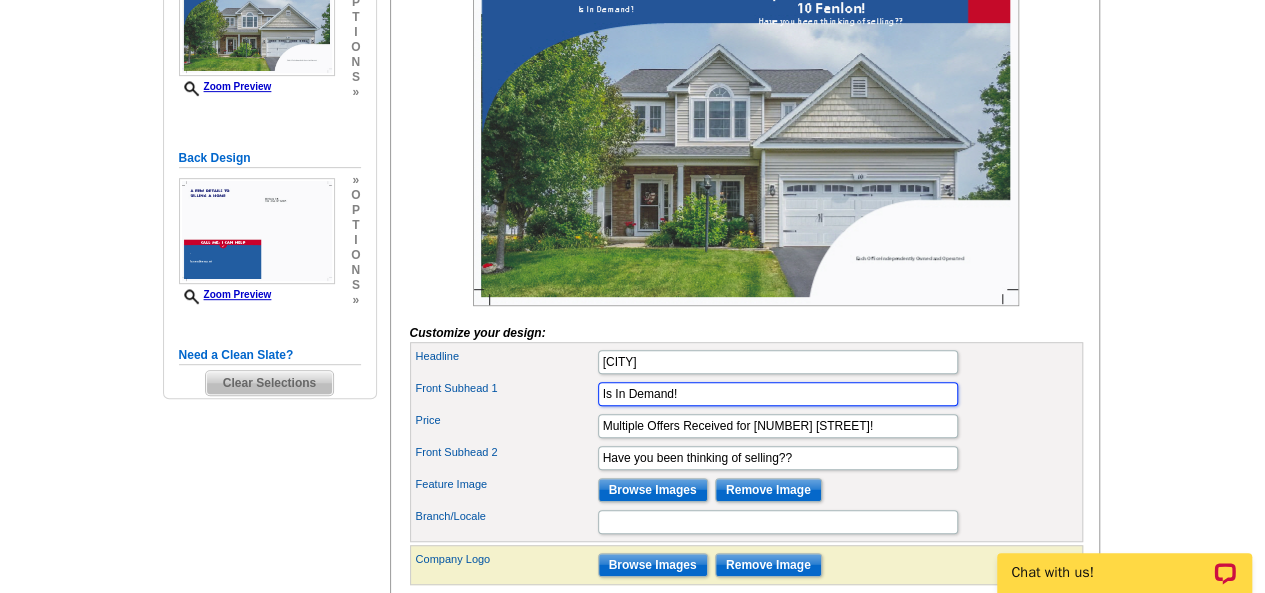click on "Is In Demand!" at bounding box center [778, 394] 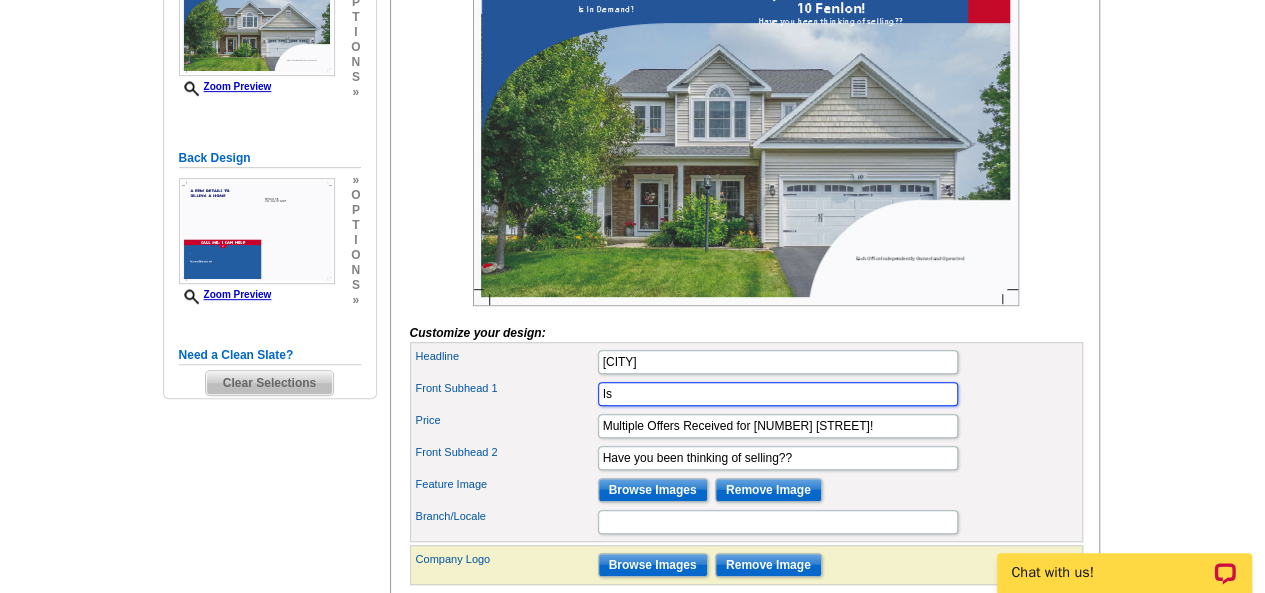 type on "I" 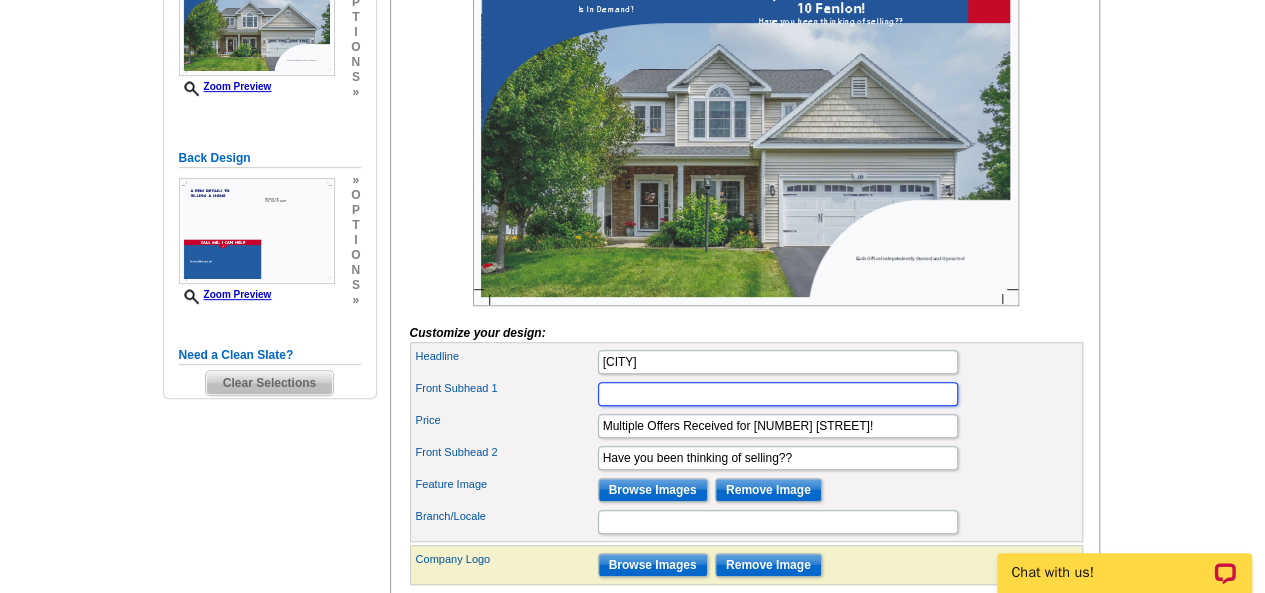 type 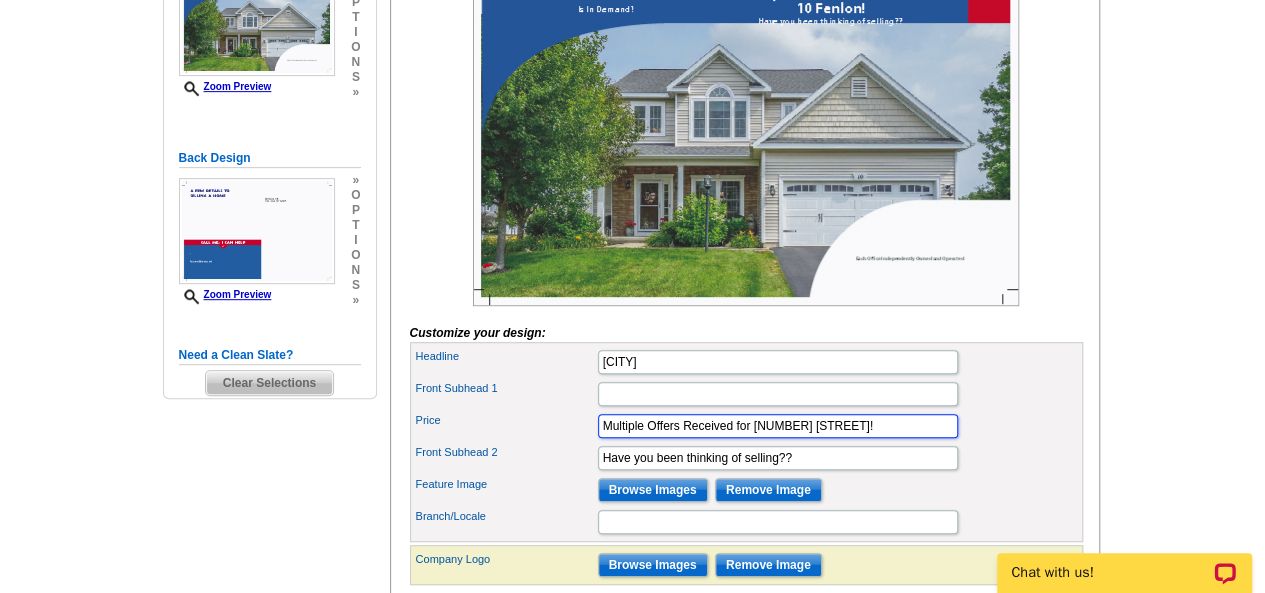 click on "Multiple Offers Received for [NUMBER] [STREET]!" at bounding box center [778, 426] 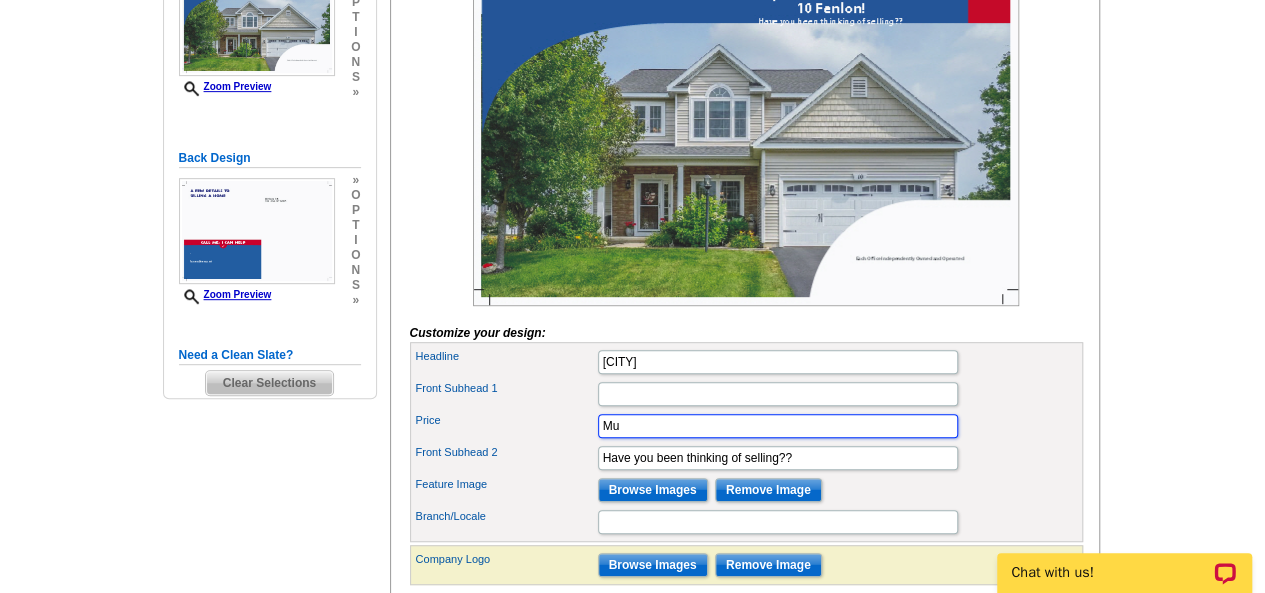 type on "M" 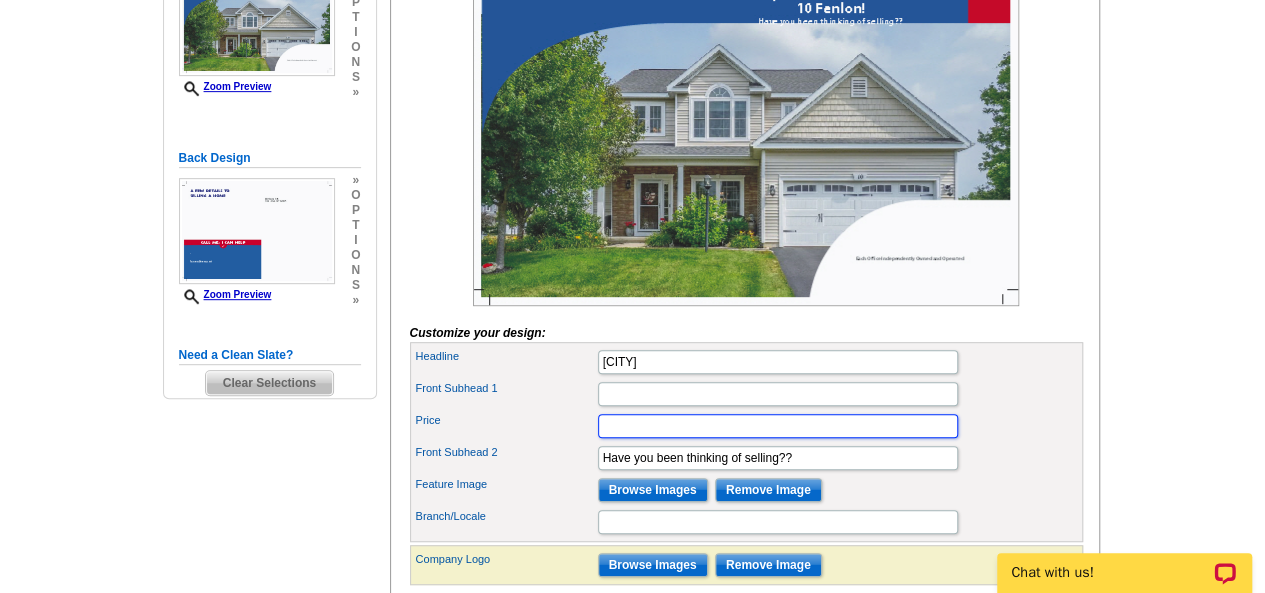 type 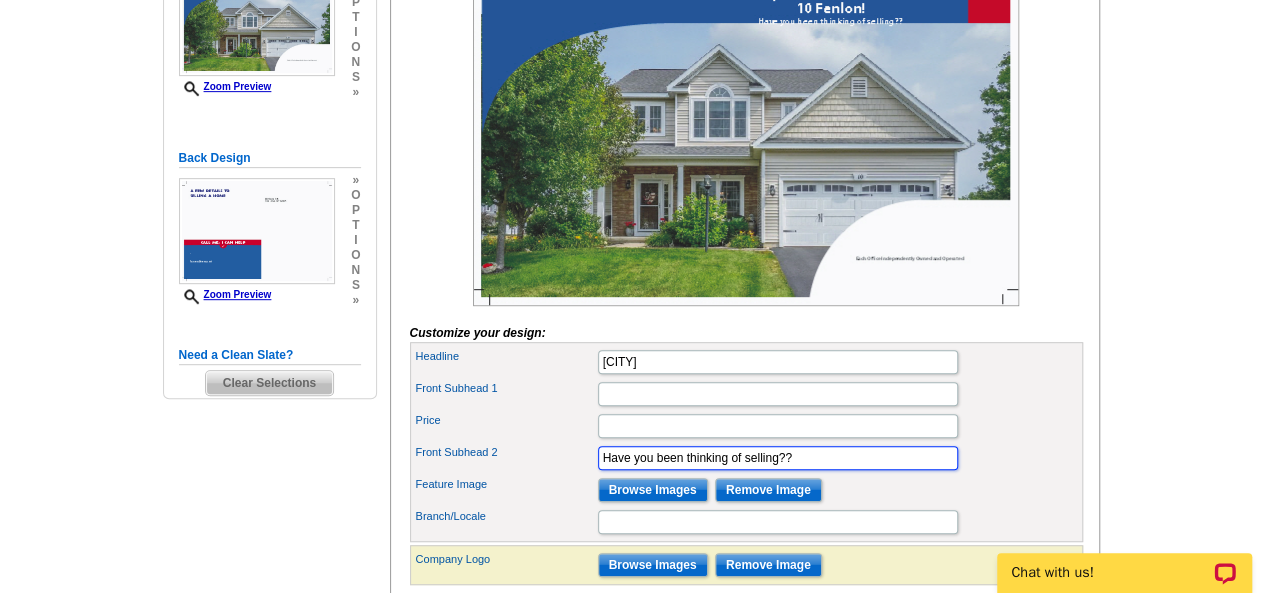 click on "Have you been thinking of selling??" at bounding box center [778, 458] 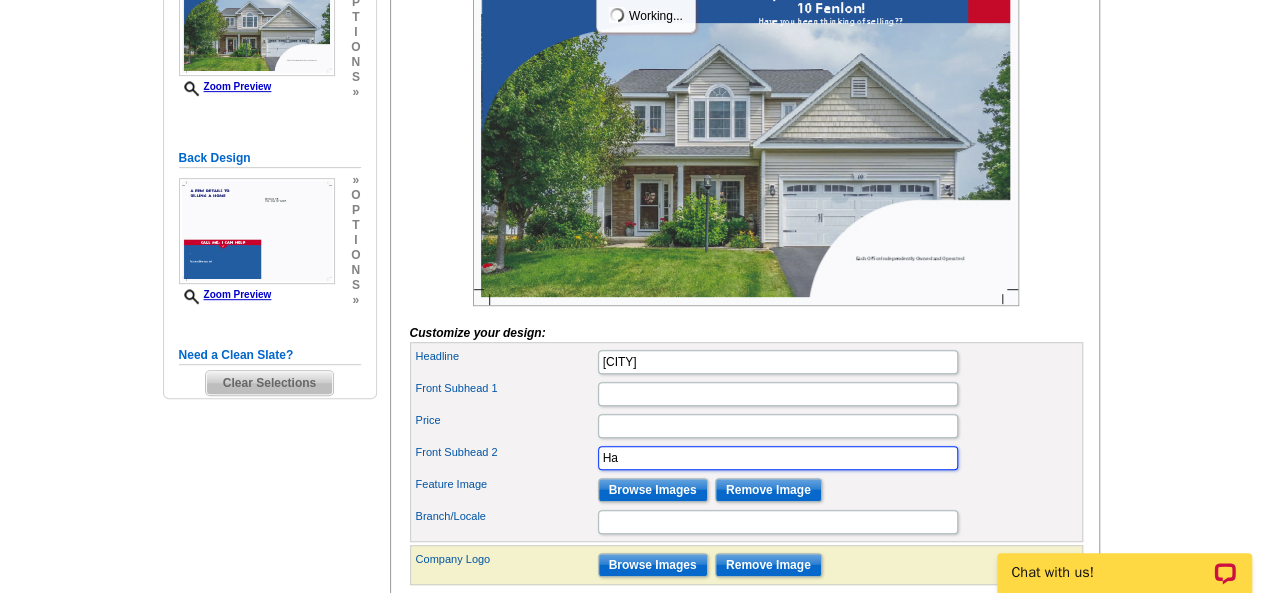 type on "H" 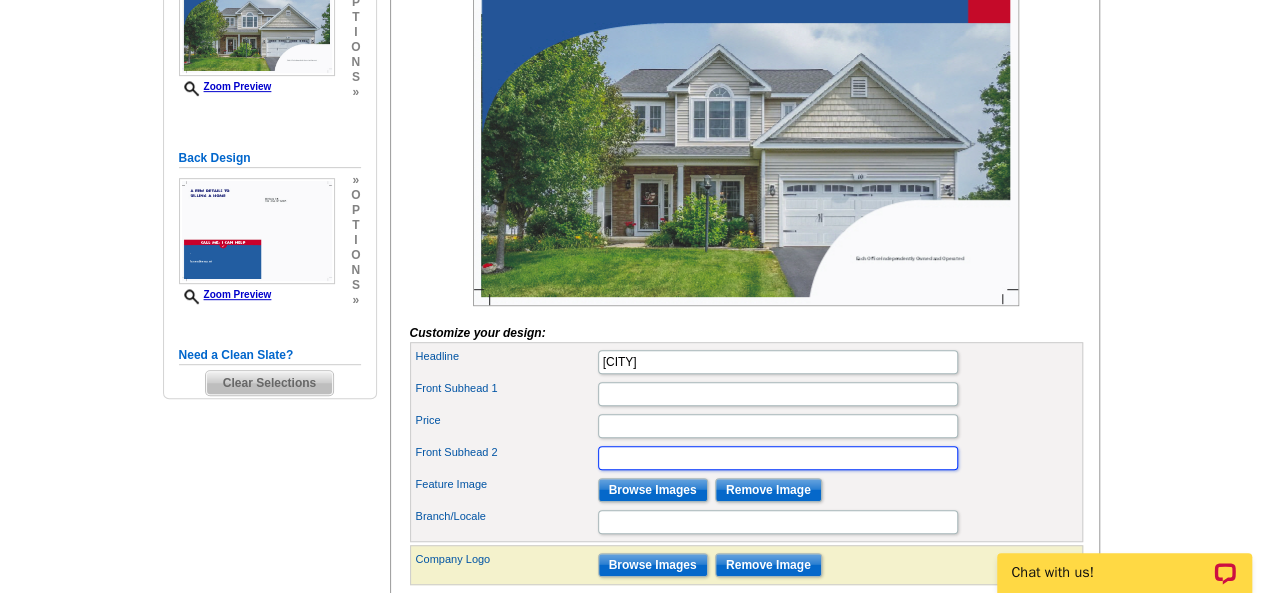 type 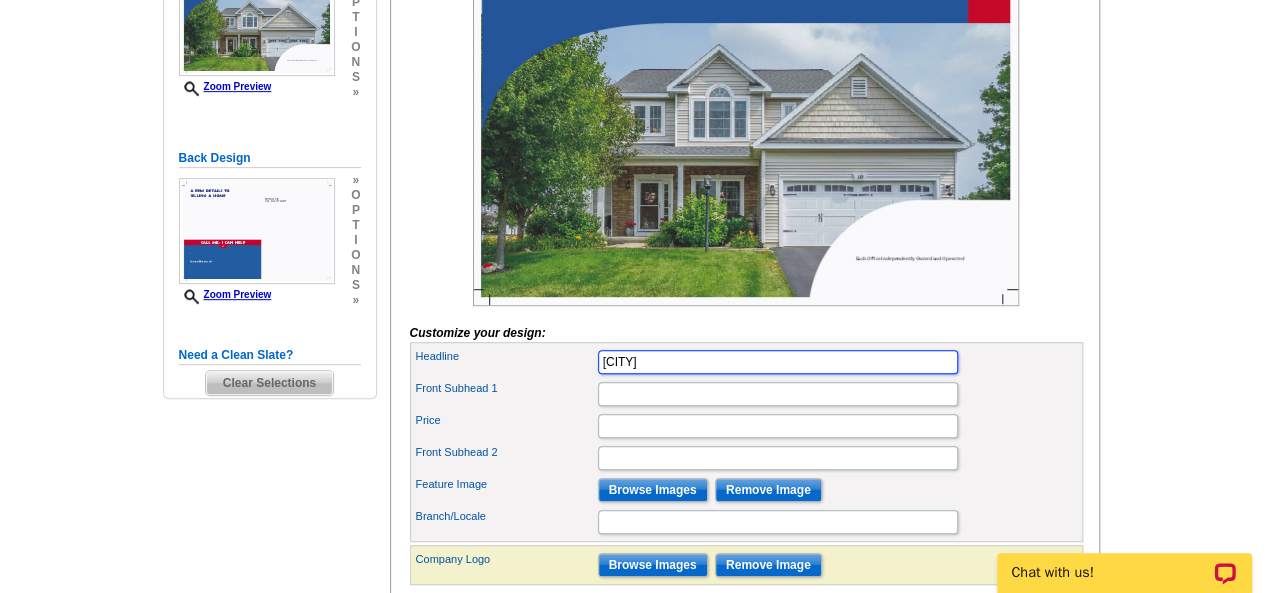click on "[CITY]" at bounding box center (778, 362) 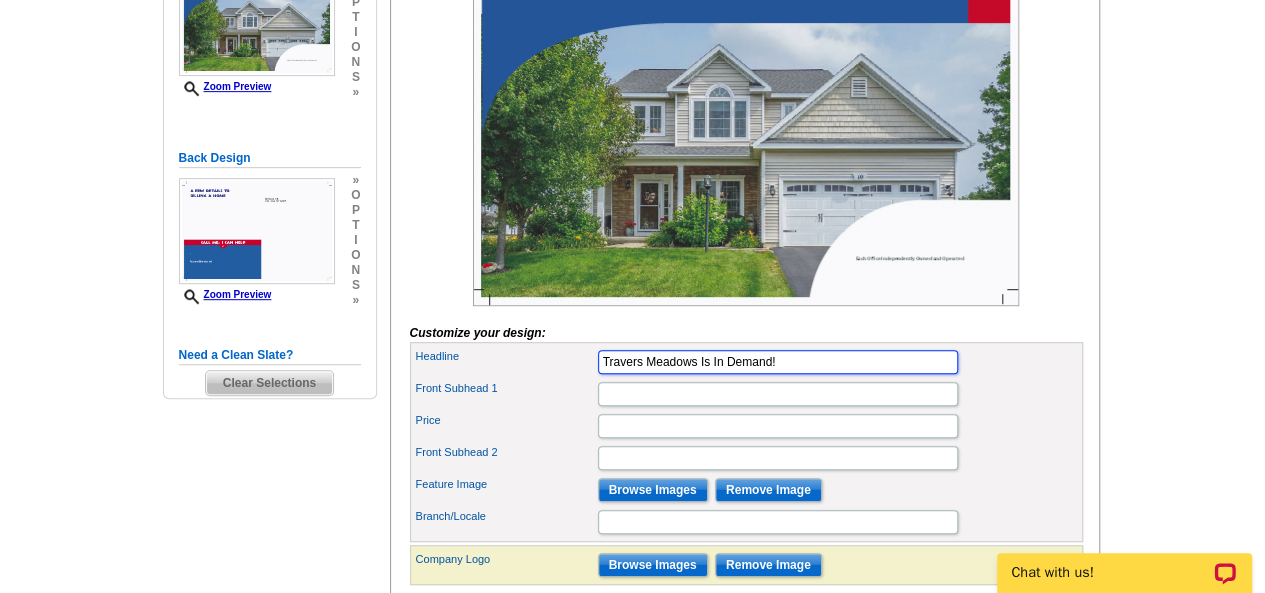 type on "Travers Meadows Is In Demand!" 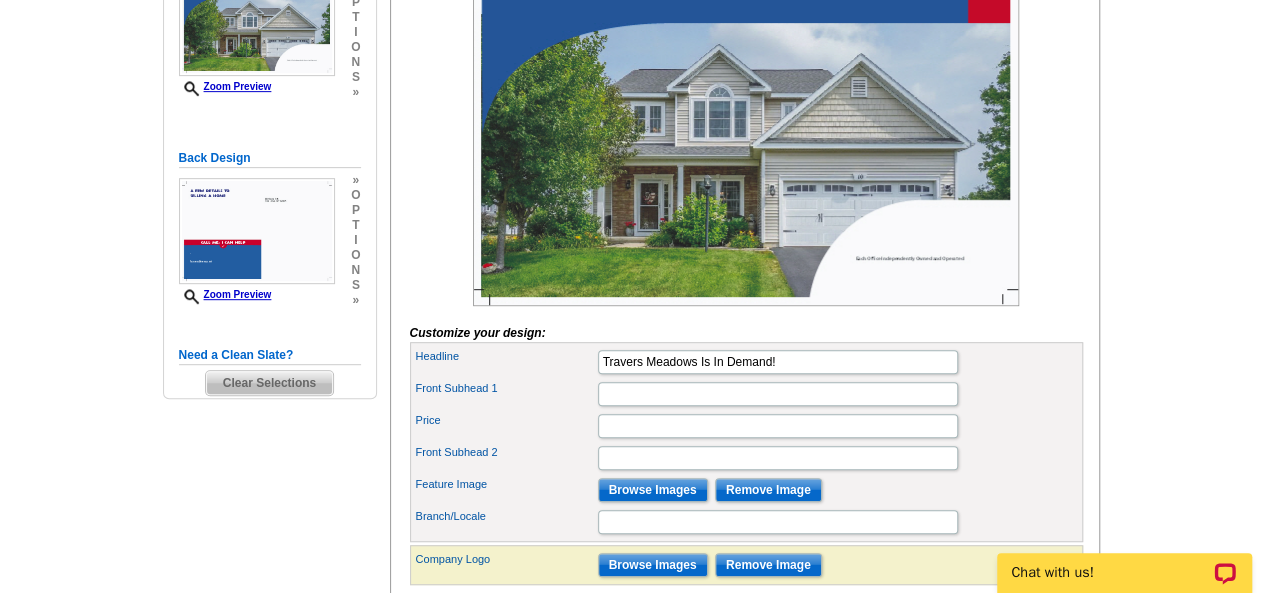 click on "Front Subhead 1" at bounding box center [746, 394] 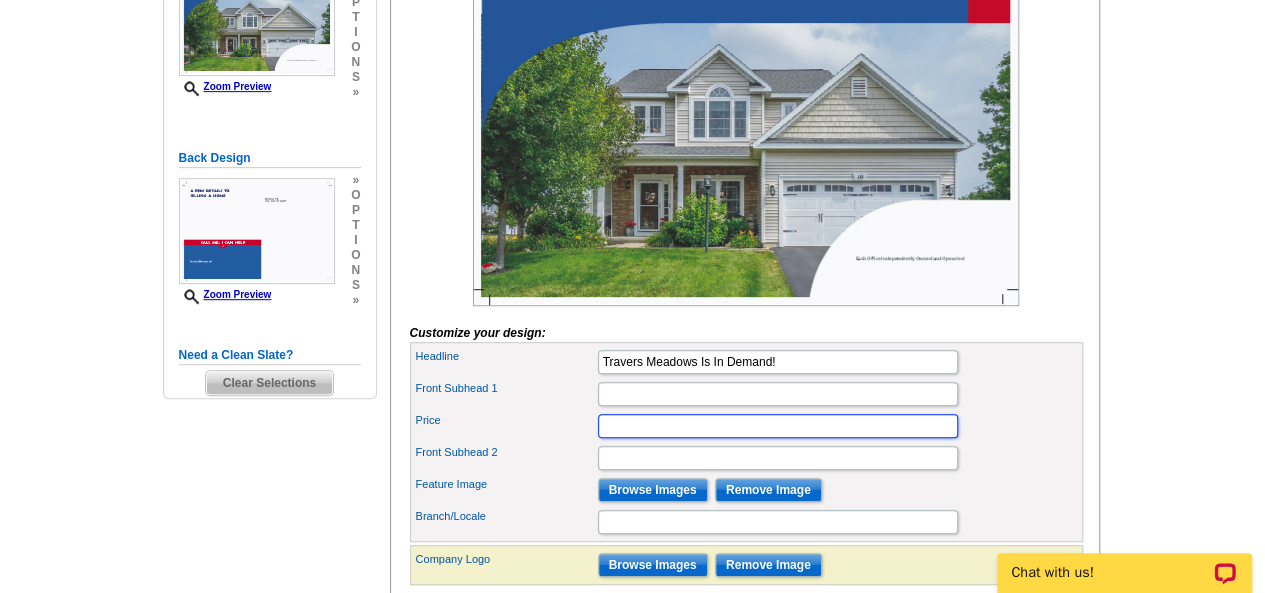 click on "Price" at bounding box center (778, 426) 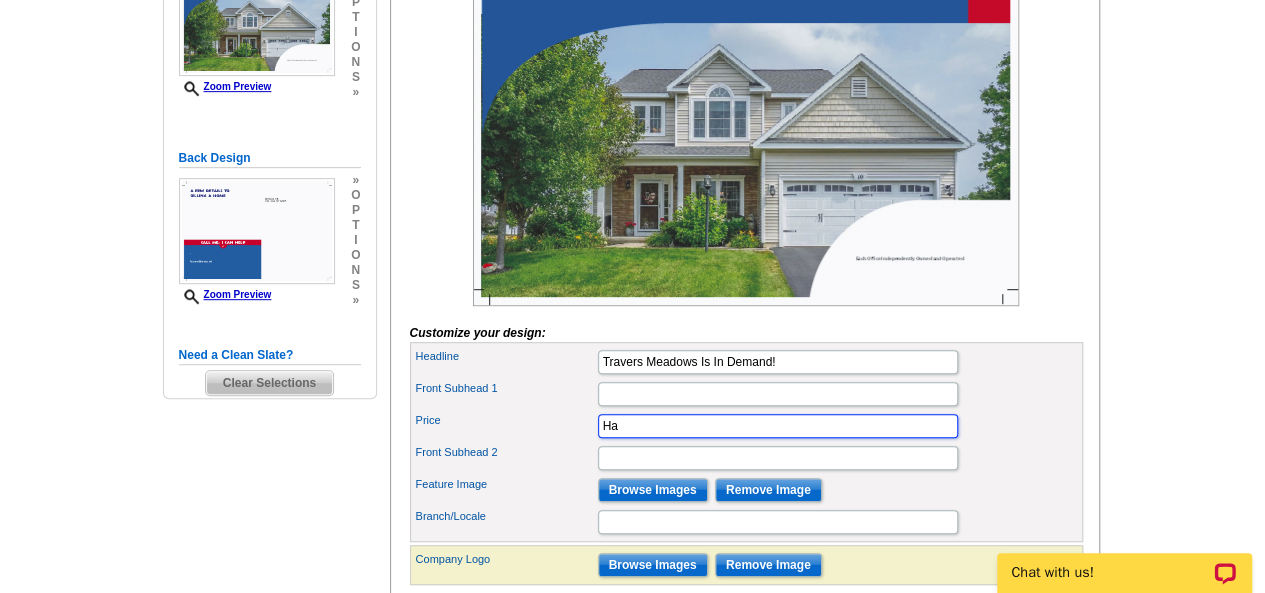 type on "H" 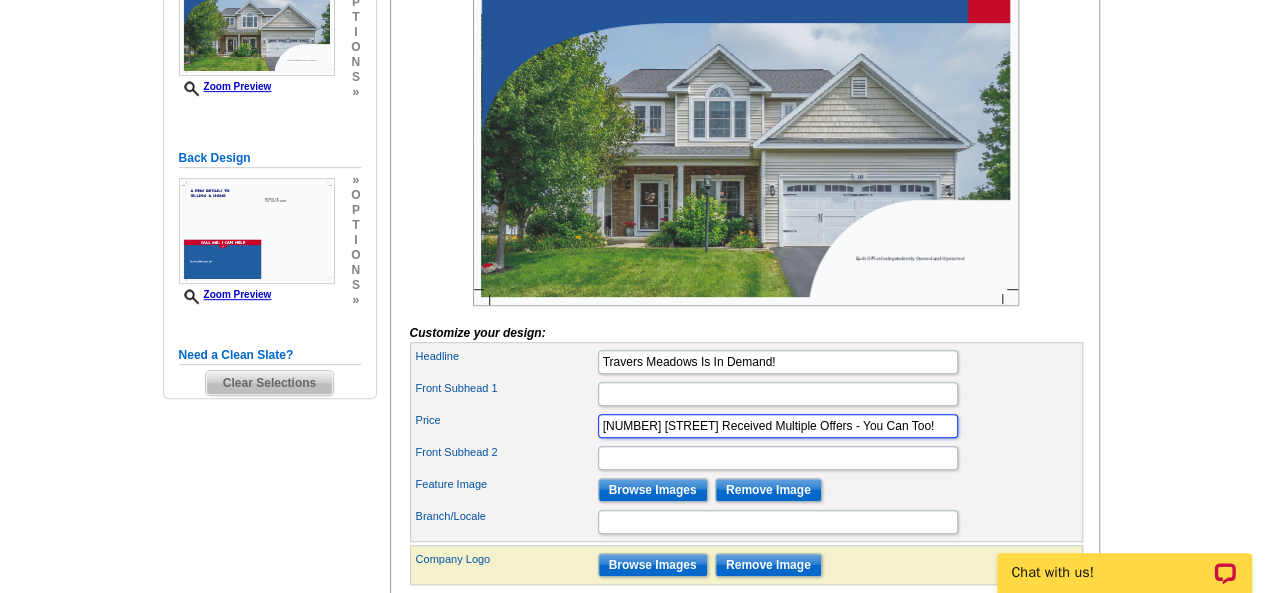 type on "[NUMBER] [STREET] Received Multiple Offers - You Can Too!" 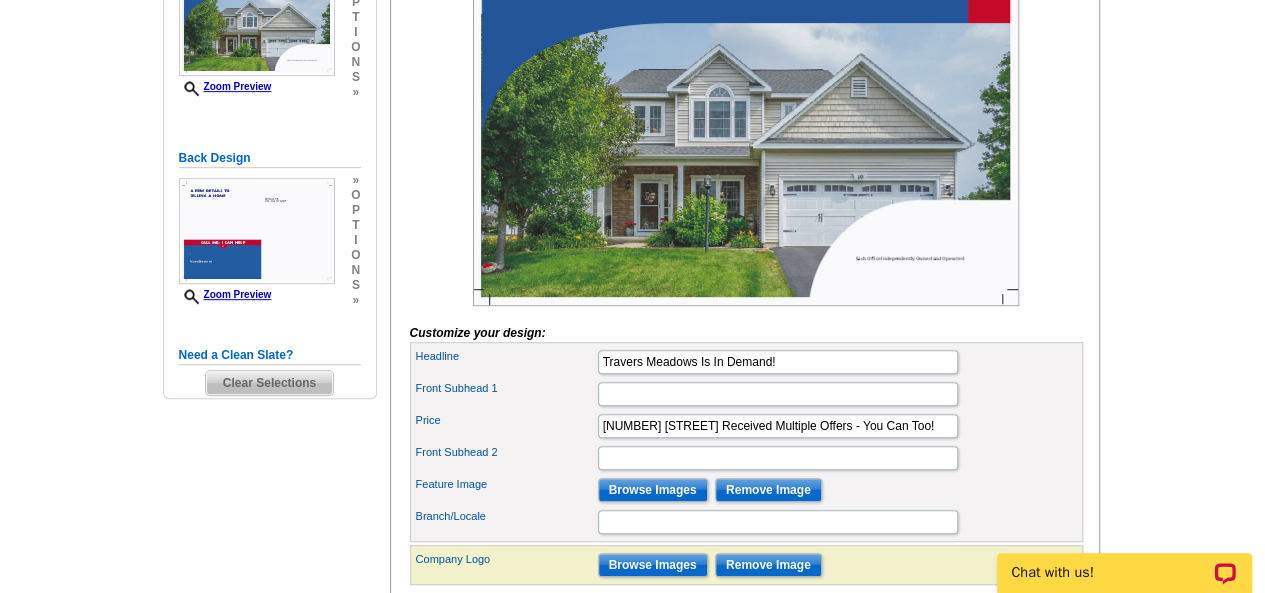 click on "Price
[NUMBER] [STREET] Received Multiple Offers - You Can Too!" at bounding box center [746, 426] 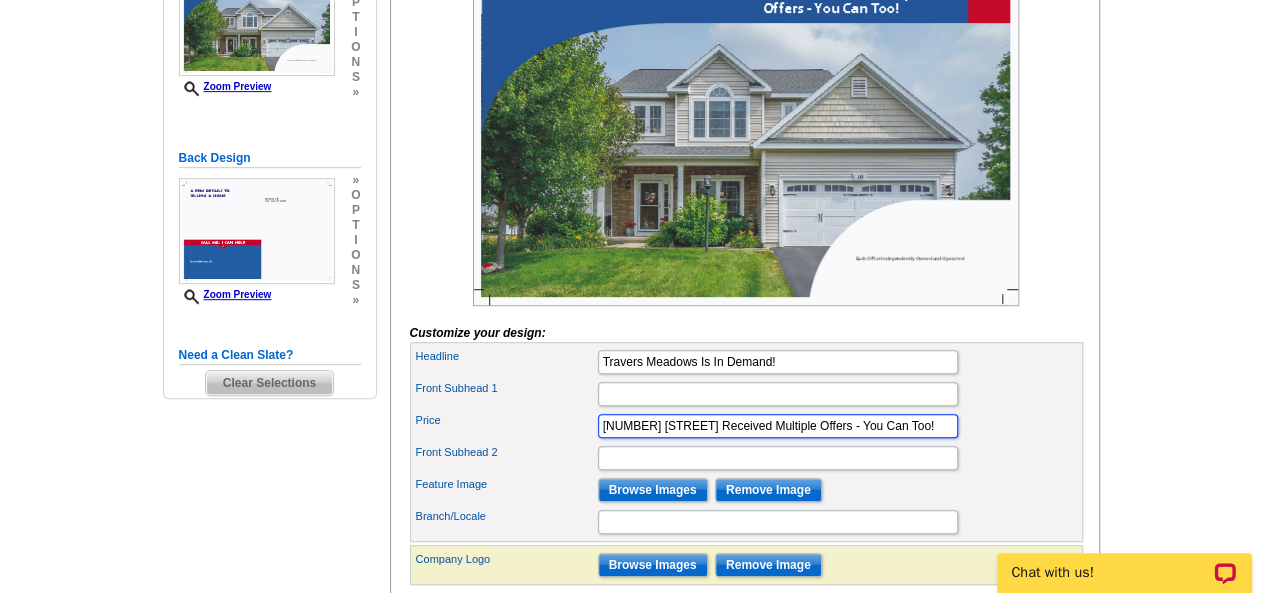 click on "[NUMBER] [STREET] Received Multiple Offers - You Can Too!" at bounding box center [778, 426] 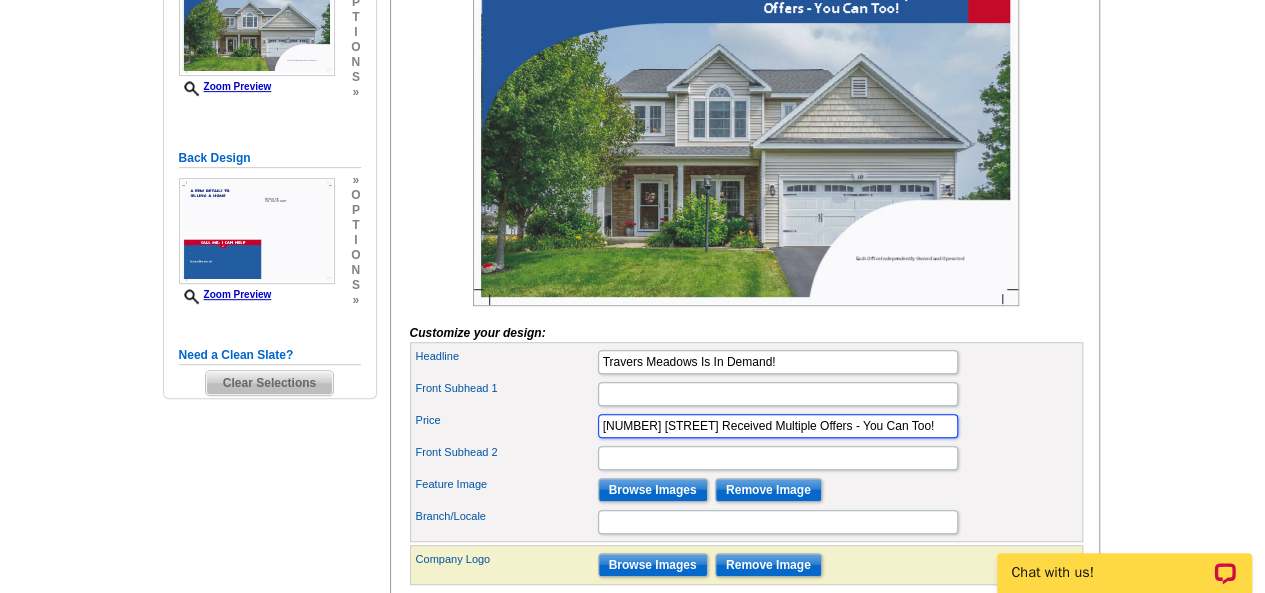 drag, startPoint x: 882, startPoint y: 453, endPoint x: 591, endPoint y: 441, distance: 291.2473 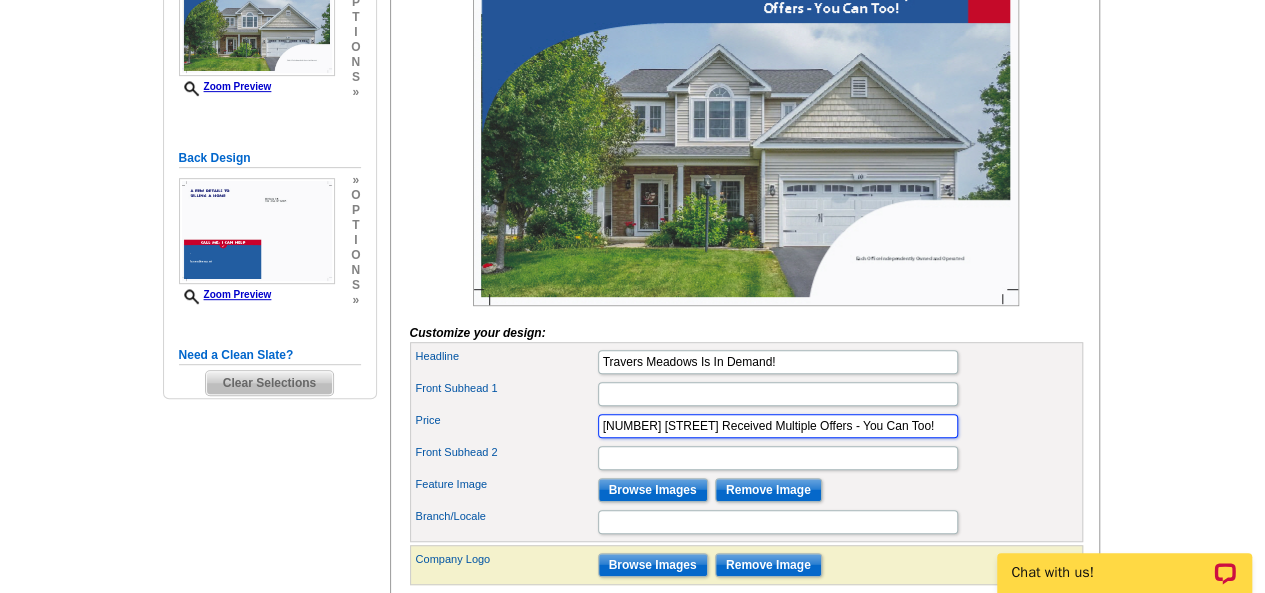 click on "Price
[NUMBER] [STREET] Received Multiple Offers - You Can Too!" at bounding box center [746, 426] 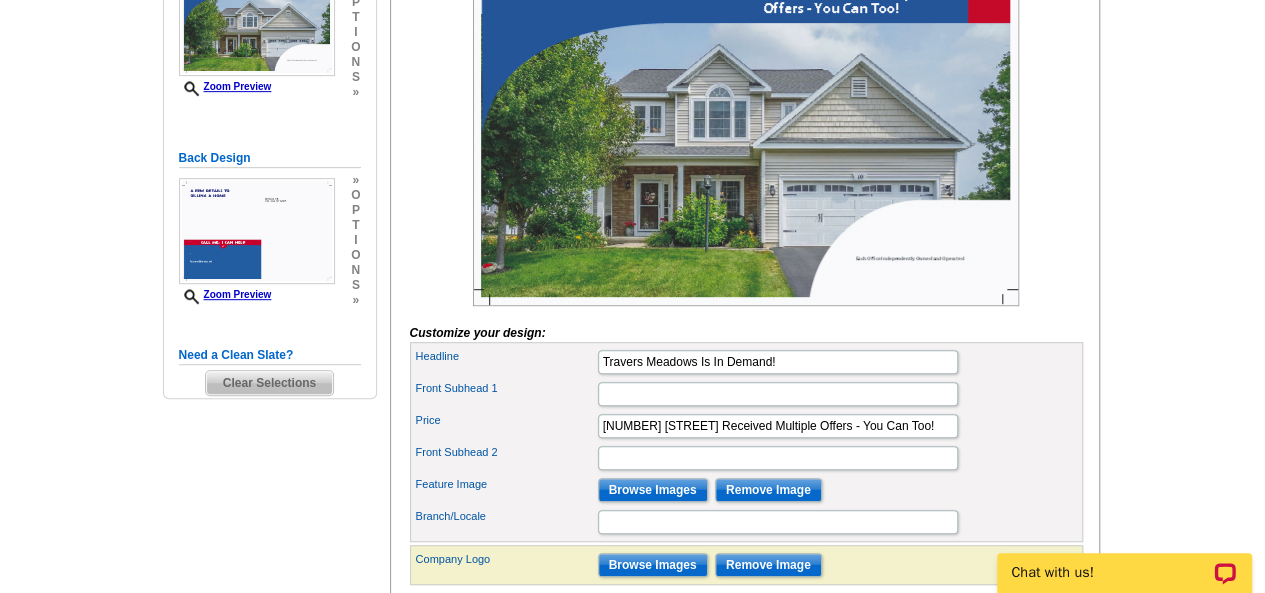 drag, startPoint x: 592, startPoint y: 441, endPoint x: 579, endPoint y: 453, distance: 17.691807 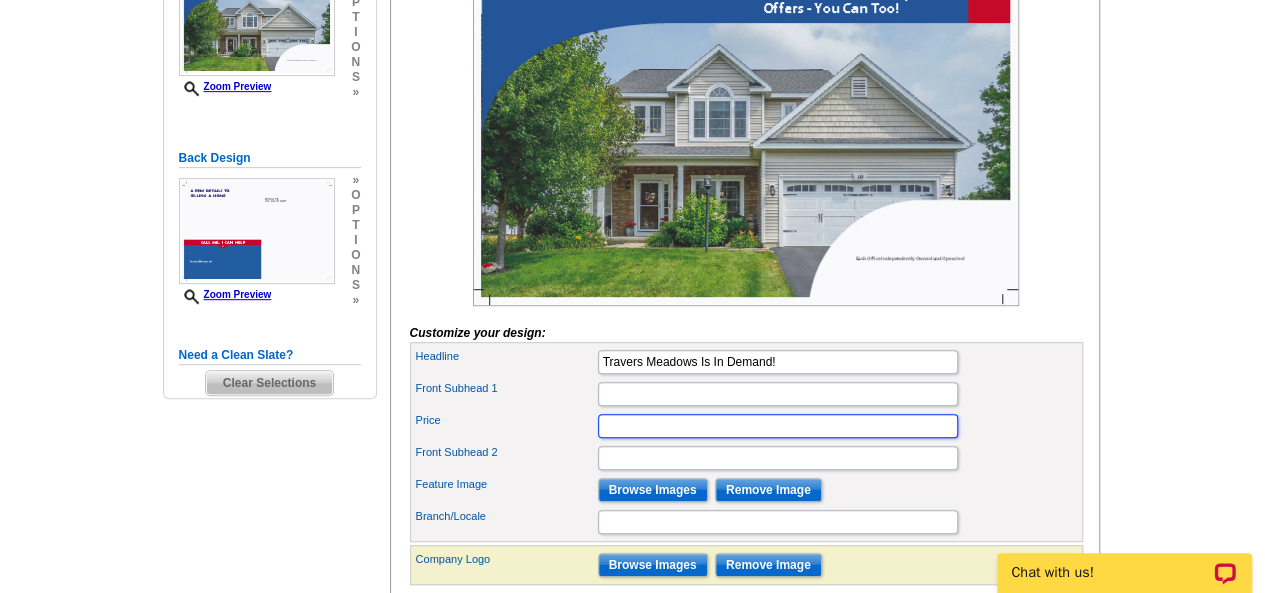type 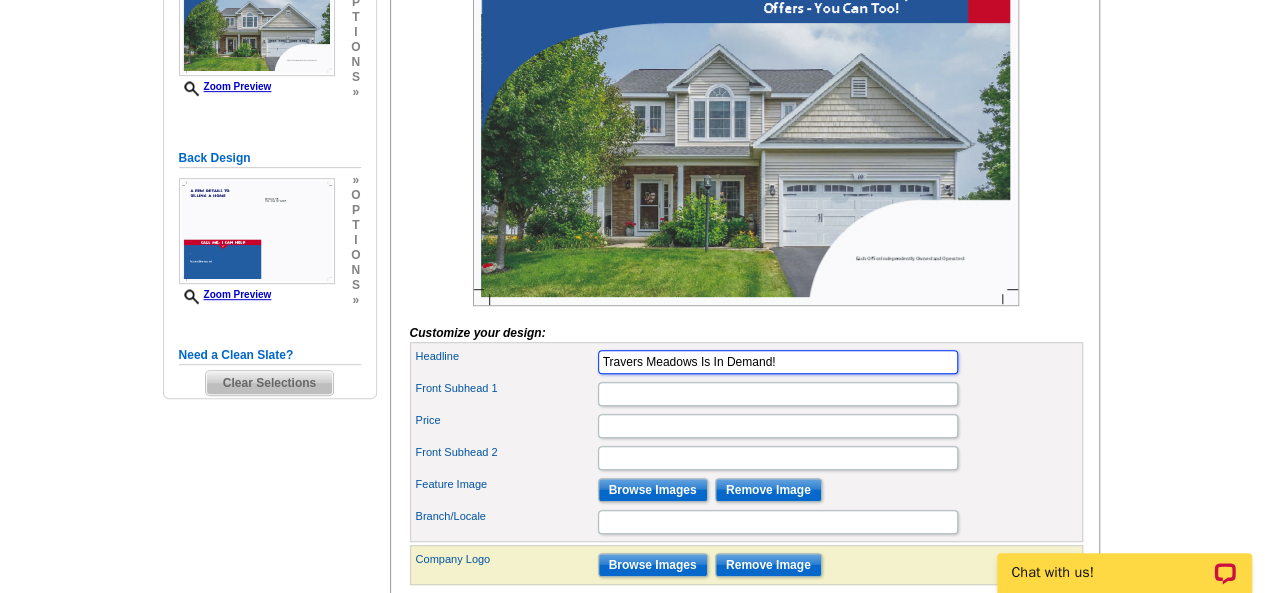 click on "Travers Meadows Is In Demand!" at bounding box center (778, 362) 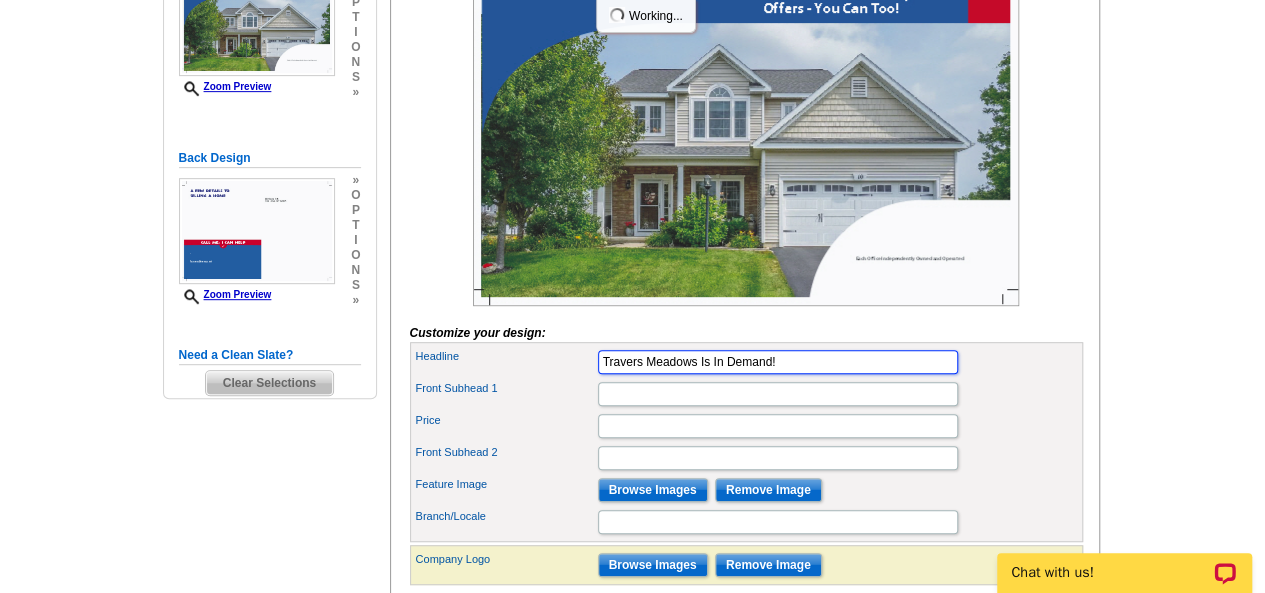 paste on "[NUMBER] [STREET] Received Multiple Offers - You Can Too!" 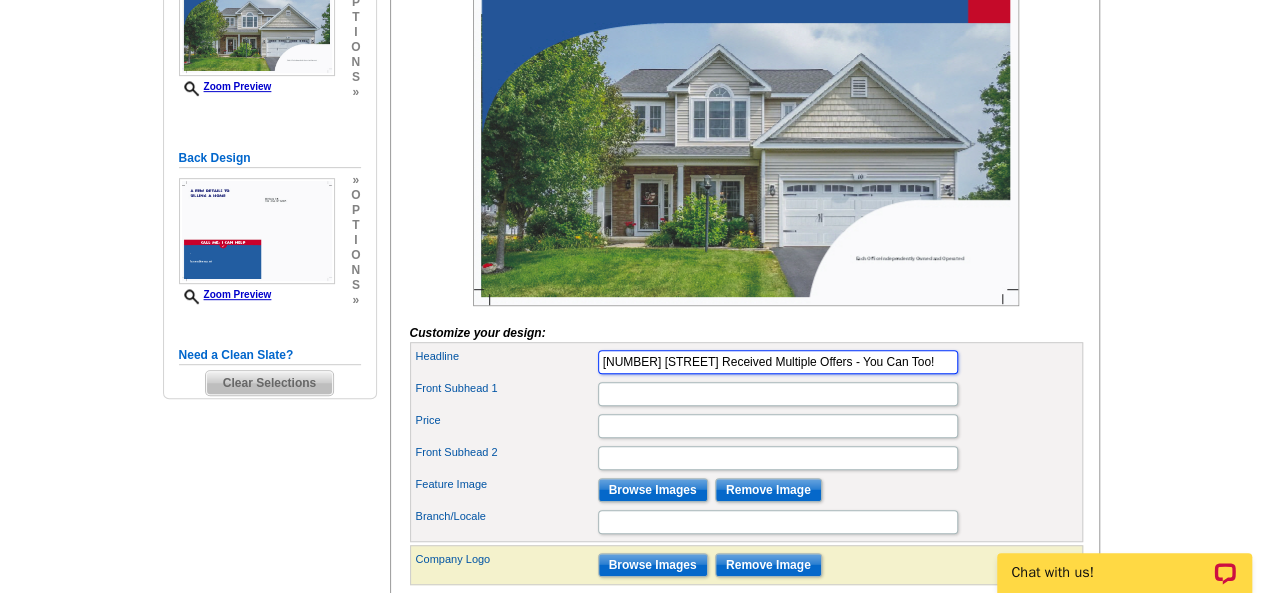 type on "[NUMBER] [STREET] Received Multiple Offers - You Can Too!" 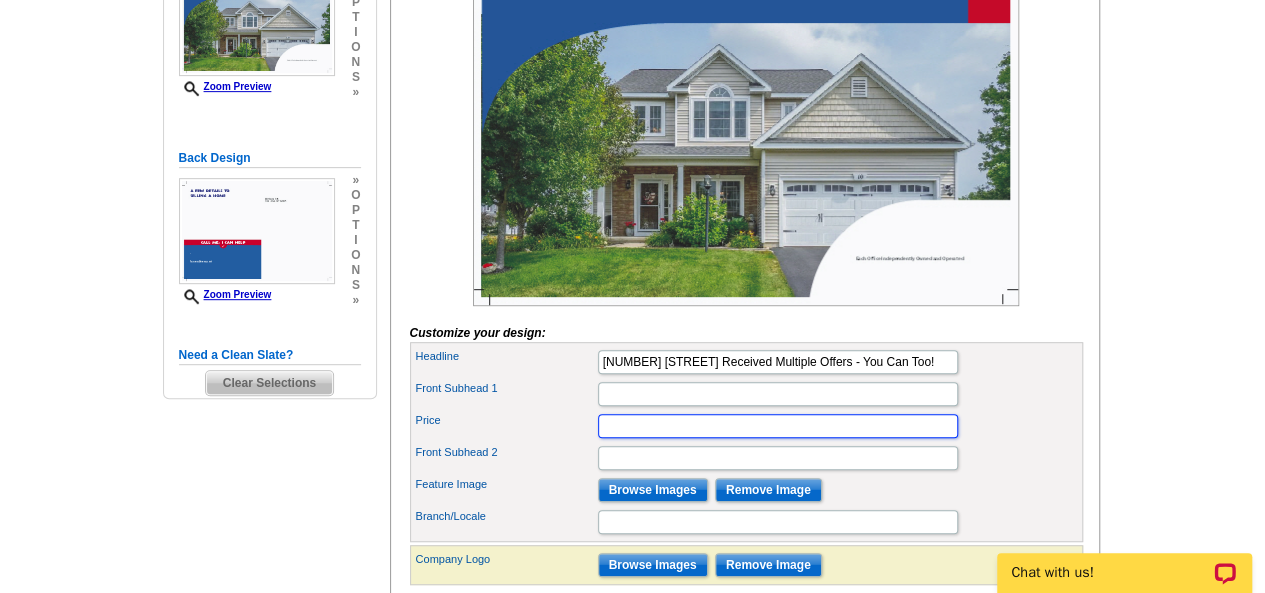 click on "Price" at bounding box center (778, 426) 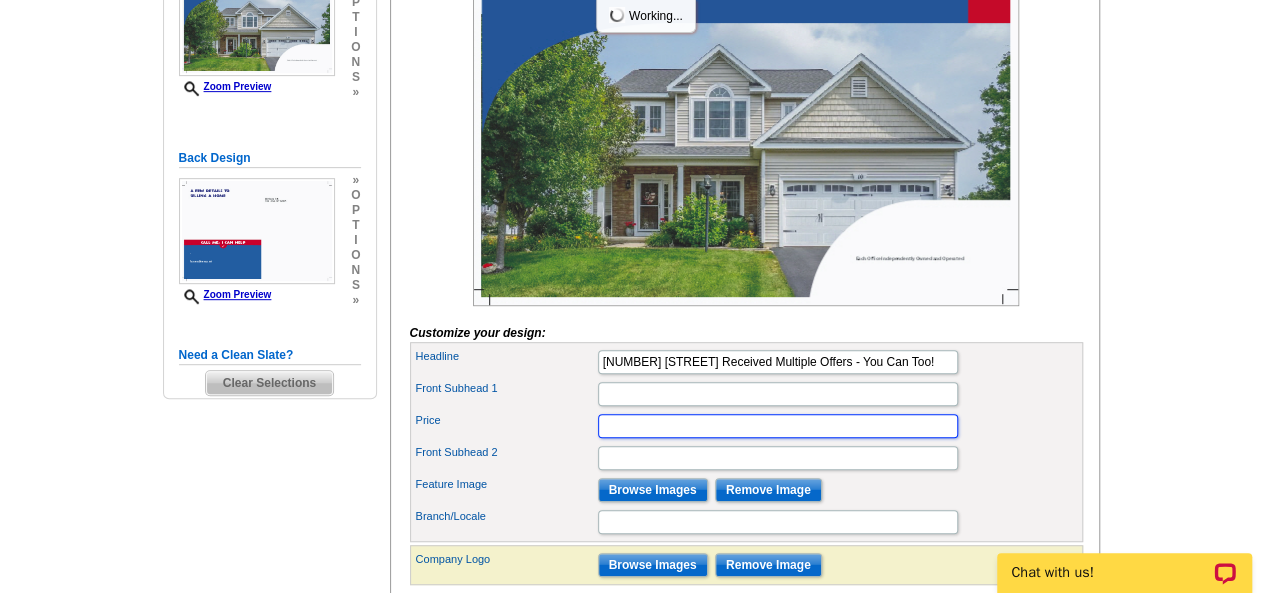 click on "Price" at bounding box center [778, 426] 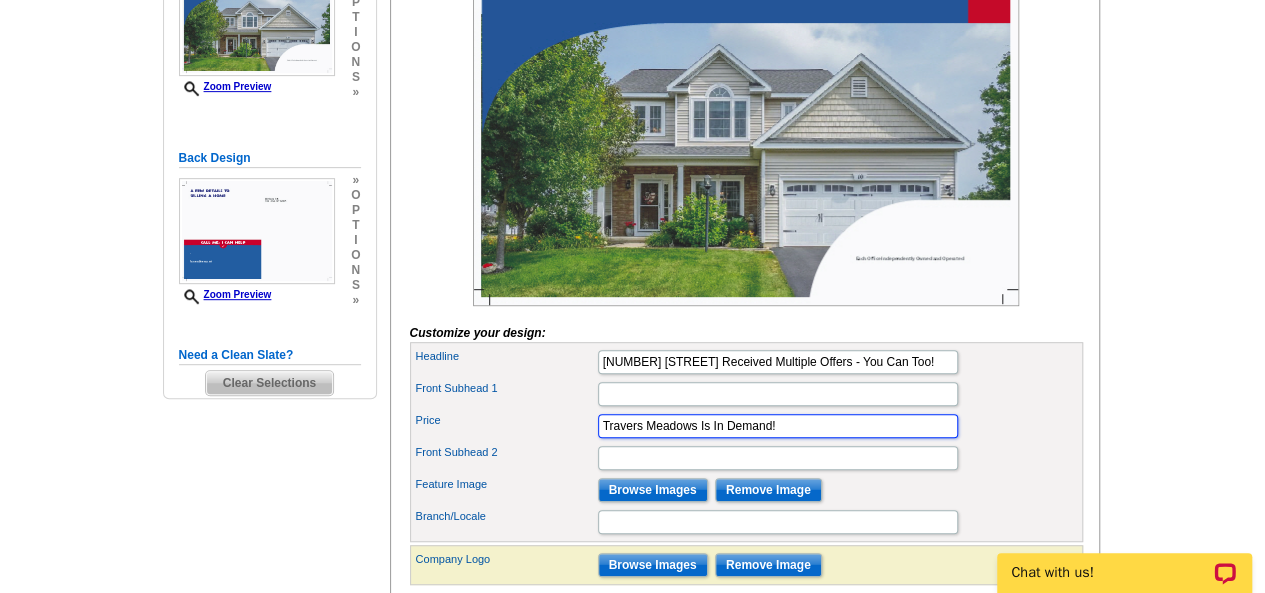 type on "Travers Meadows Is In Demand!" 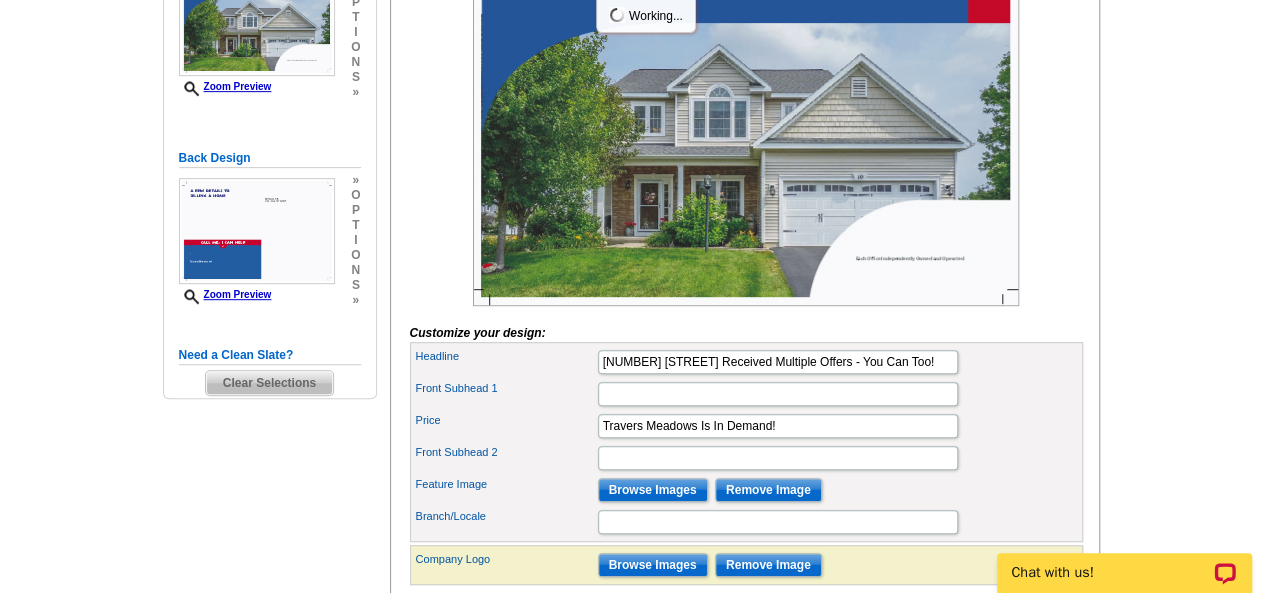 click on "Front Subhead 1" at bounding box center [746, 394] 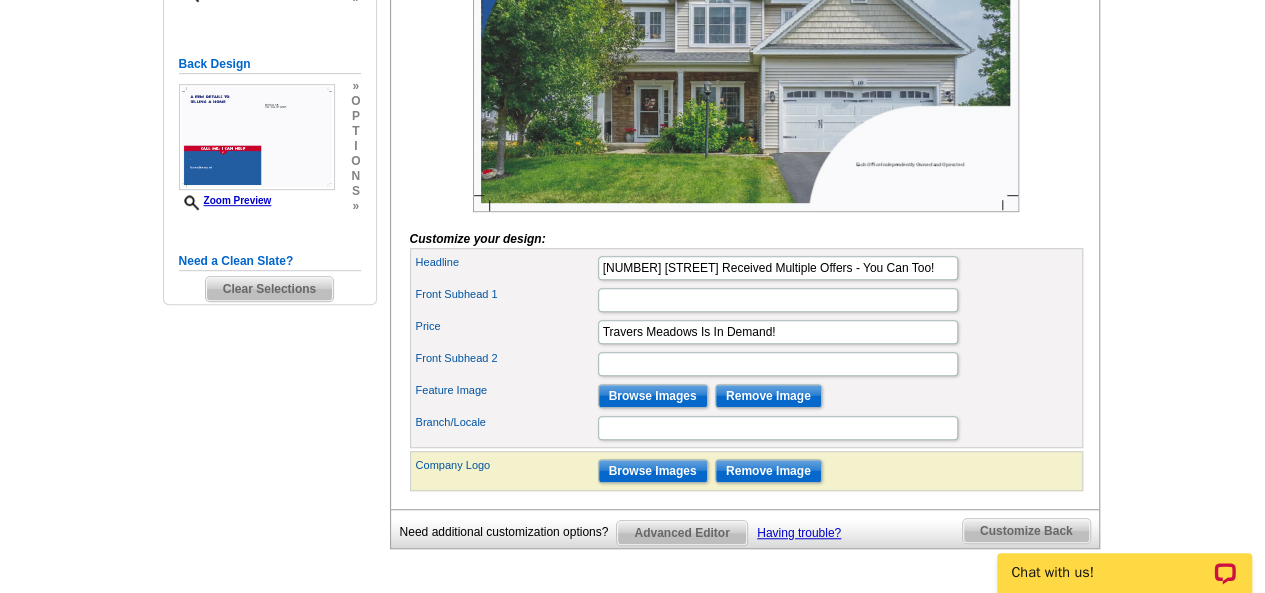 scroll, scrollTop: 498, scrollLeft: 0, axis: vertical 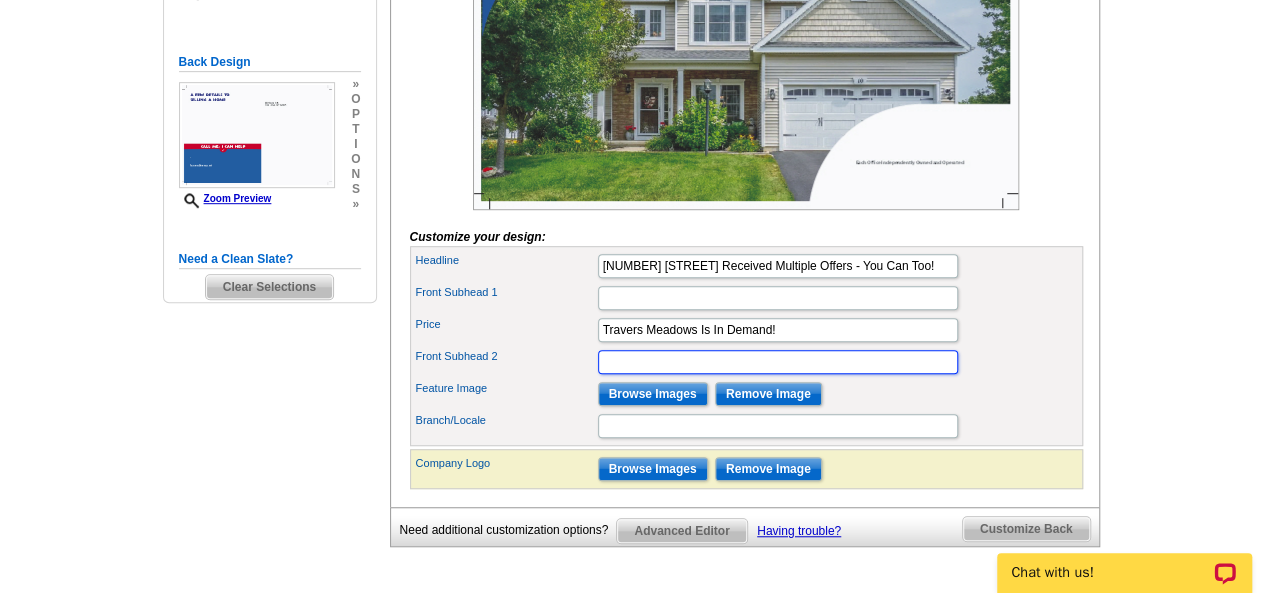click on "Front Subhead 2" at bounding box center (778, 362) 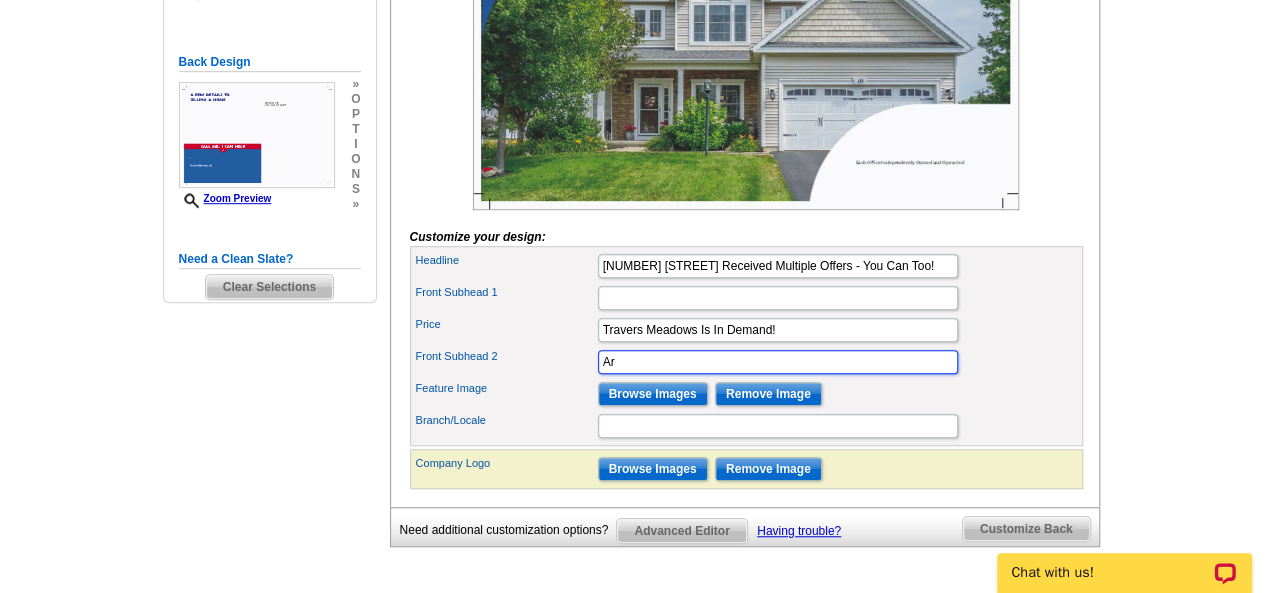 type on "A" 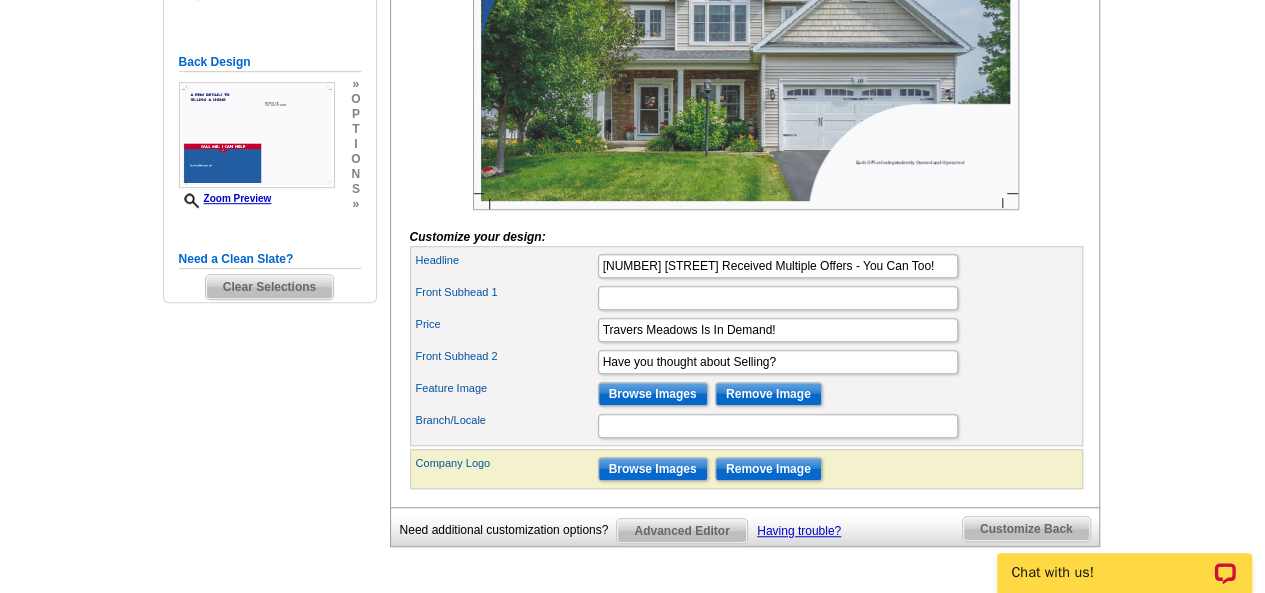 click on "Front Subhead 2
Have you thought about Selling?" at bounding box center (746, 362) 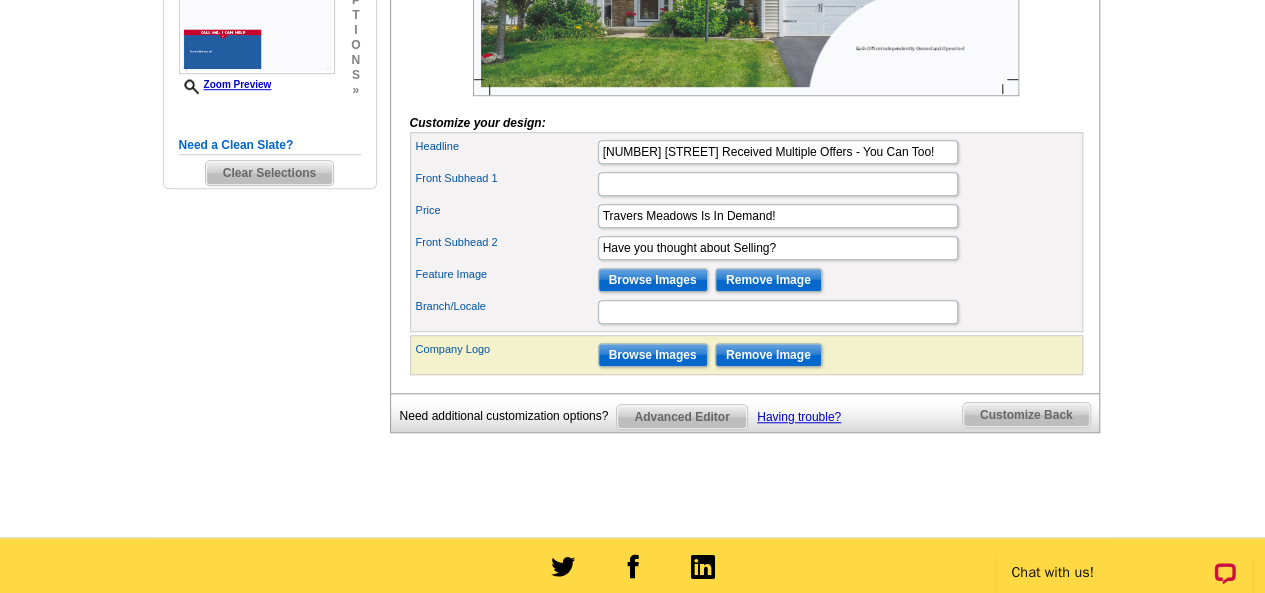 scroll, scrollTop: 613, scrollLeft: 0, axis: vertical 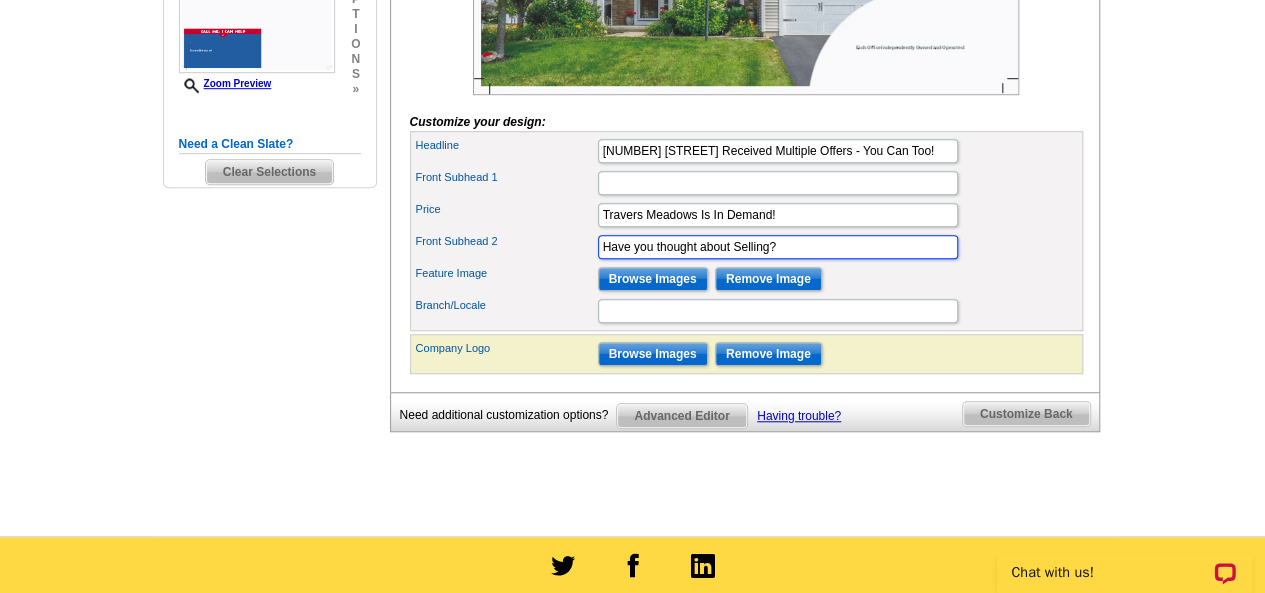 click on "Have you thought about Selling?" at bounding box center [778, 247] 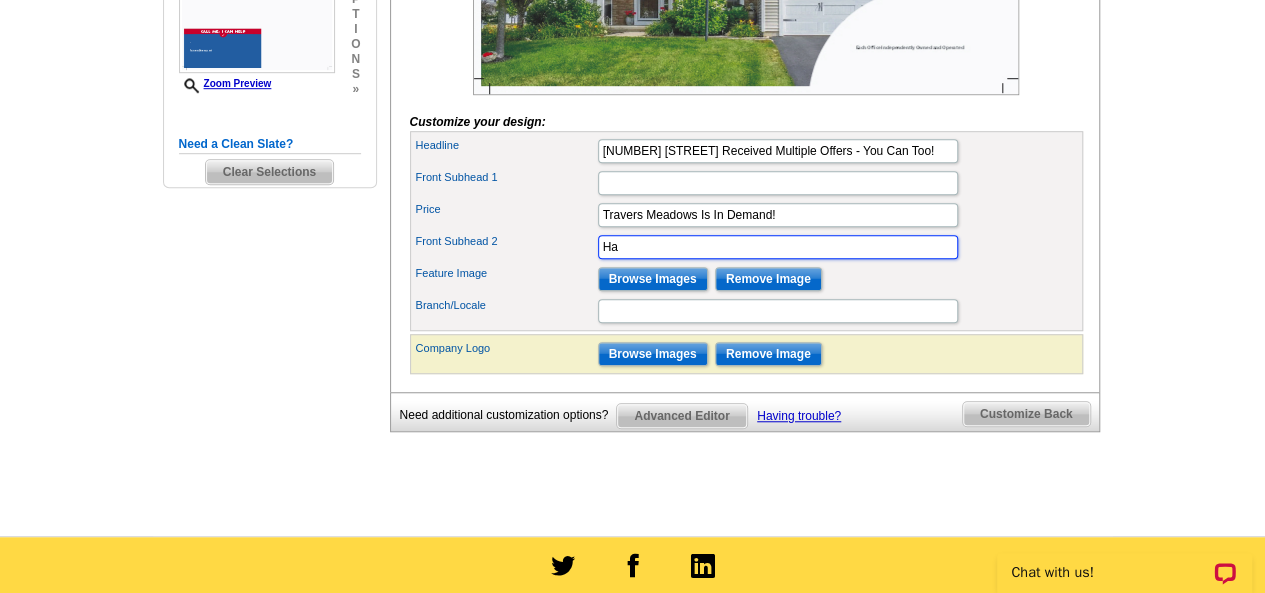 type on "H" 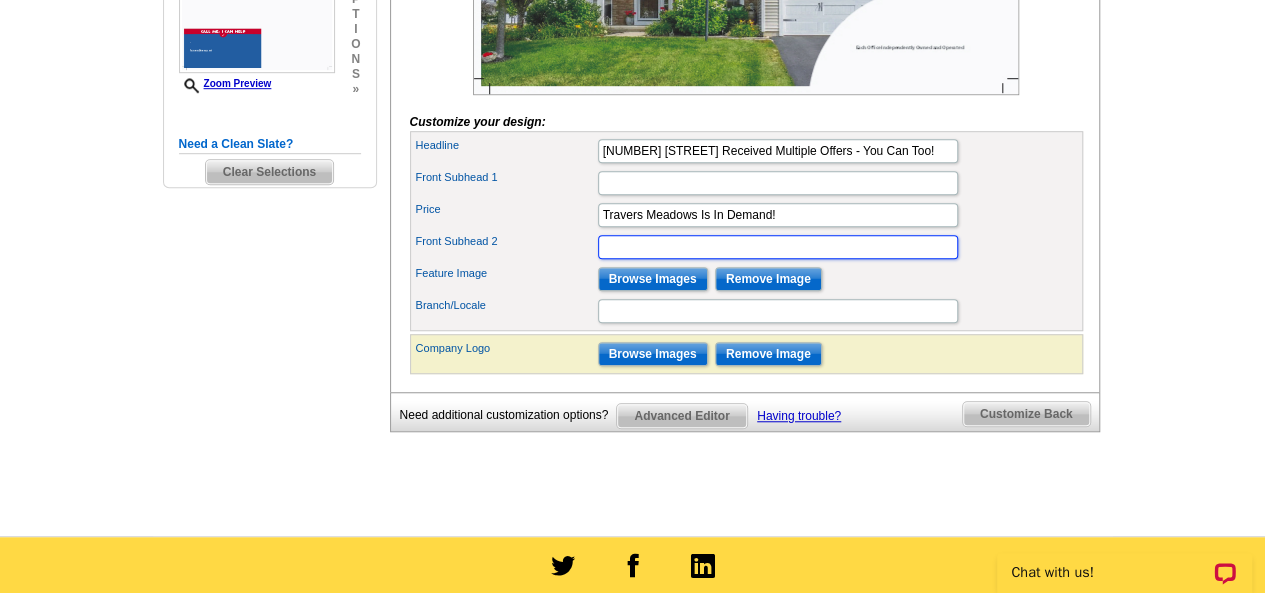 type 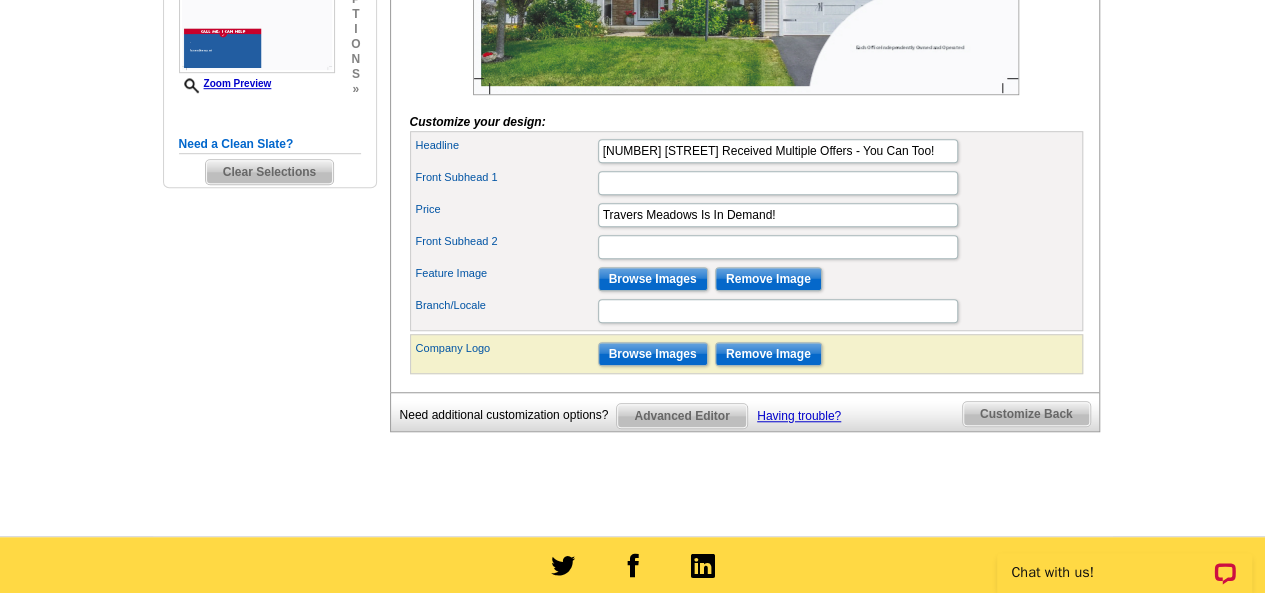 click on "Front Subhead 2" at bounding box center [746, 247] 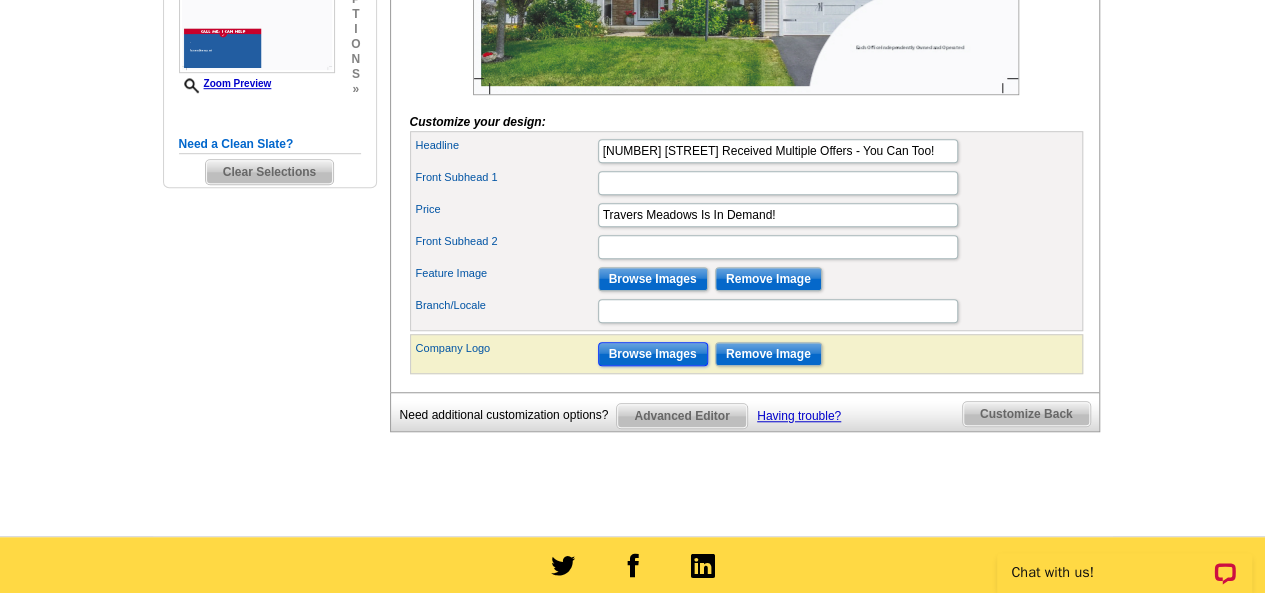 click on "Browse Images" at bounding box center [653, 354] 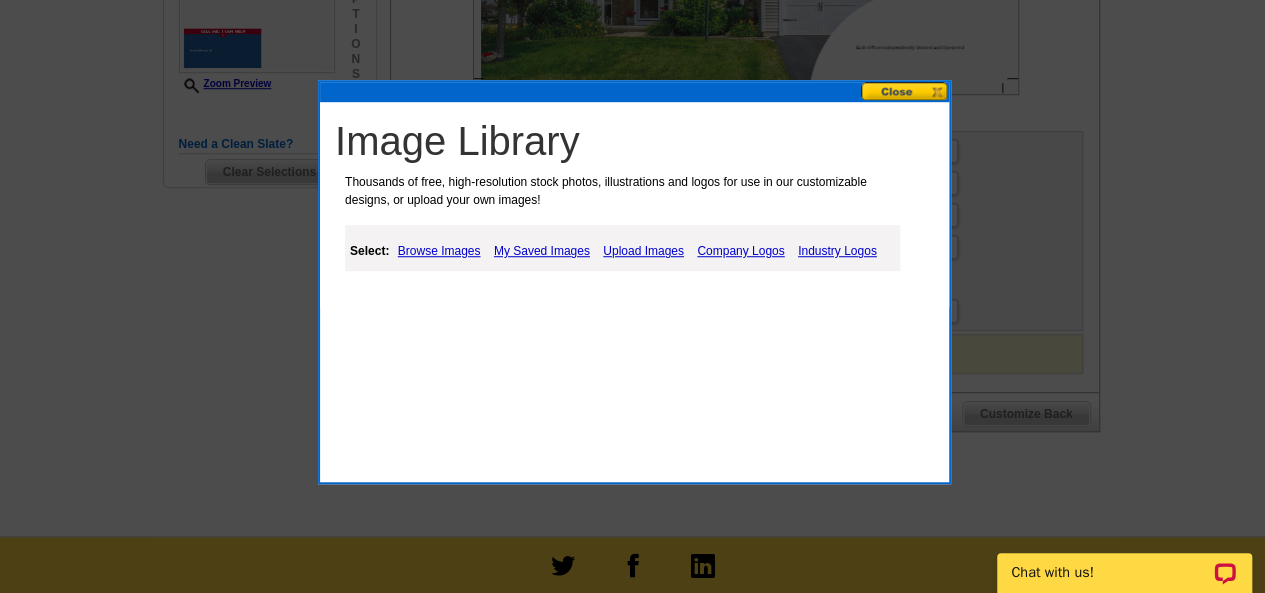 click on "Upload Images" at bounding box center [643, 251] 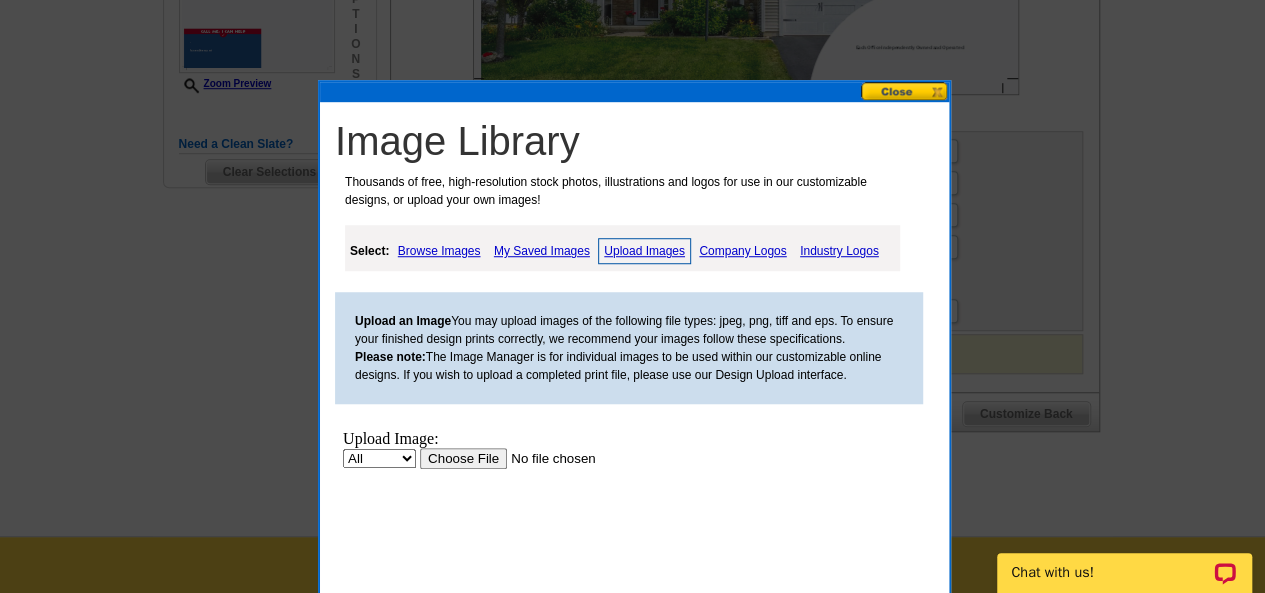 scroll, scrollTop: 0, scrollLeft: 0, axis: both 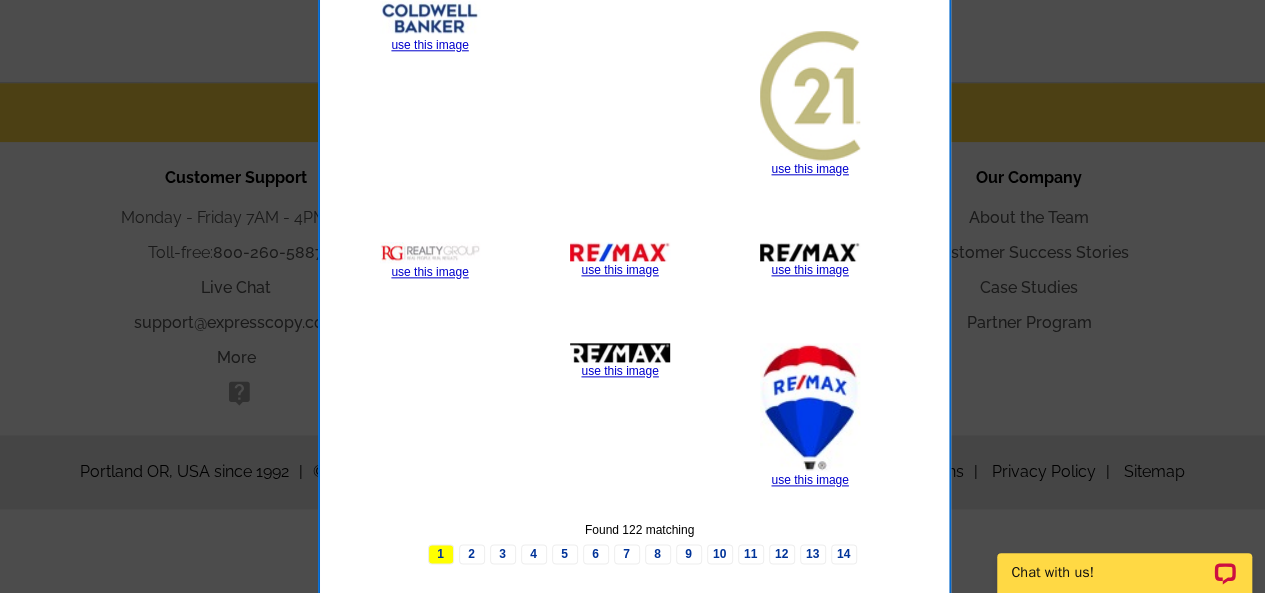 click at bounding box center [810, 407] 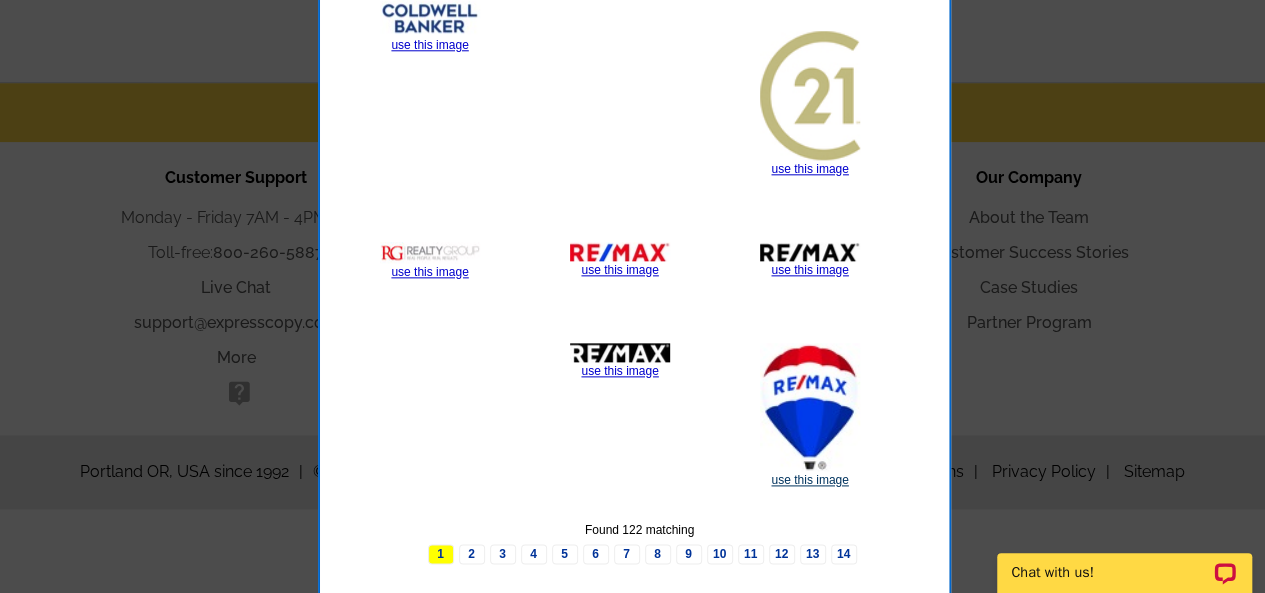 click on "use this image" at bounding box center (809, 480) 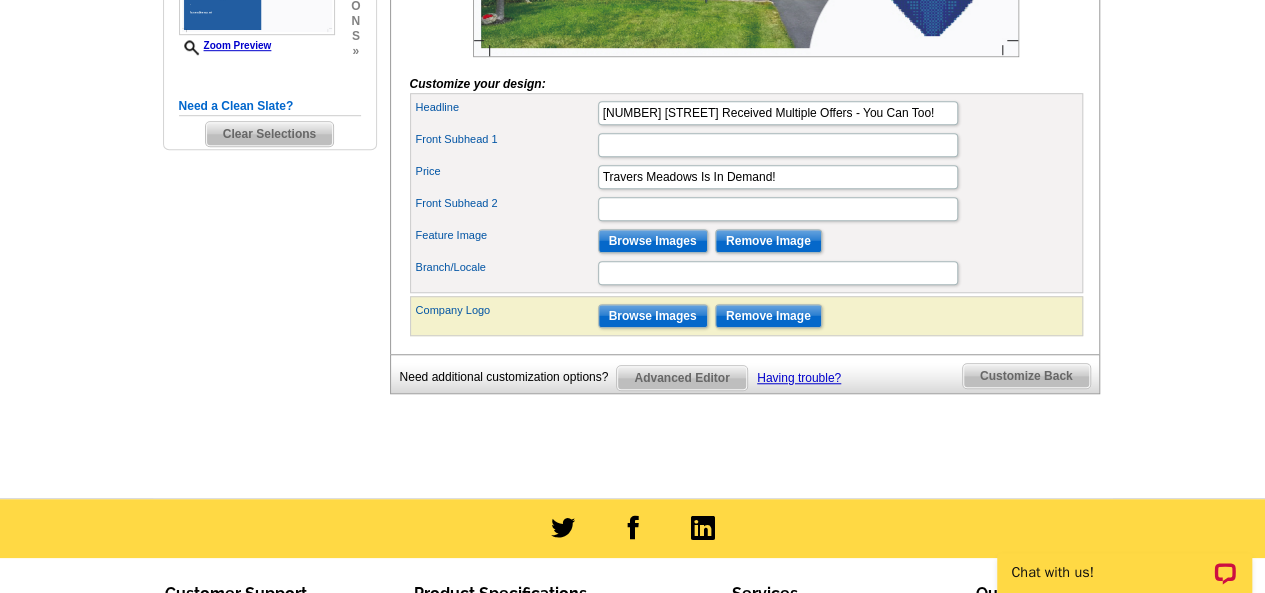 scroll, scrollTop: 664, scrollLeft: 0, axis: vertical 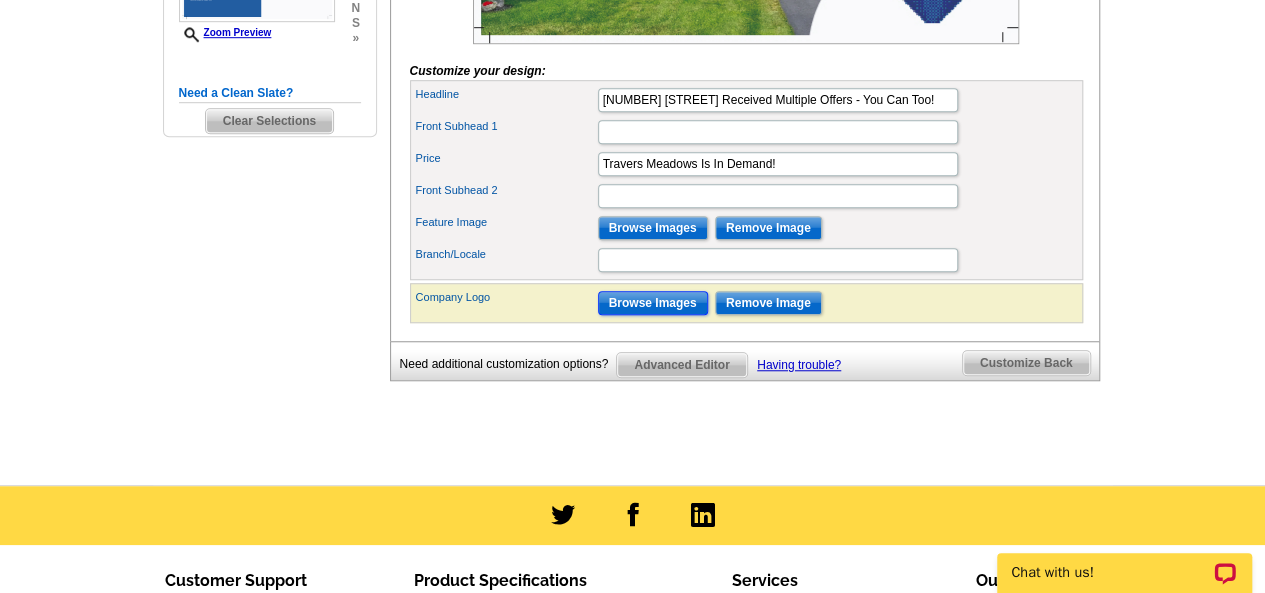 click on "Browse Images" at bounding box center [653, 303] 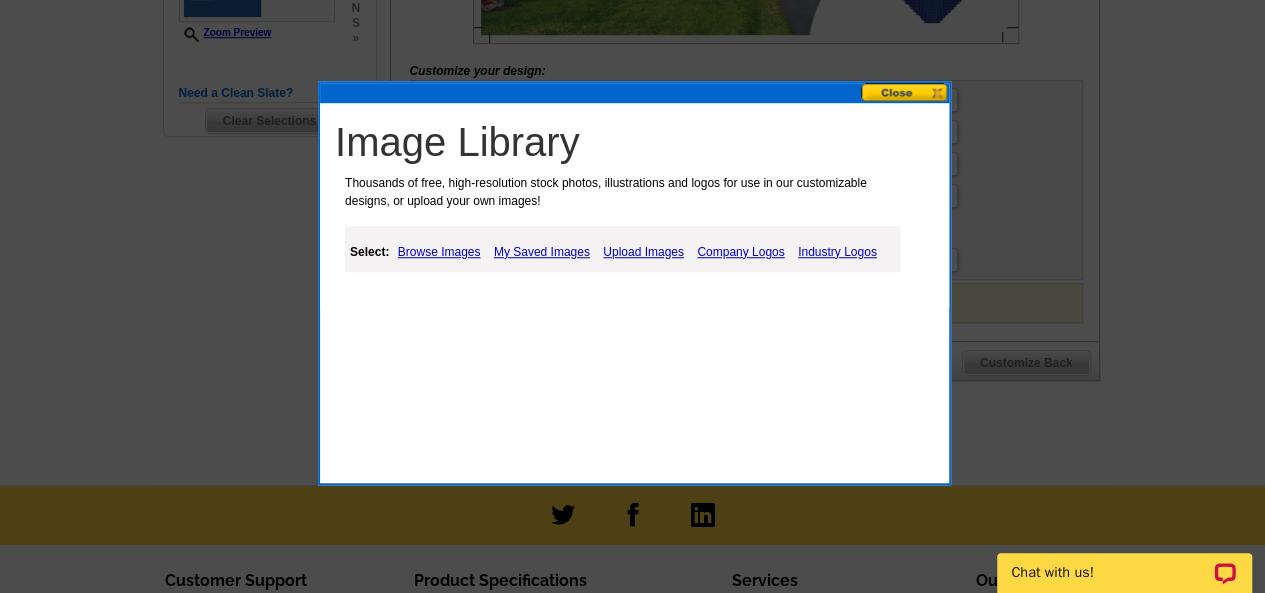 click on "Company Logos" at bounding box center [740, 252] 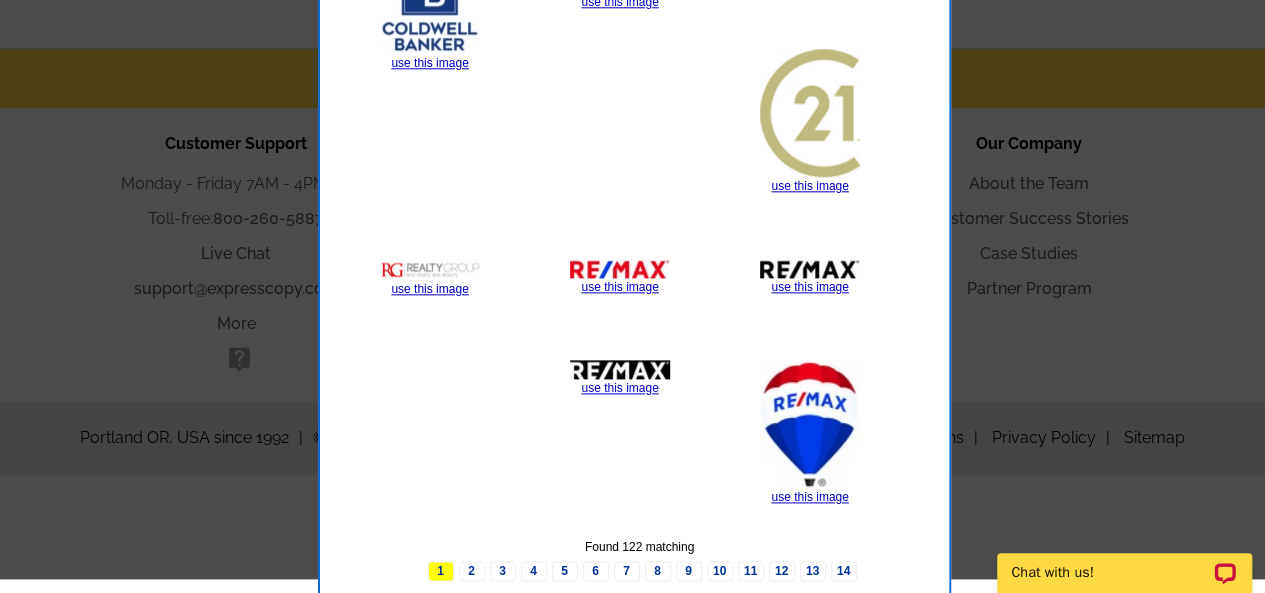 scroll, scrollTop: 1111, scrollLeft: 0, axis: vertical 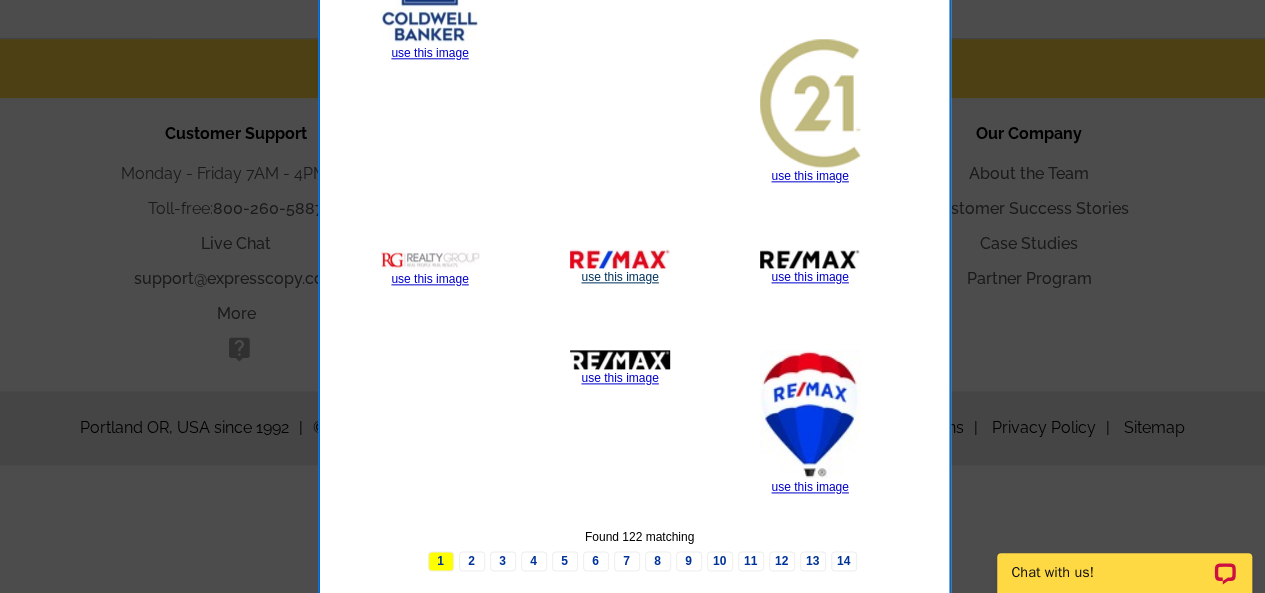 click on "use this image" at bounding box center (619, 277) 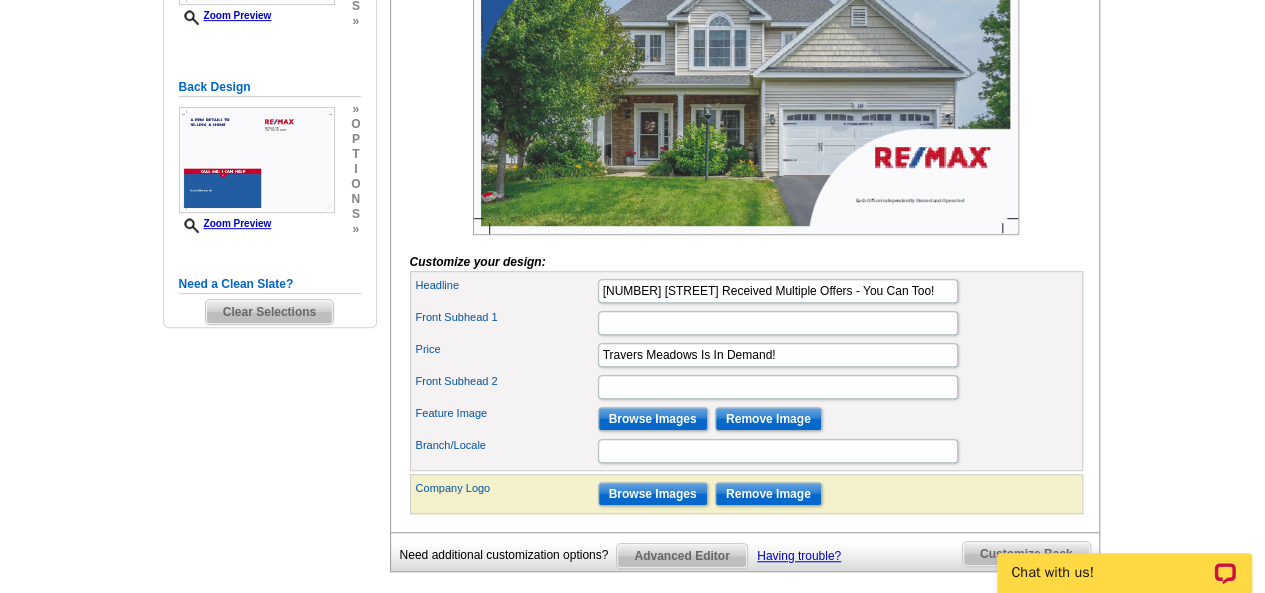 scroll, scrollTop: 482, scrollLeft: 0, axis: vertical 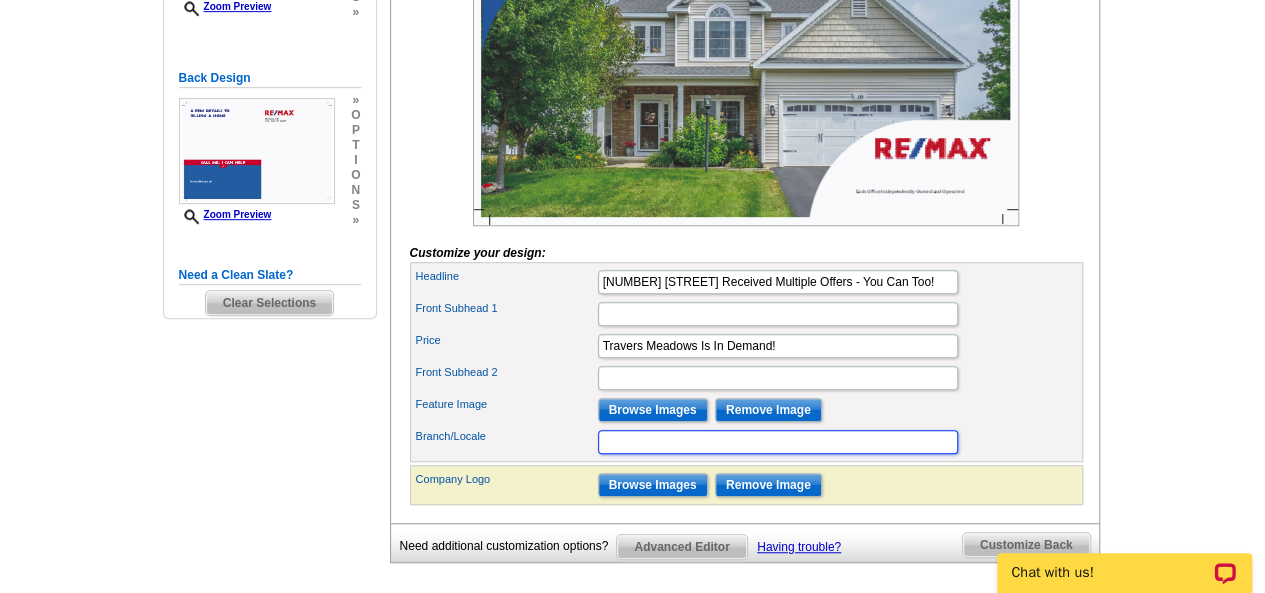 click on "Branch/Locale" at bounding box center [778, 442] 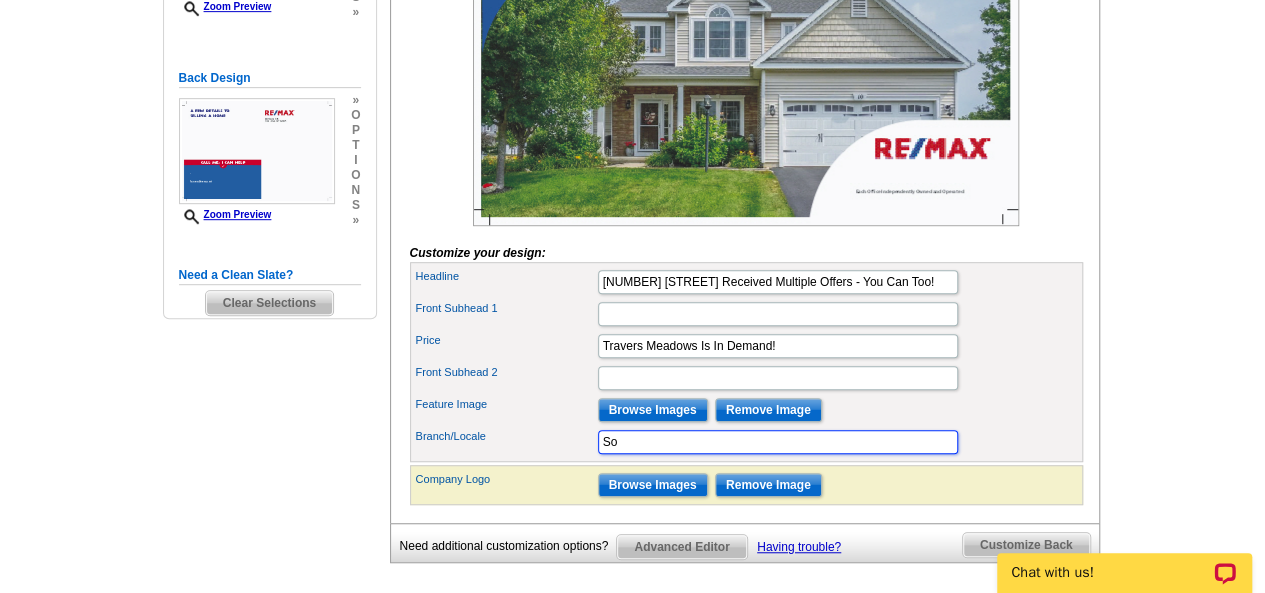 type on "S" 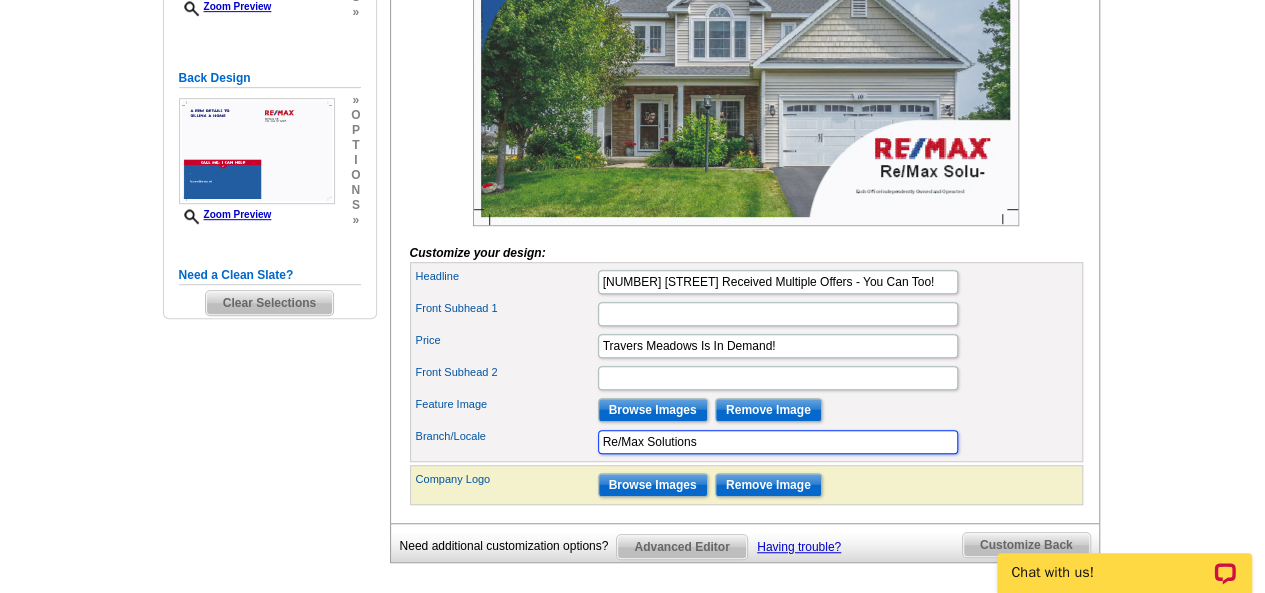 click on "Re/Max Solutions" at bounding box center (778, 442) 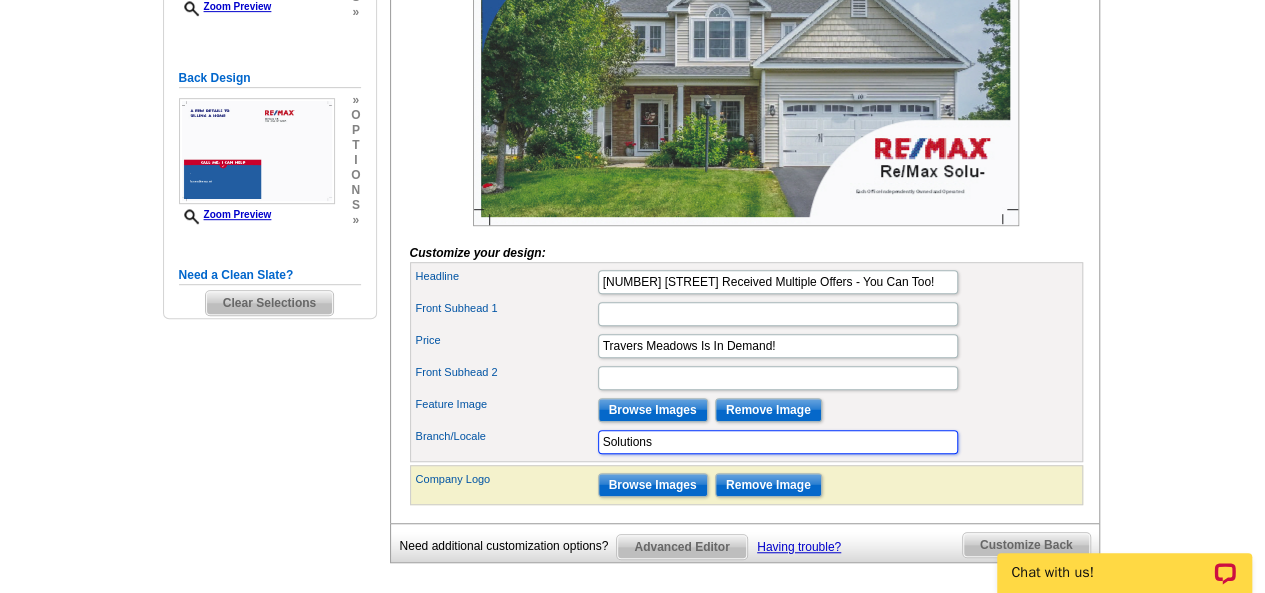 type on "Solutions" 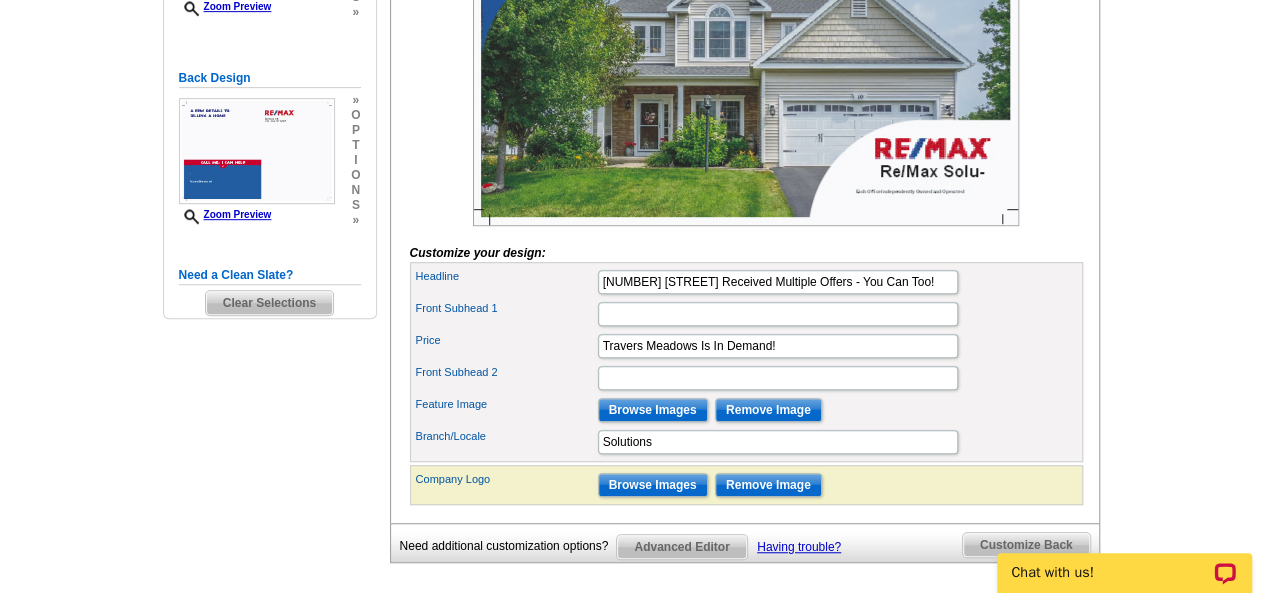 click on "Branch/Locale
Solutions" at bounding box center (746, 442) 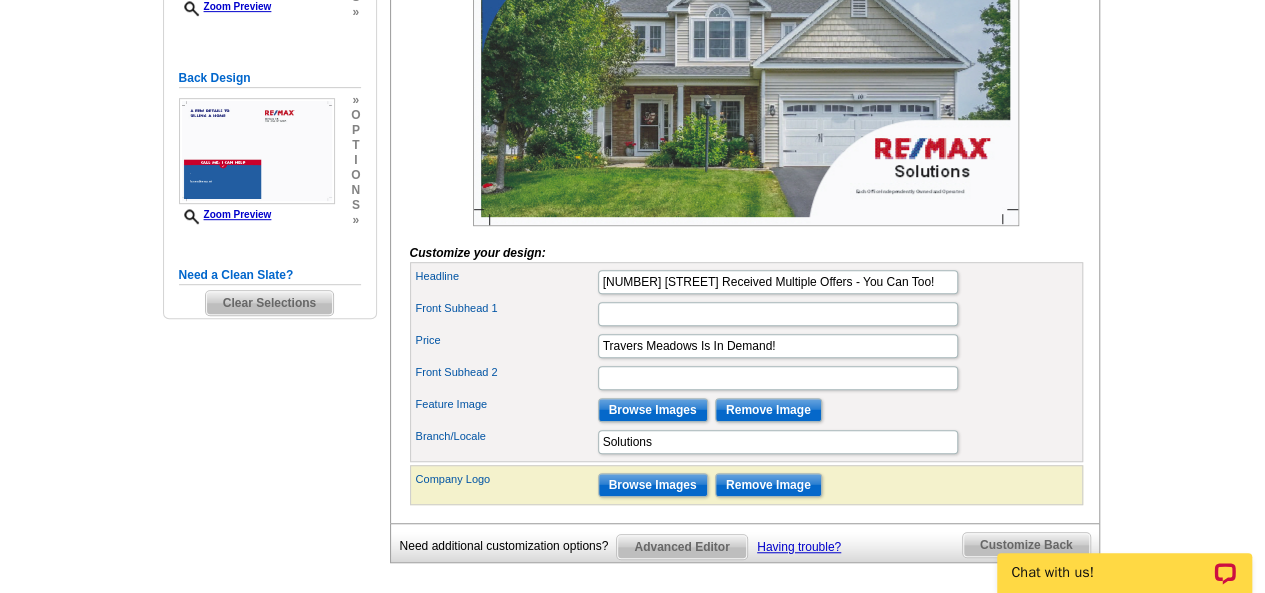 click on "Need Help? call [PHONE],  chat  with support, or have our designers make something custom just for you!
Got it, no need for the selection guide next time.
Show Results
Selected Design
Jumbo Postcard (5.5" x 8.5")
Design Name
RE/MAX Photo Arch
Front Design
Zoom Preview
»
o
p
t
i
o
n
s
»
»" at bounding box center (632, 159) 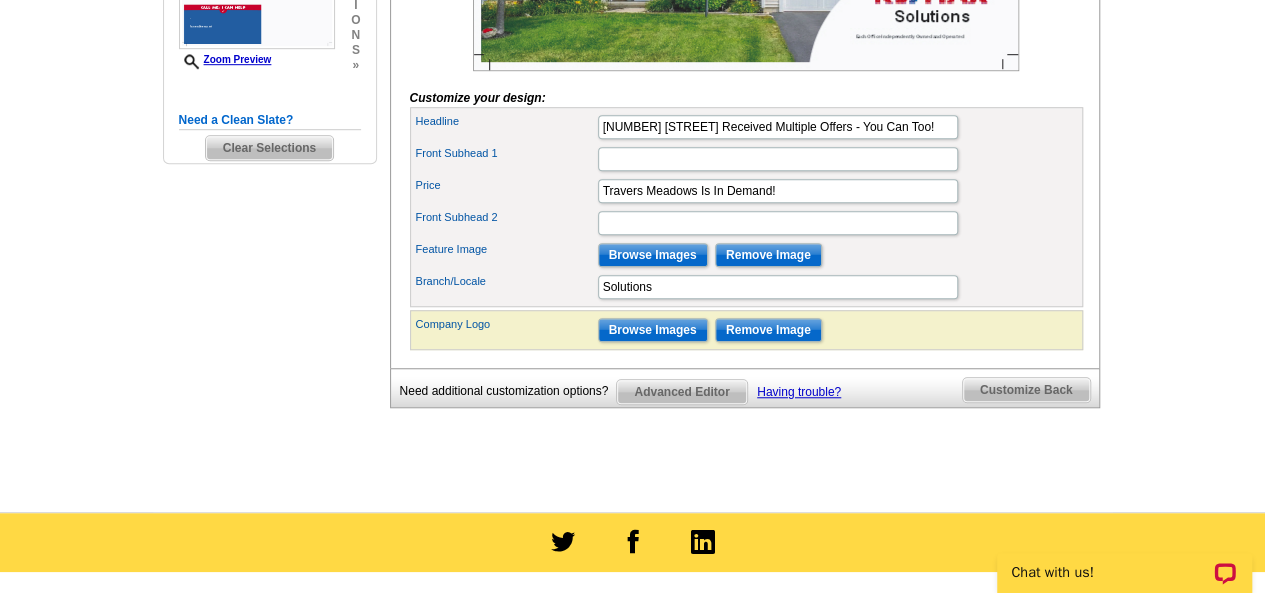 scroll, scrollTop: 638, scrollLeft: 0, axis: vertical 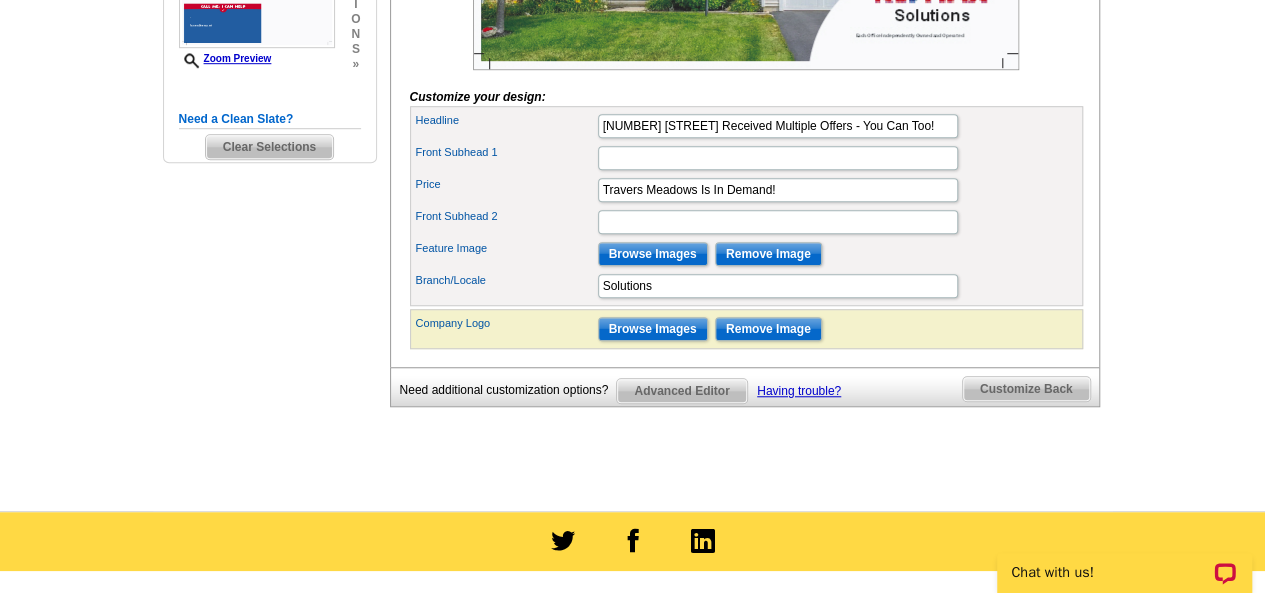 click on "Customize Back" at bounding box center (1026, 389) 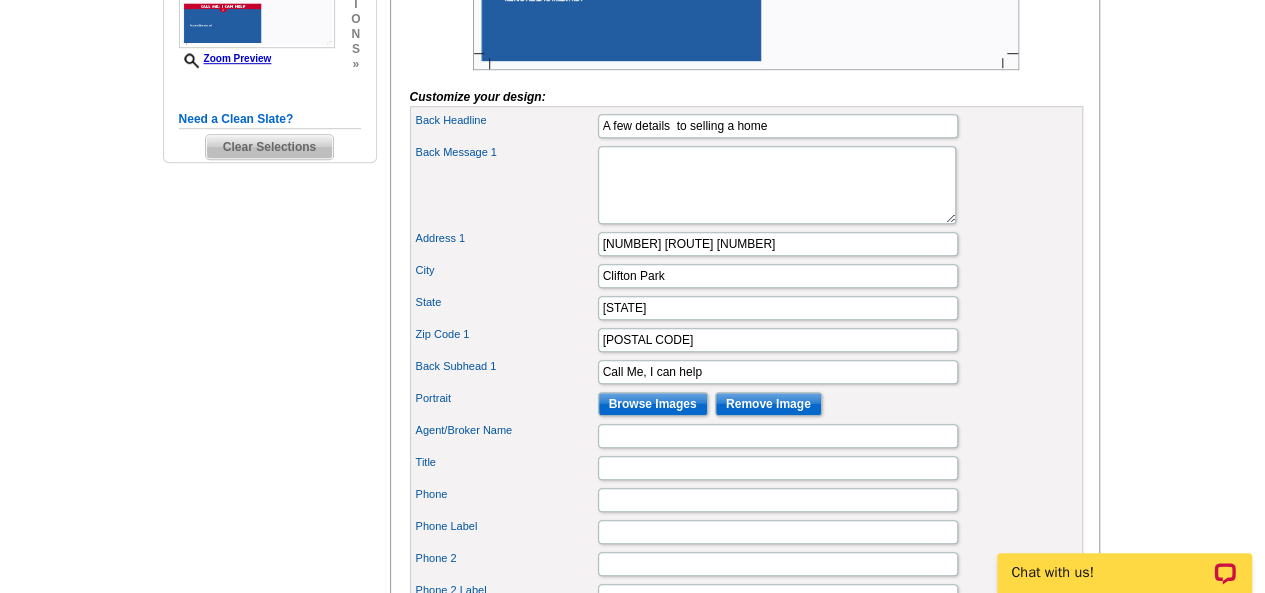 click on "Back Subhead 1
Call Me, I can help" at bounding box center [746, 372] 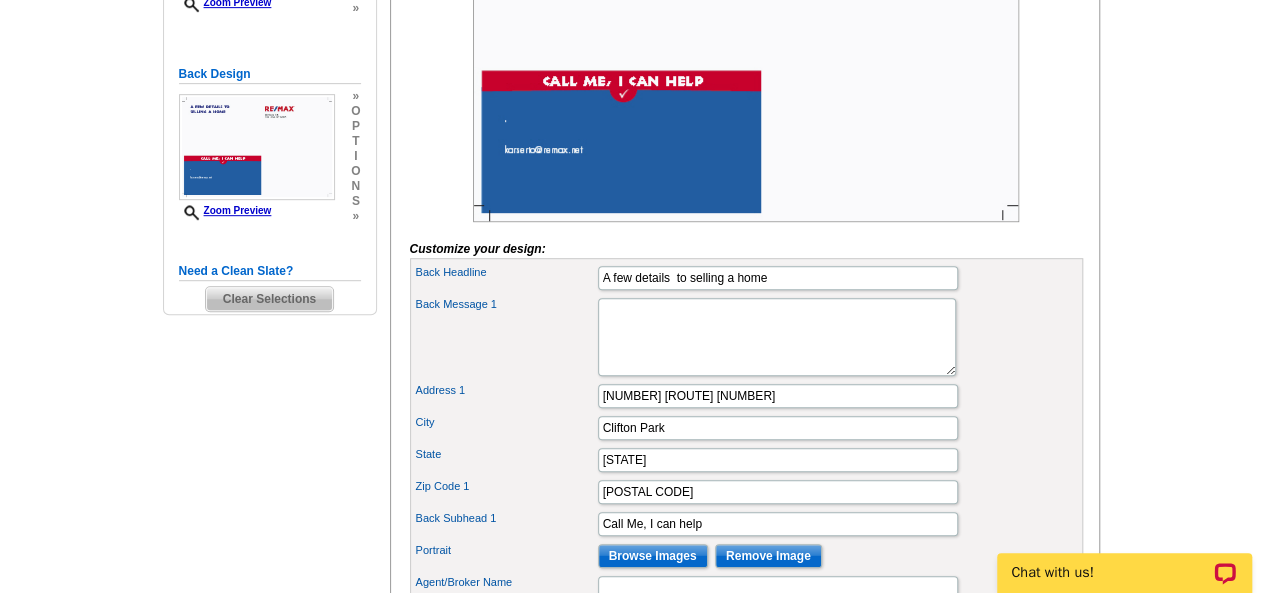 scroll, scrollTop: 468, scrollLeft: 0, axis: vertical 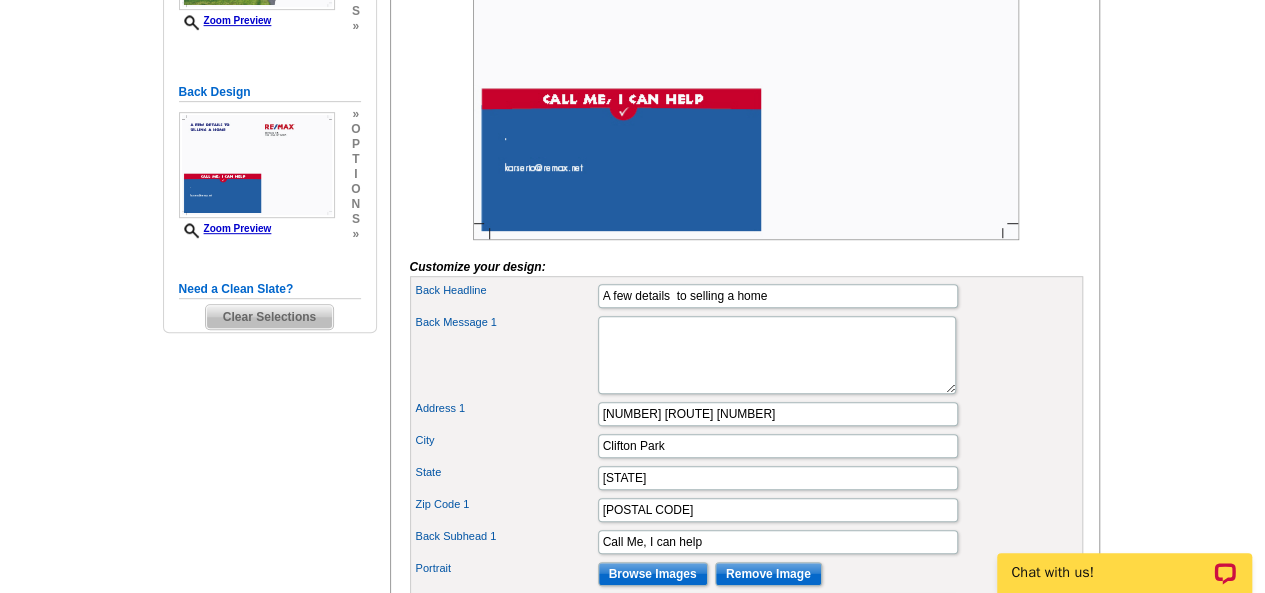 click on "Need Help? call [PHONE], chat with support, or have our designers make something custom just for you!
Got it, no need for the selection guide next time.
Show Results
Selected Design
Jumbo Postcard (5.5" x 8.5")
Design Name
RE/MAX Photo Arch
Front Design
Zoom Preview
»
o
p
t
i
o
n
s
»
»" at bounding box center [633, 414] 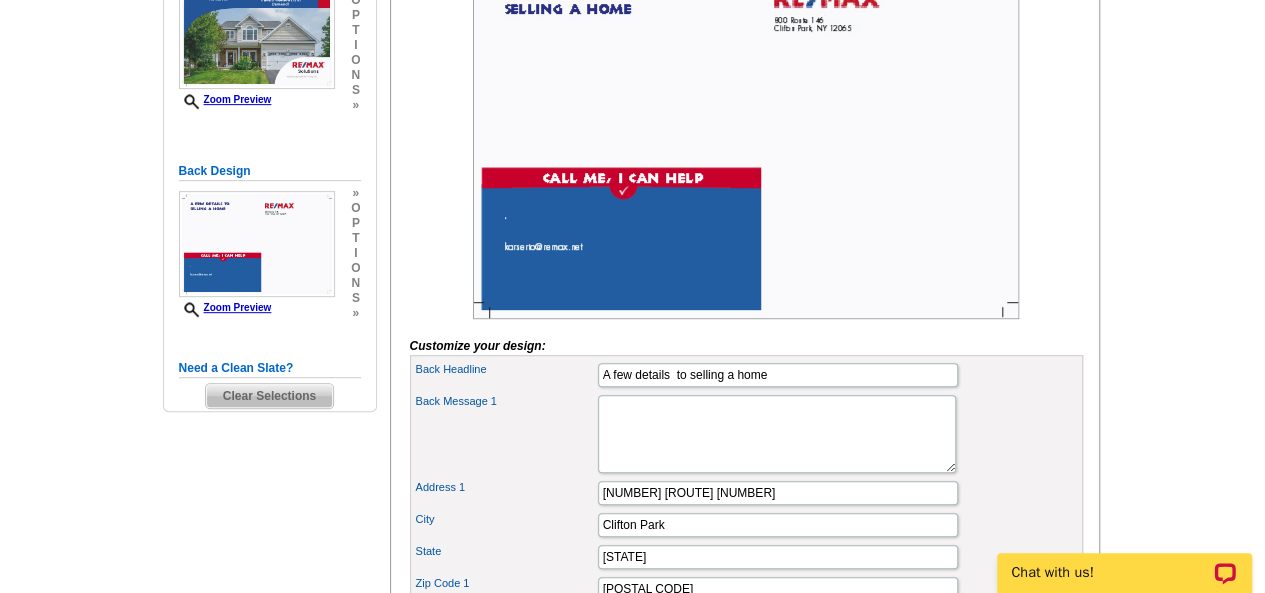 scroll, scrollTop: 260, scrollLeft: 0, axis: vertical 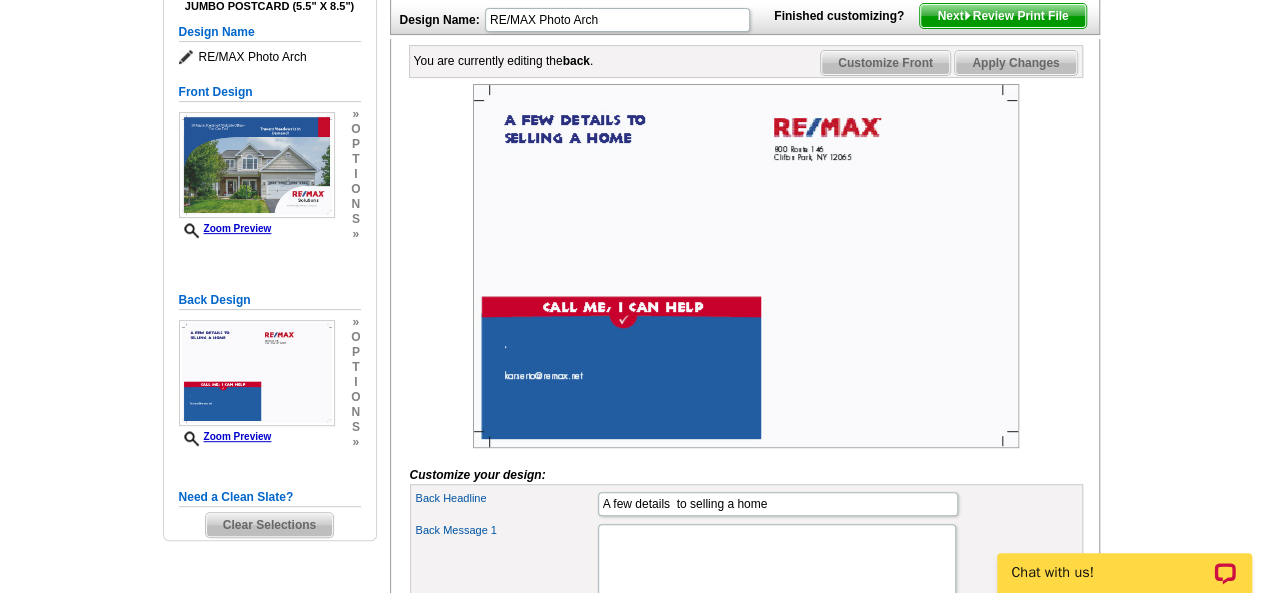 drag, startPoint x: 1102, startPoint y: 138, endPoint x: 1177, endPoint y: 237, distance: 124.20145 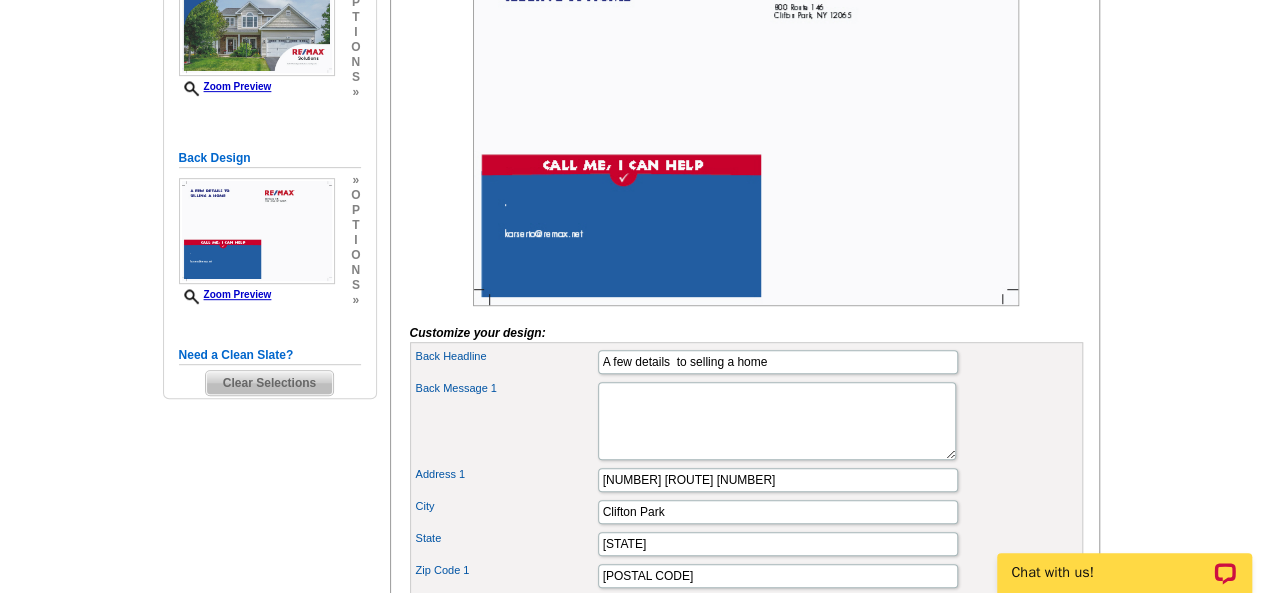 scroll, scrollTop: 400, scrollLeft: 0, axis: vertical 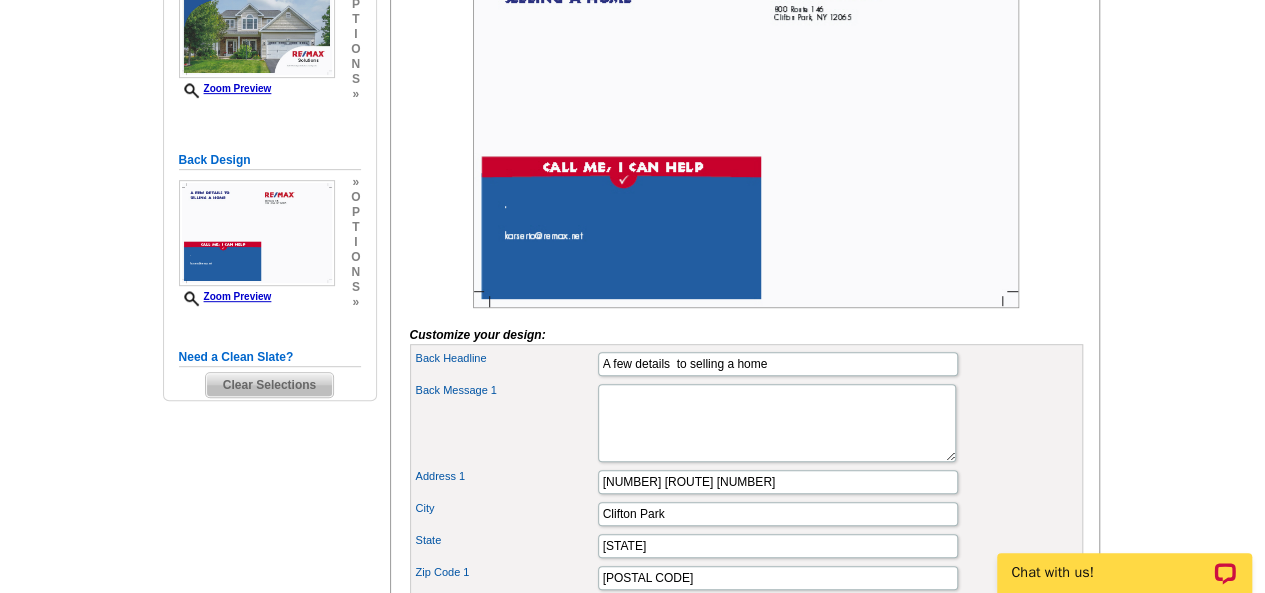 click on "Need Help? call [PHONE],  chat  with support, or have our designers make something custom just for you!
Got it, no need for the selection guide next time.
Show Results
Selected Design
Jumbo Postcard (5.5" x 8.5")
Design Name
RE/MAX Photo Arch
Front Design
Zoom Preview
»
o
p
t
i
o
n
s
»
»" at bounding box center (632, 476) 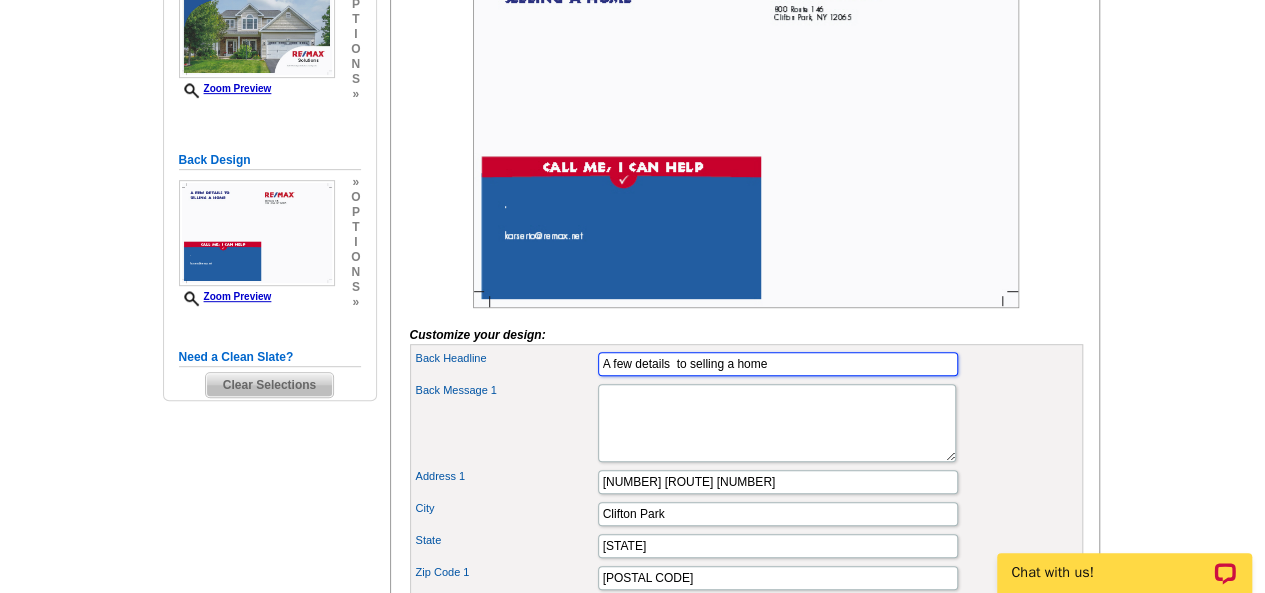 click on "A few details  to selling a home" at bounding box center (778, 364) 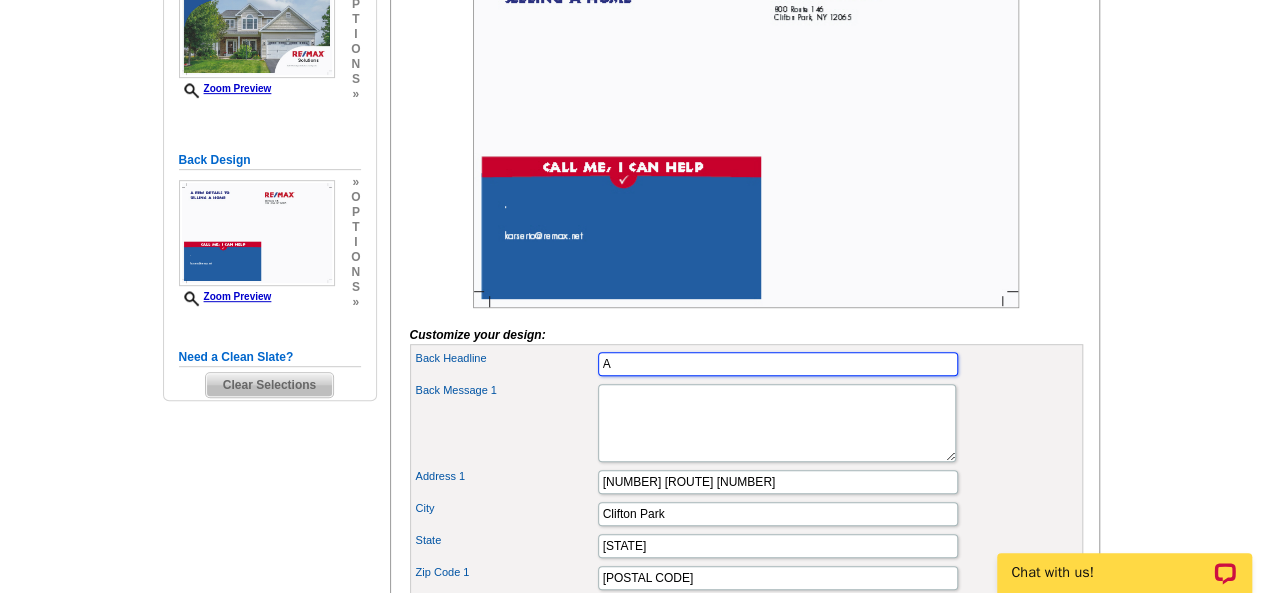 type on "A" 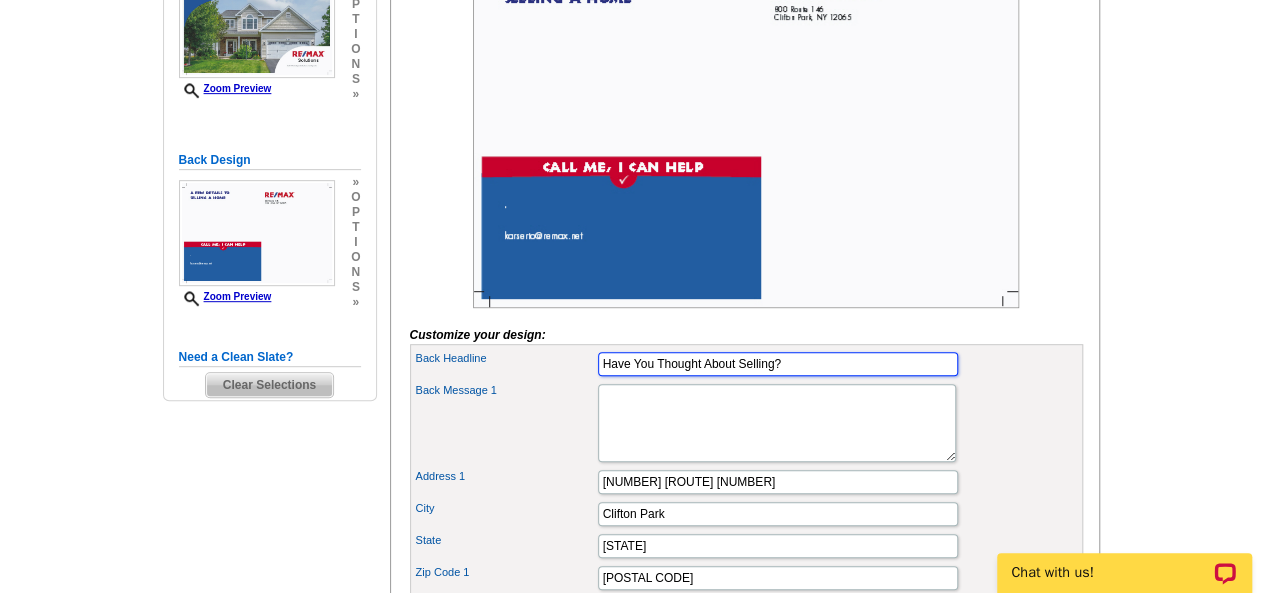 type on "Have You Thought About Selling?" 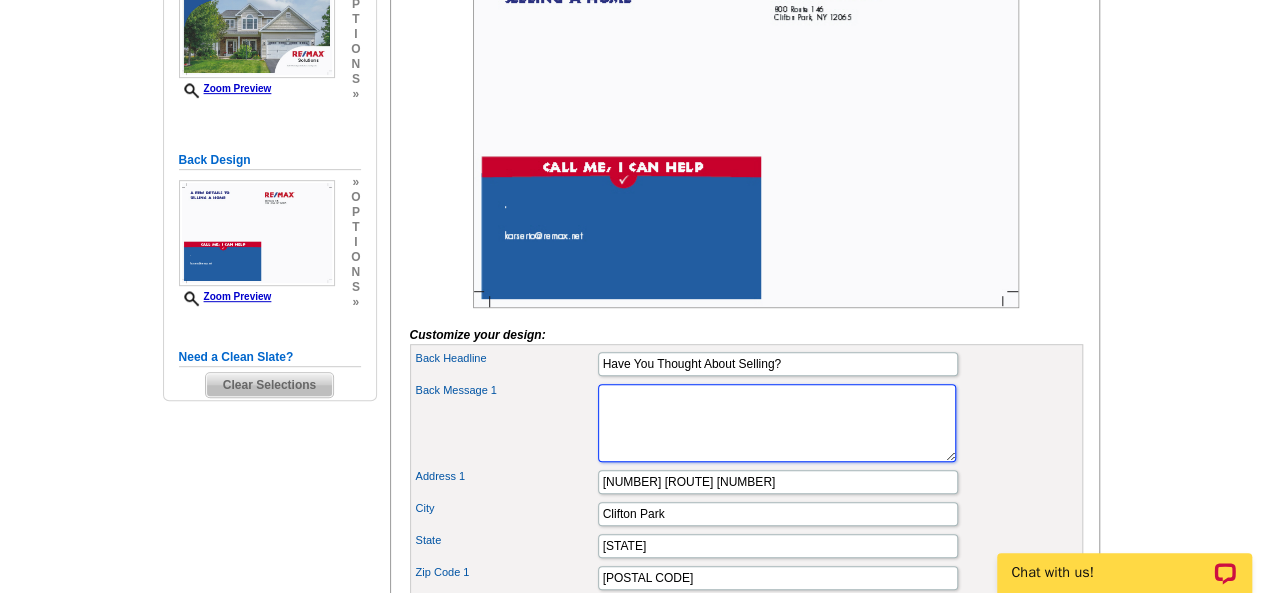 click on "Back Message 1" at bounding box center (777, 423) 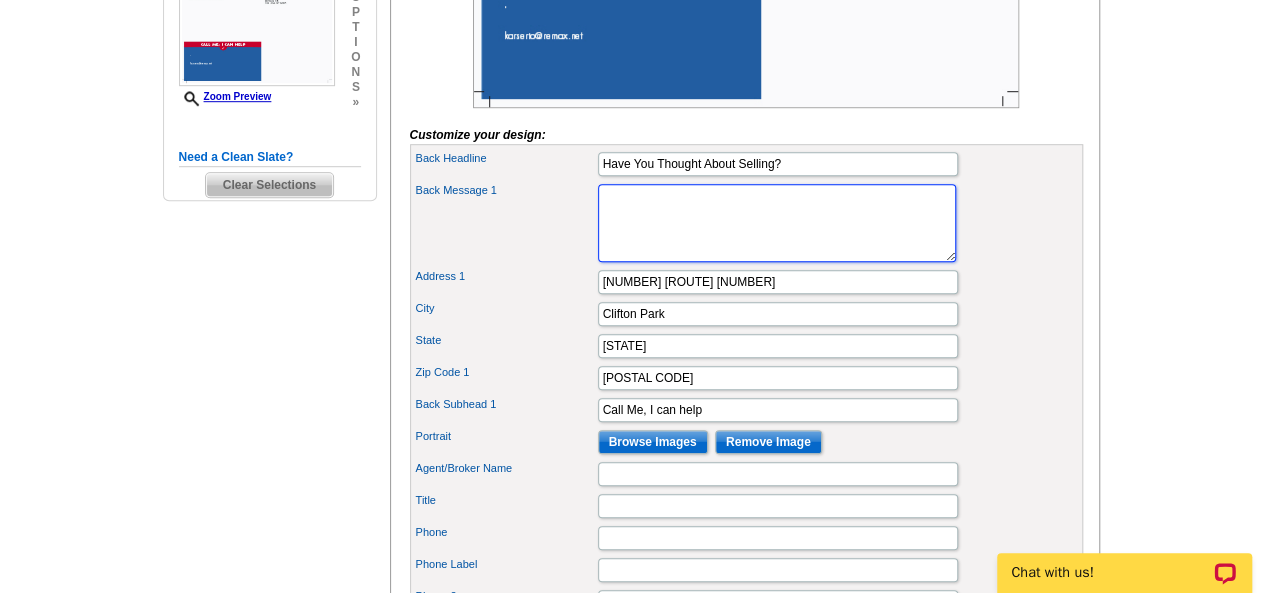 scroll, scrollTop: 602, scrollLeft: 0, axis: vertical 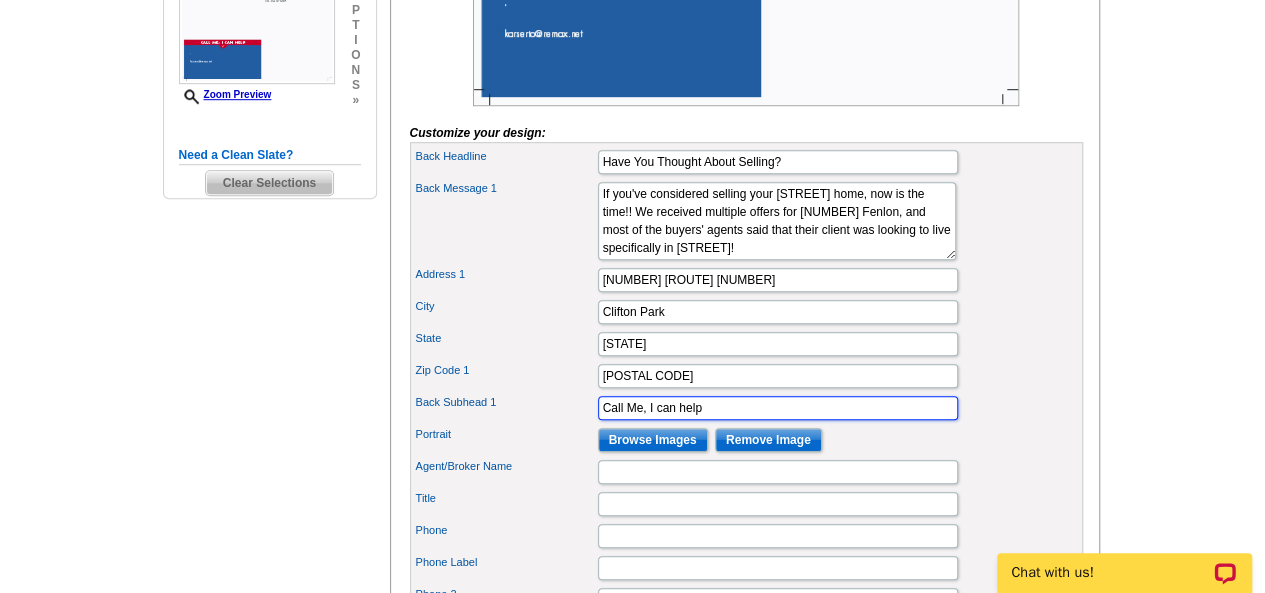 click on "Call Me, I can help" at bounding box center (778, 408) 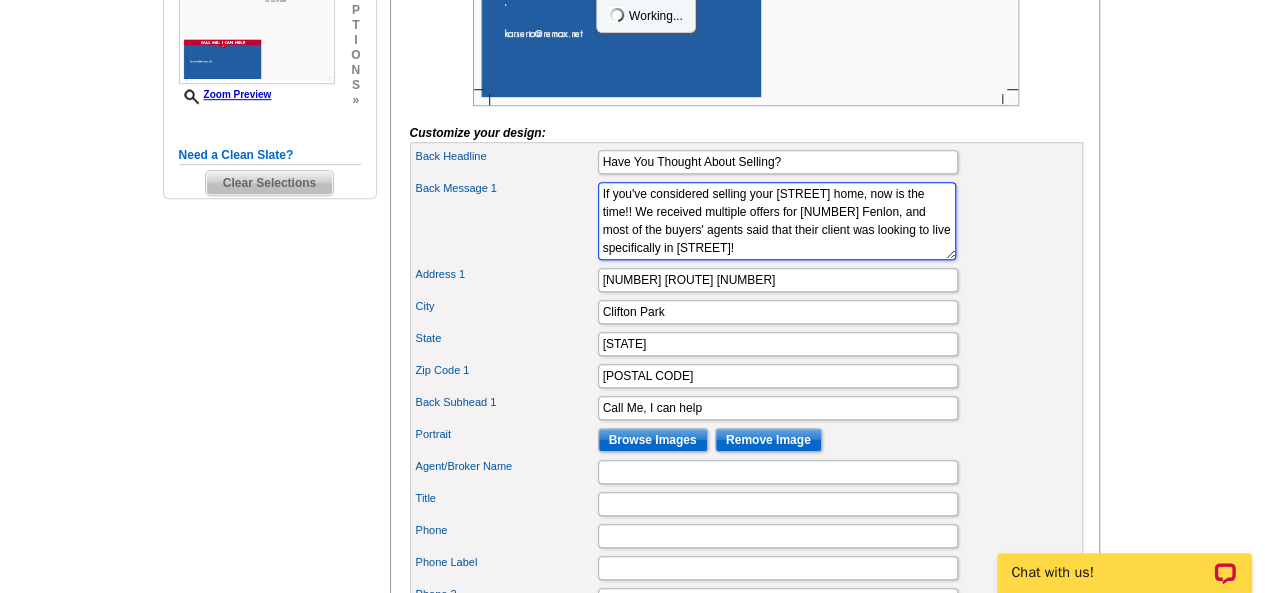 click on "If you've considered selling your [STREET] home, now is the time!! We received multiple offers for [NUMBER] Fenlon, and most of the buyers' agents said that their client was looking to live specifically in [STREET]!" at bounding box center [777, 221] 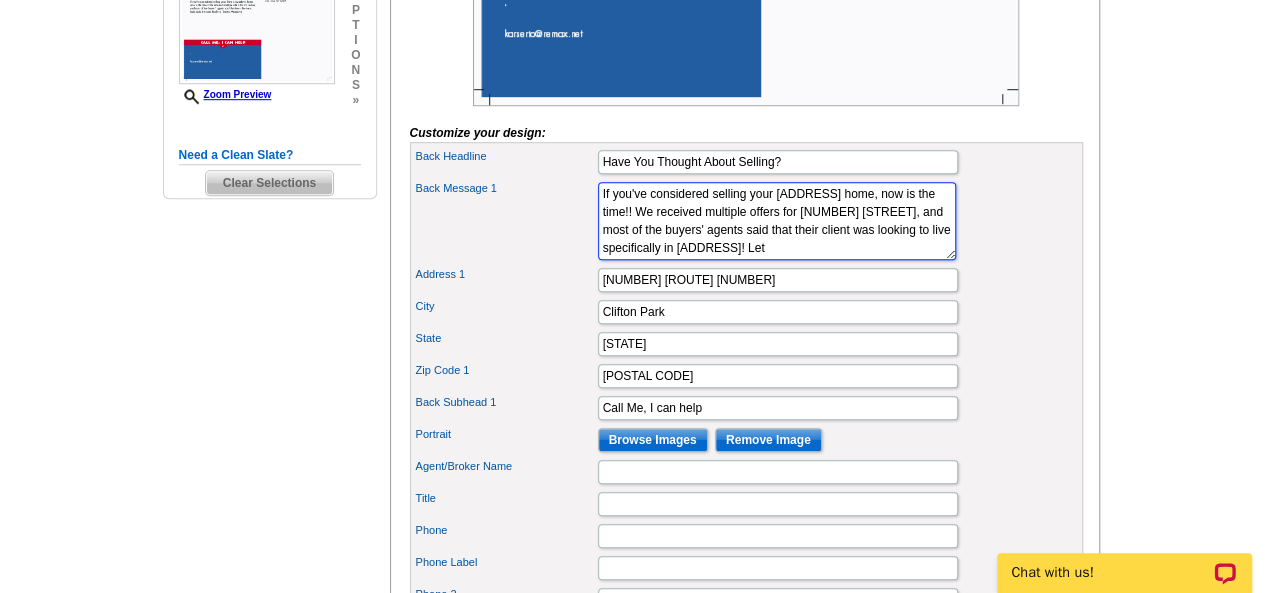 scroll, scrollTop: 18, scrollLeft: 0, axis: vertical 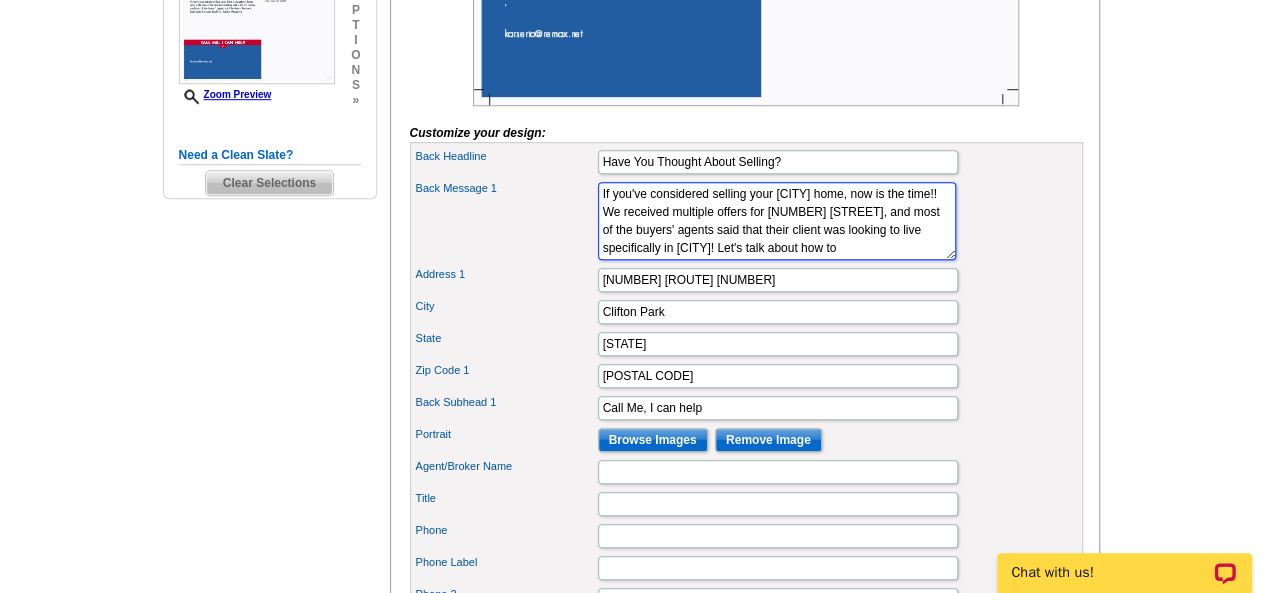 click on "If you've considered selling your [CITY] home, now is the time!! We received multiple offers for [NUMBER] [STREET], and most of the buyers' agents said that their client was looking to live specifically in [CITY]! Let's talk about how to" at bounding box center (777, 221) 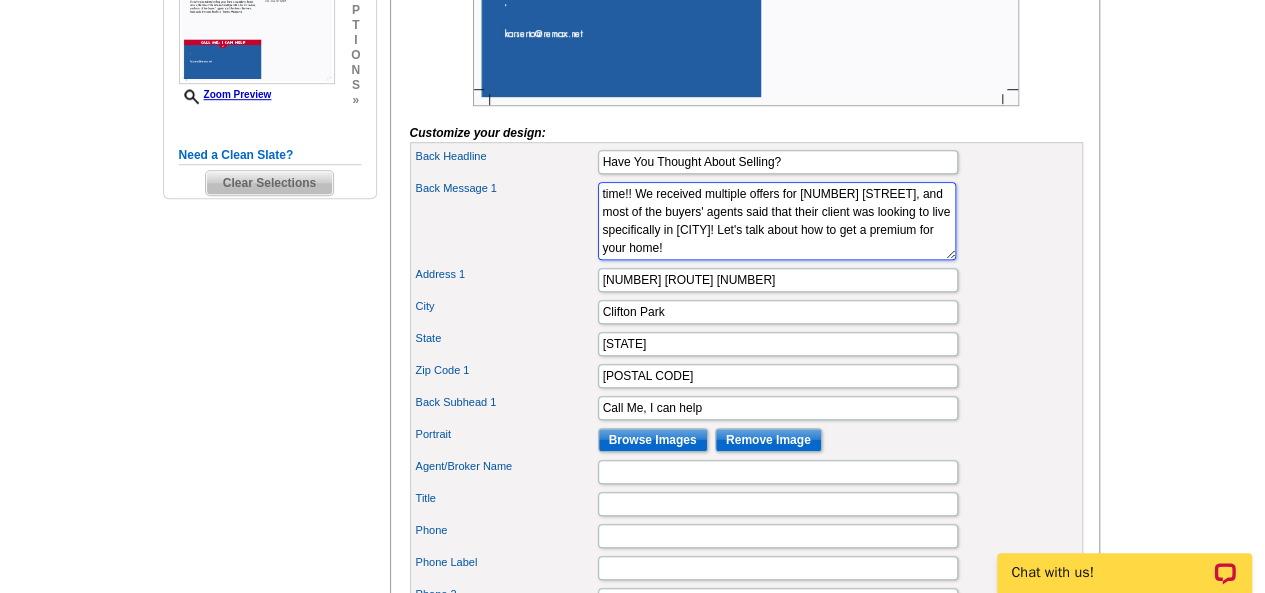 scroll, scrollTop: 36, scrollLeft: 0, axis: vertical 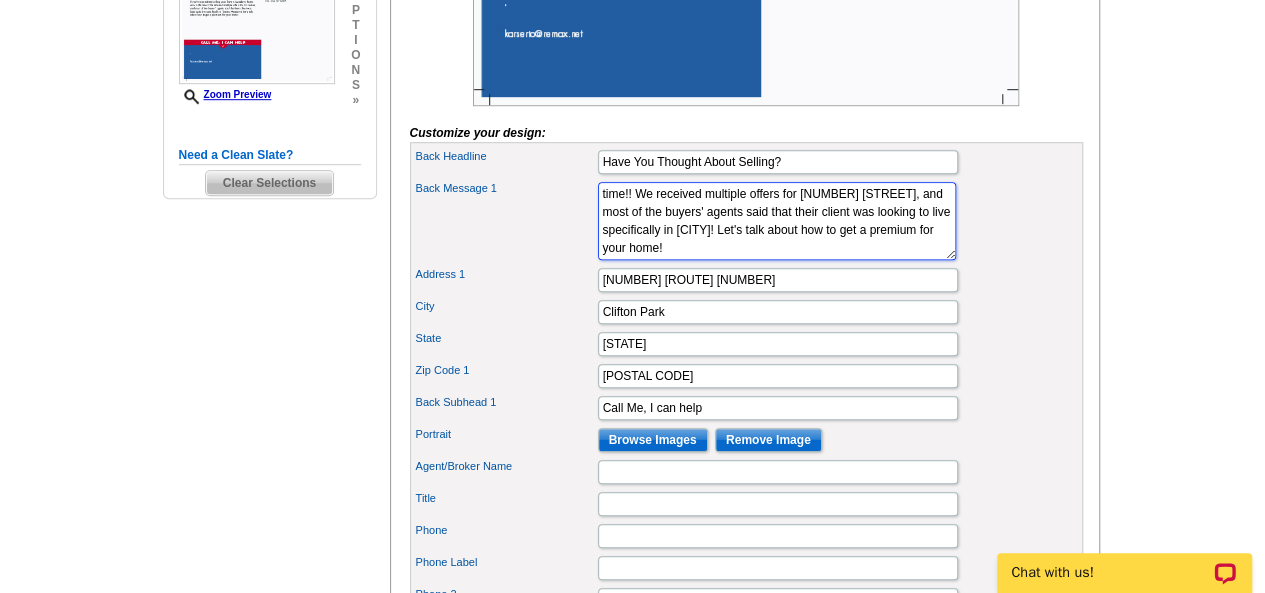 click on "If you've considered selling your [ADDRESS] home, now is the time!! We received multiple offers for [NUMBER] [STREET], and most of the buyers' agents said that their client was looking to live specifically in [CITY]! Let's talk about how to get a premium for your home!" at bounding box center (777, 221) 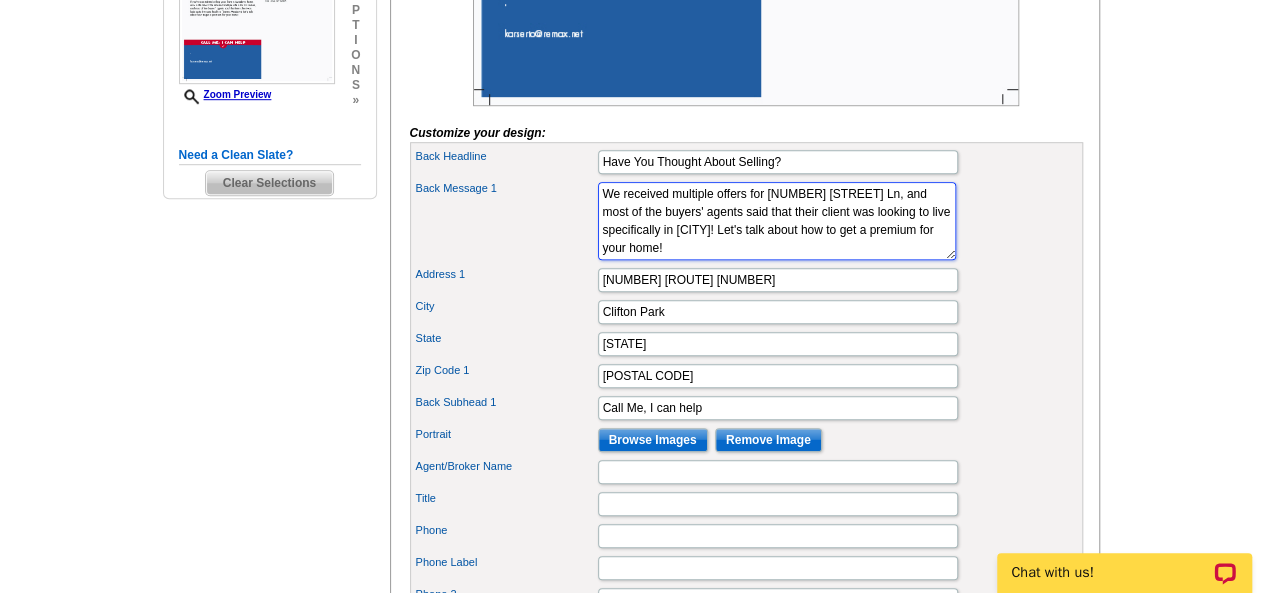 type on "If you've considered selling your [CITY] home, now is the time!! We received multiple offers for [NUMBER] [STREET] Ln, and most of the buyers' agents said that their client was looking to live specifically in [CITY]! Let's talk about how to get a premium for your home!" 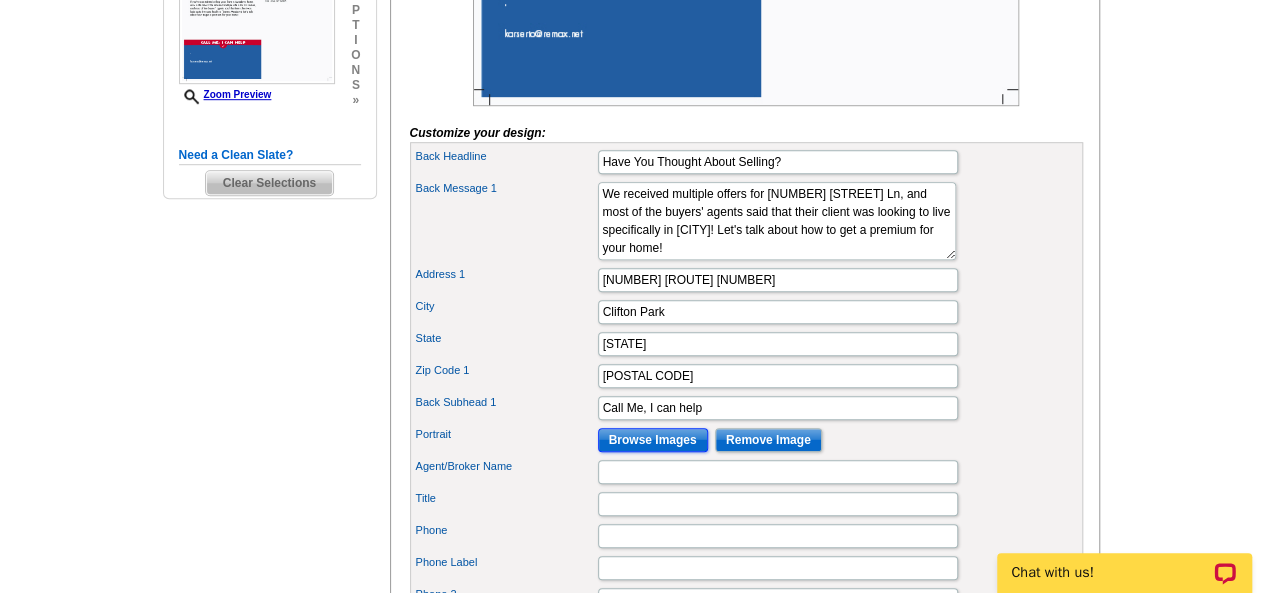 click on "Browse Images" at bounding box center (653, 440) 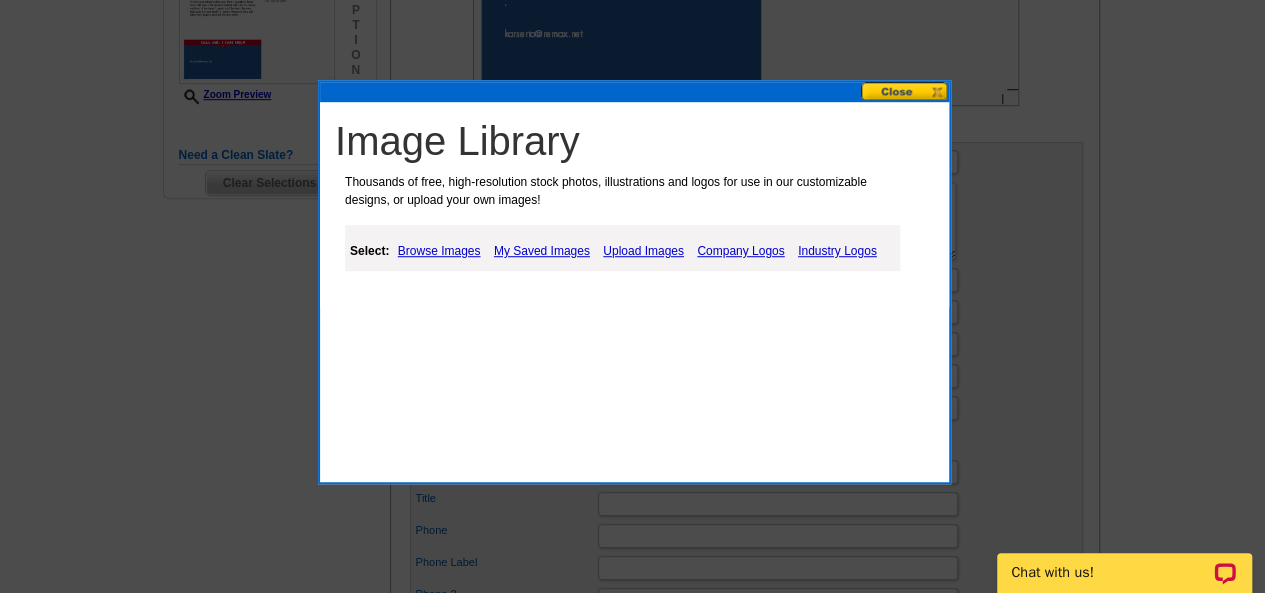 click on "Upload Images" at bounding box center (643, 251) 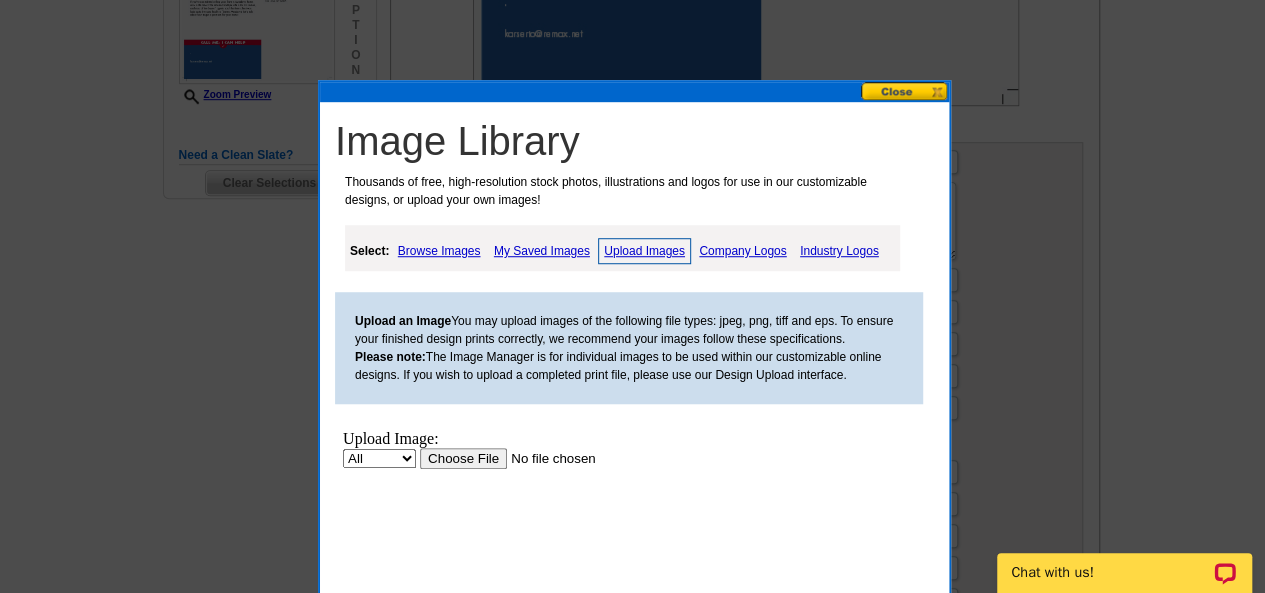 scroll, scrollTop: 0, scrollLeft: 0, axis: both 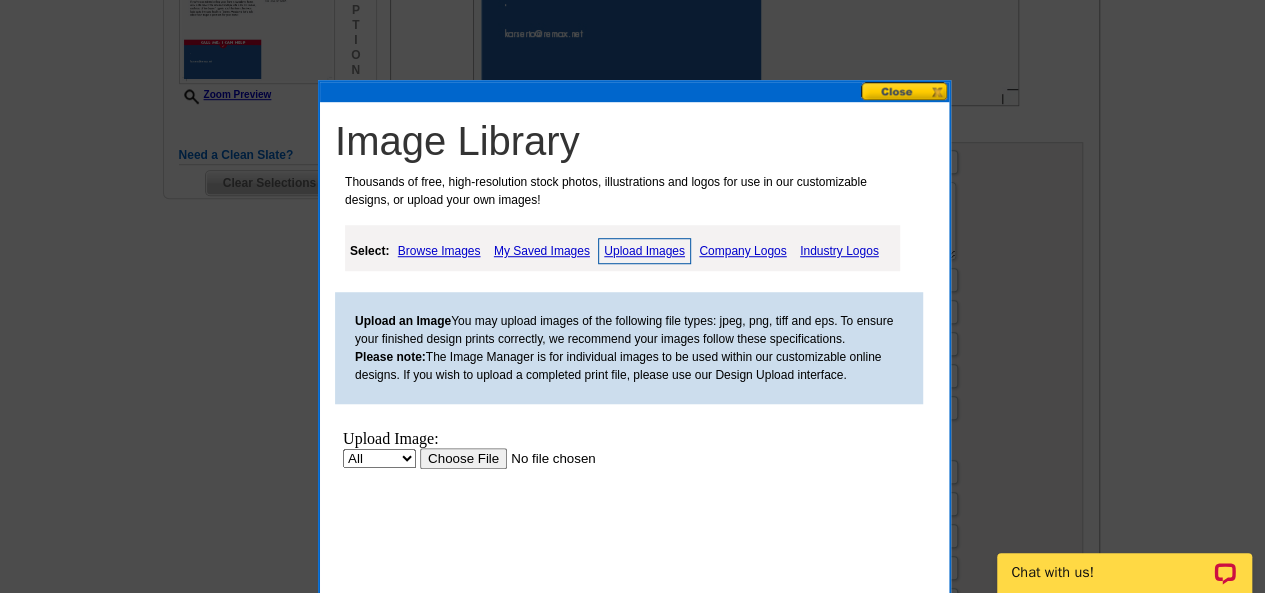 click at bounding box center (546, 458) 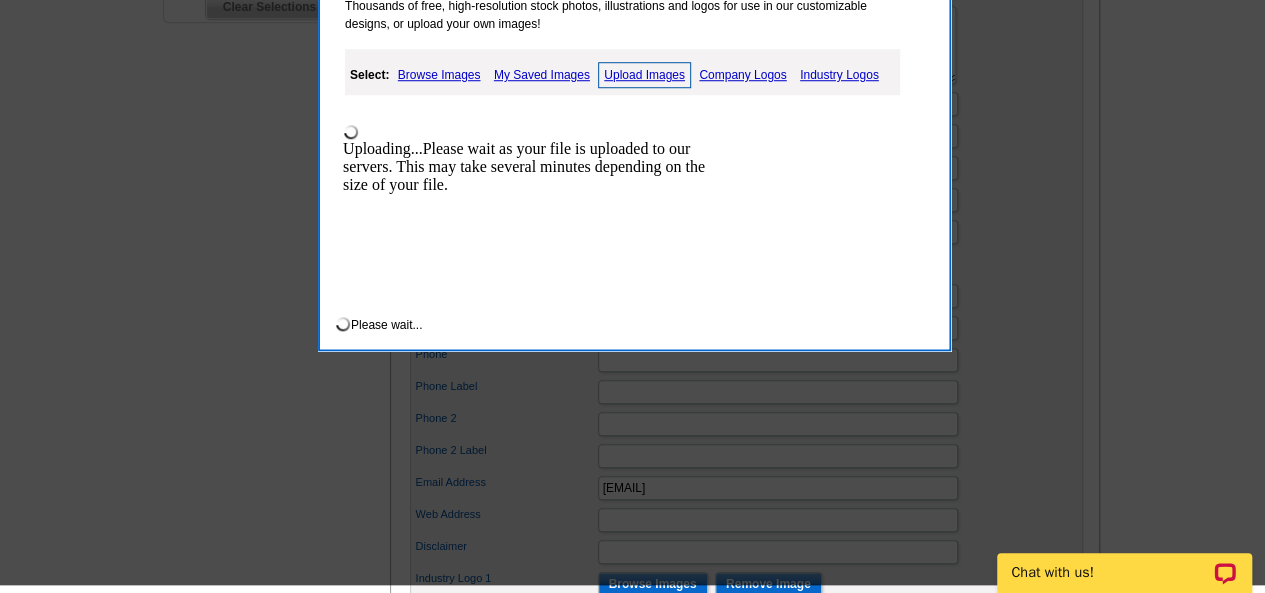 scroll, scrollTop: 780, scrollLeft: 0, axis: vertical 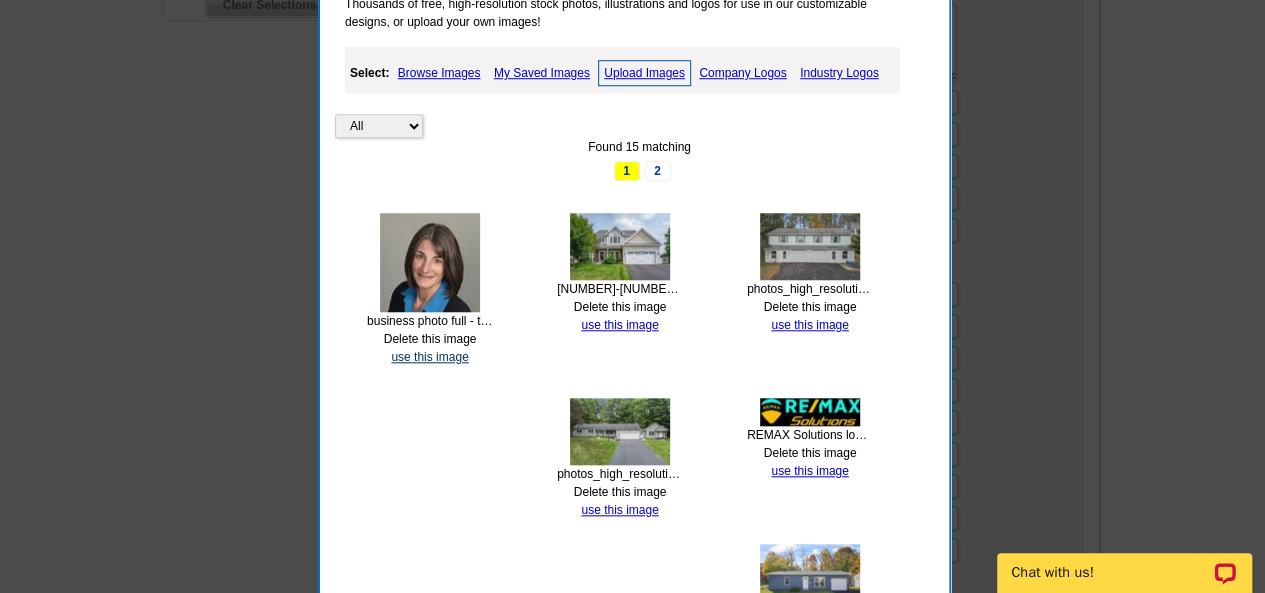 click on "use this image" at bounding box center (429, 357) 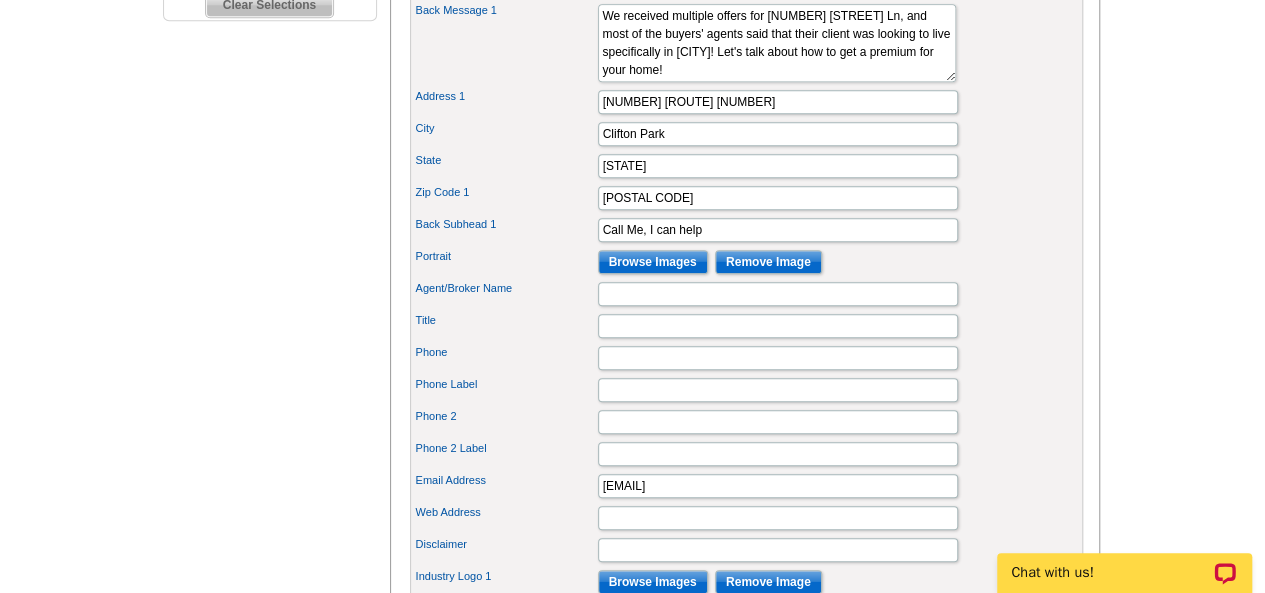scroll, scrollTop: 0, scrollLeft: 0, axis: both 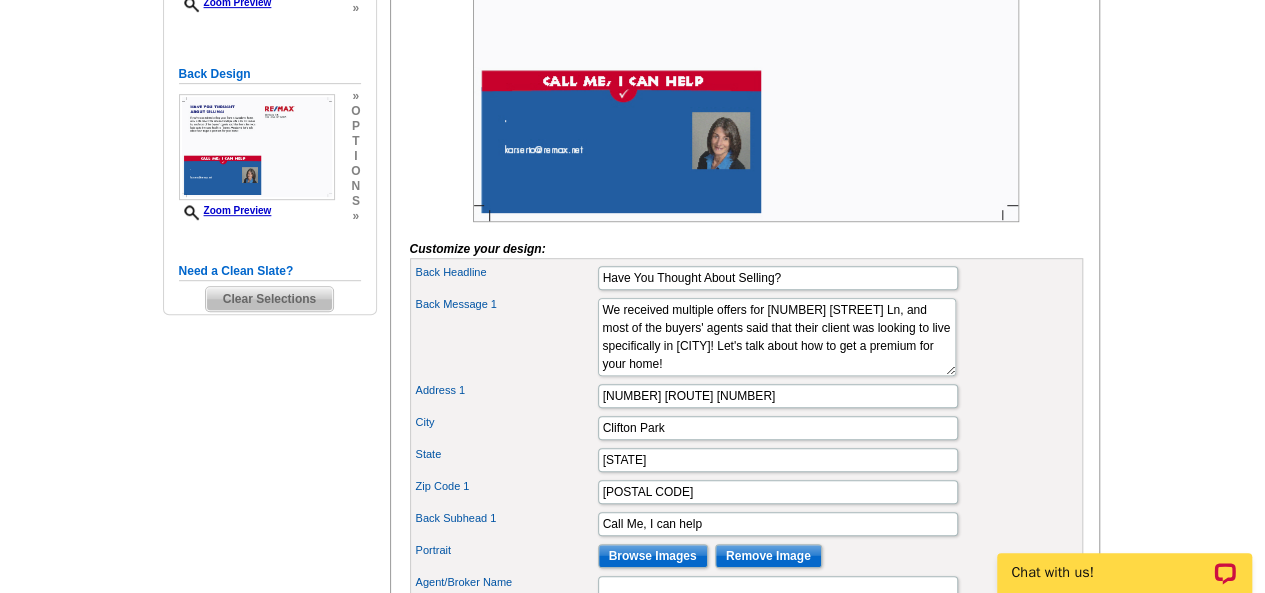 click on "City
[CITY]" at bounding box center (746, 428) 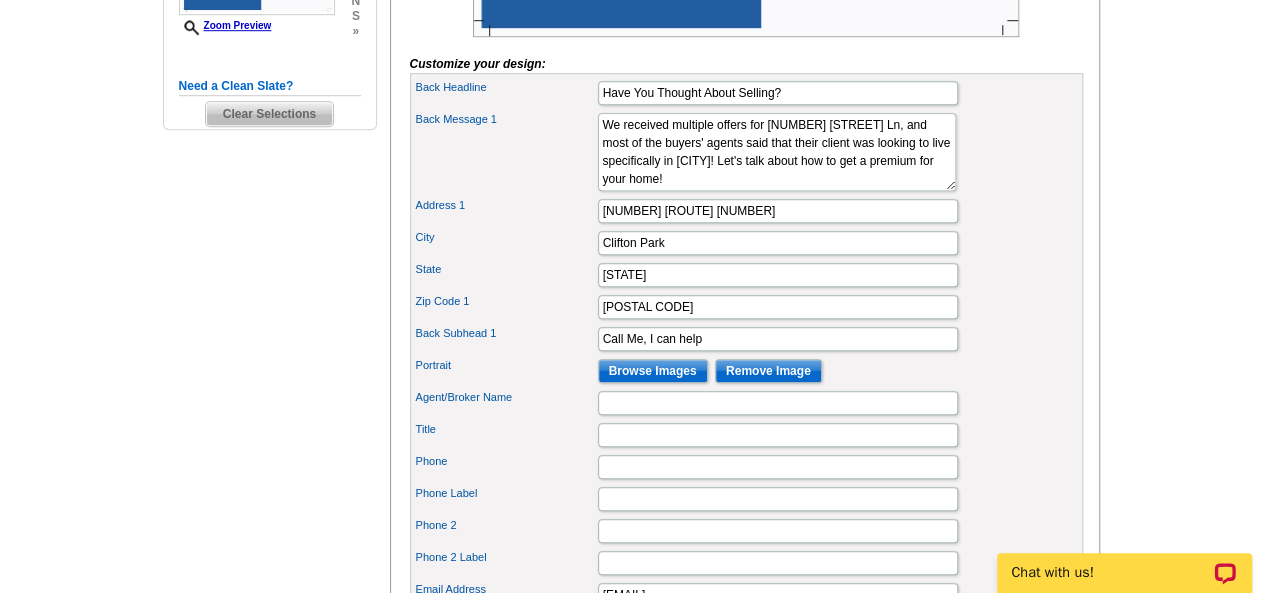 click on "Title" at bounding box center (746, 435) 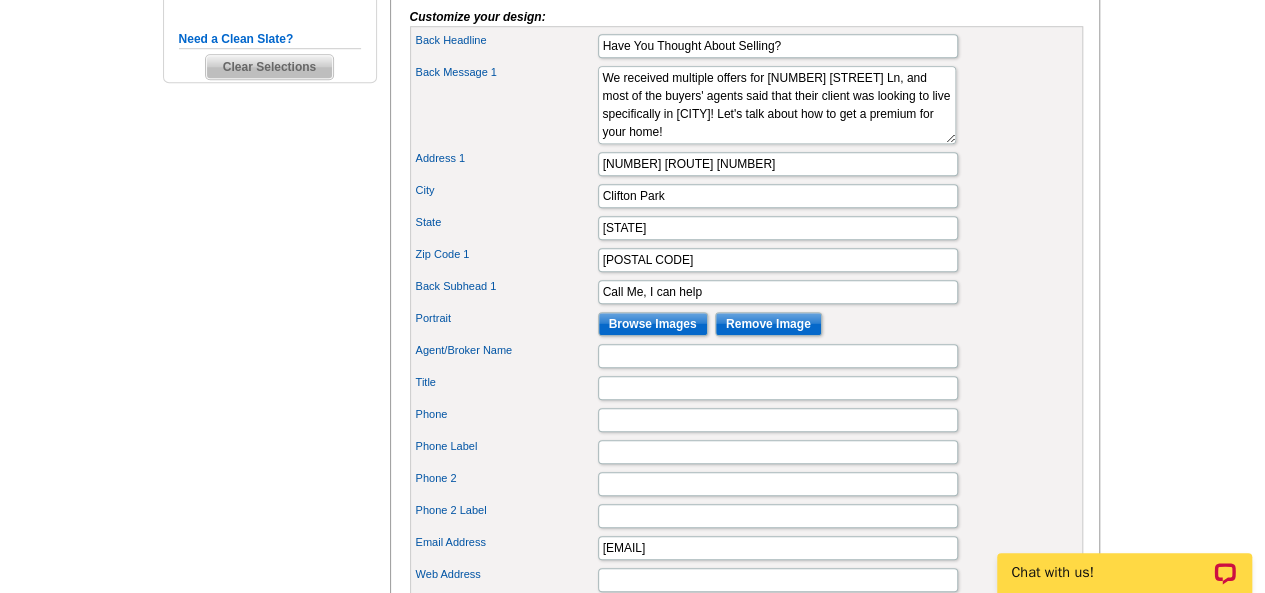 scroll, scrollTop: 720, scrollLeft: 0, axis: vertical 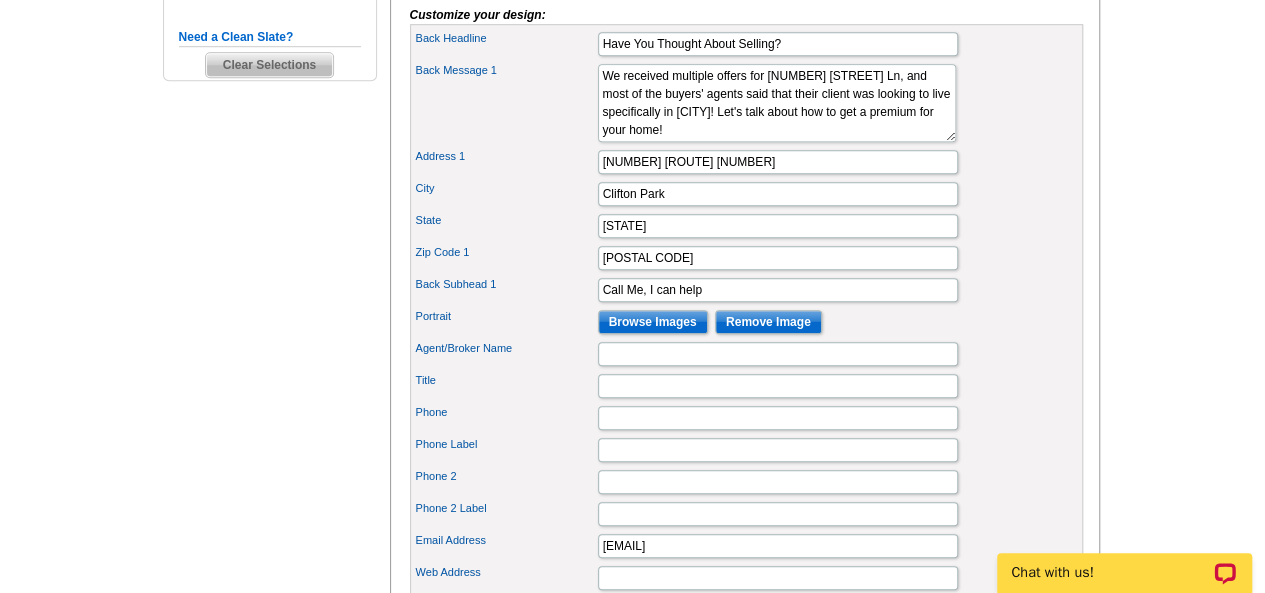 drag, startPoint x: 1042, startPoint y: 464, endPoint x: 855, endPoint y: 450, distance: 187.52333 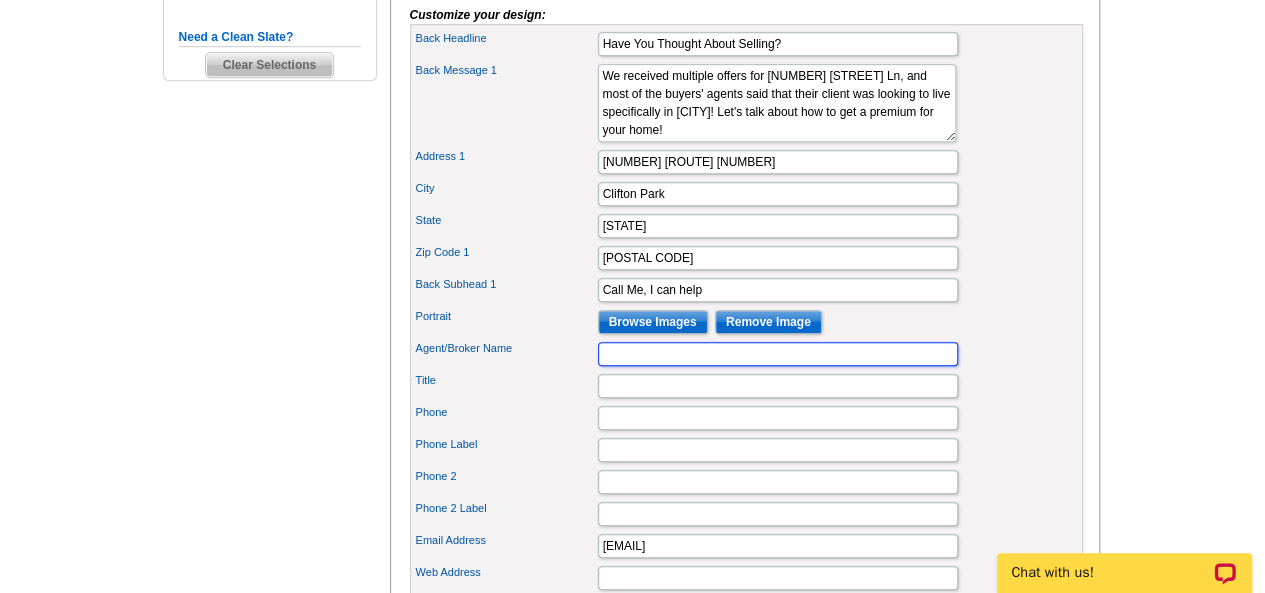 click on "Agent/Broker Name" at bounding box center [778, 354] 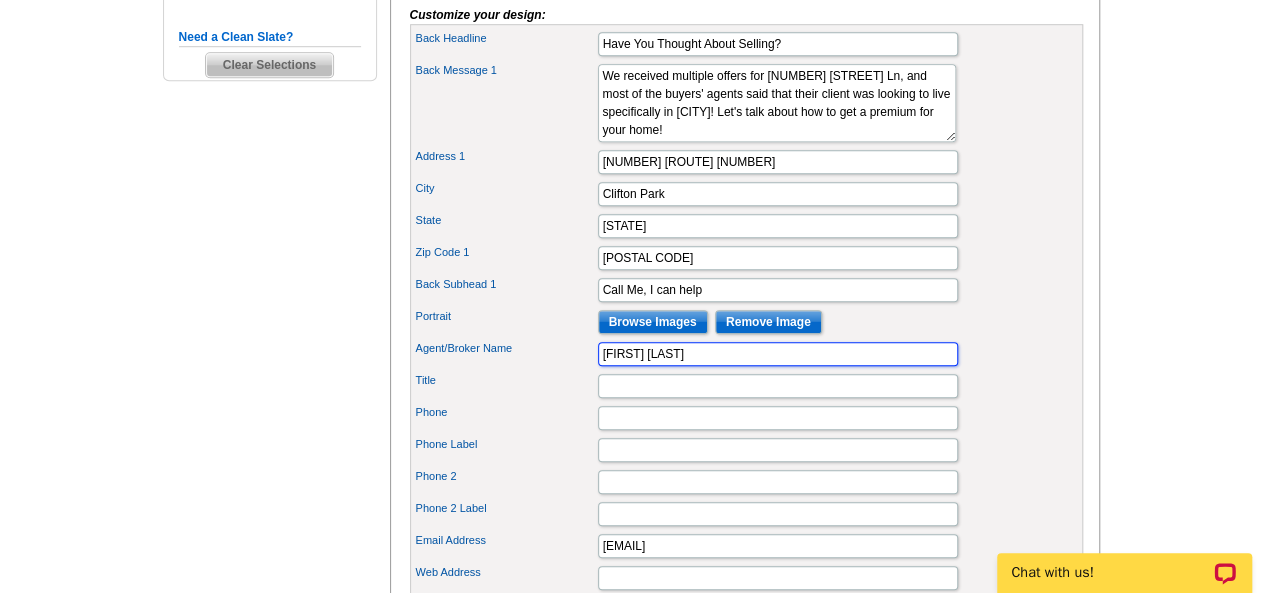 type on "[FIRST] [LAST]" 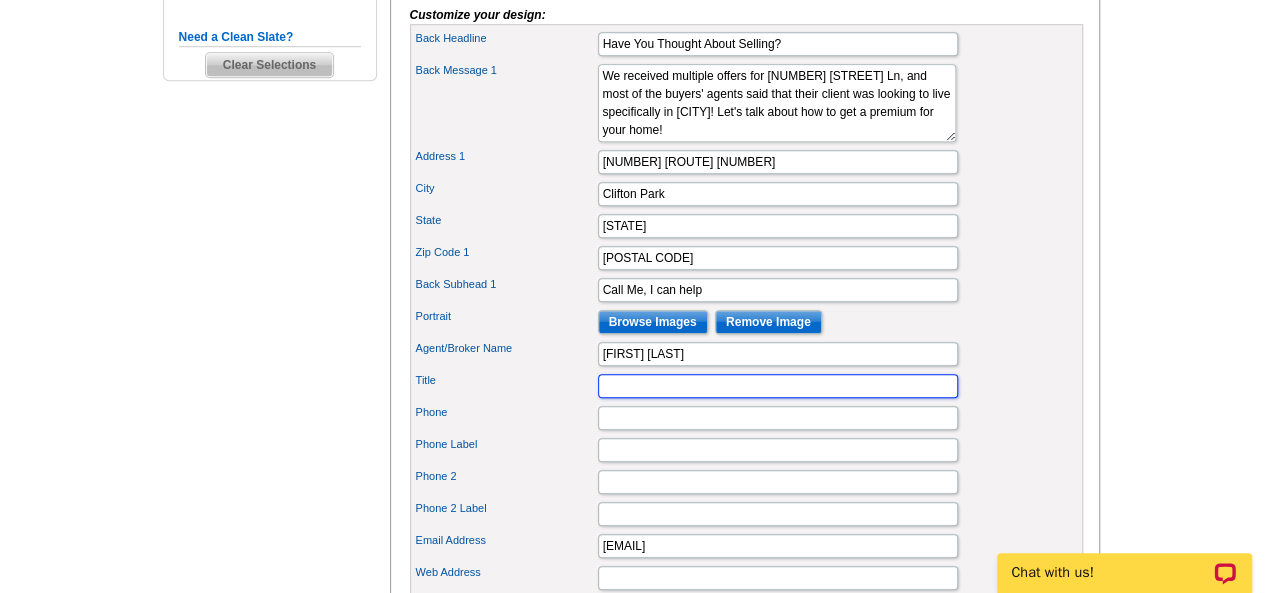 click on "Title" at bounding box center (778, 386) 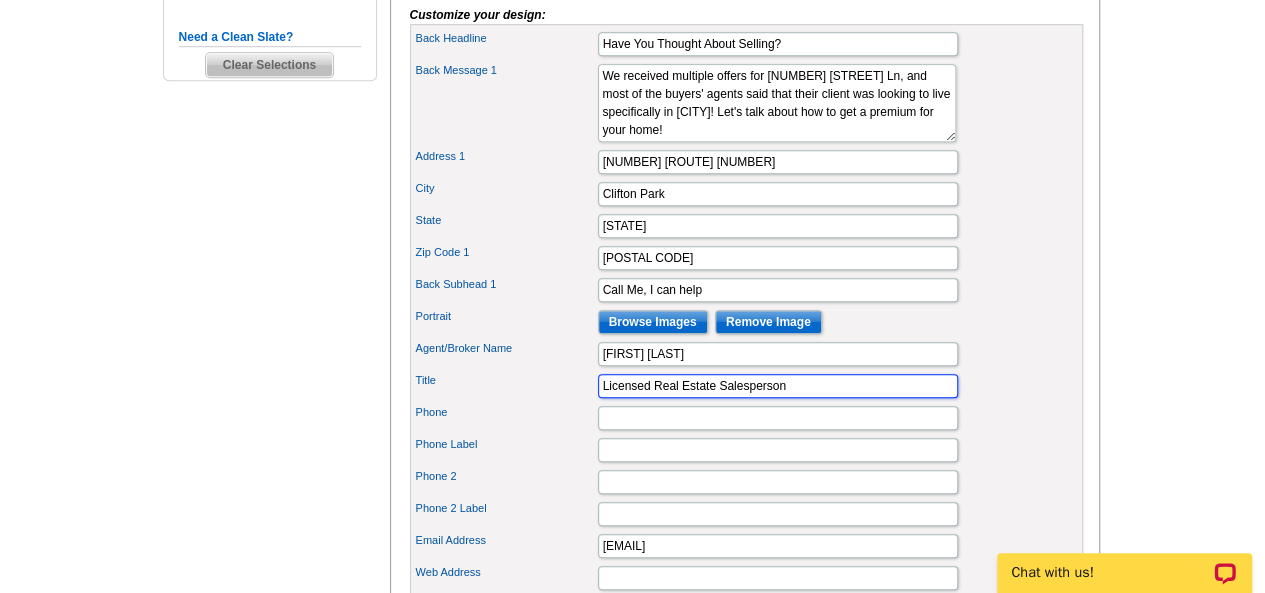 type on "Licensed Real Estate Salesperson" 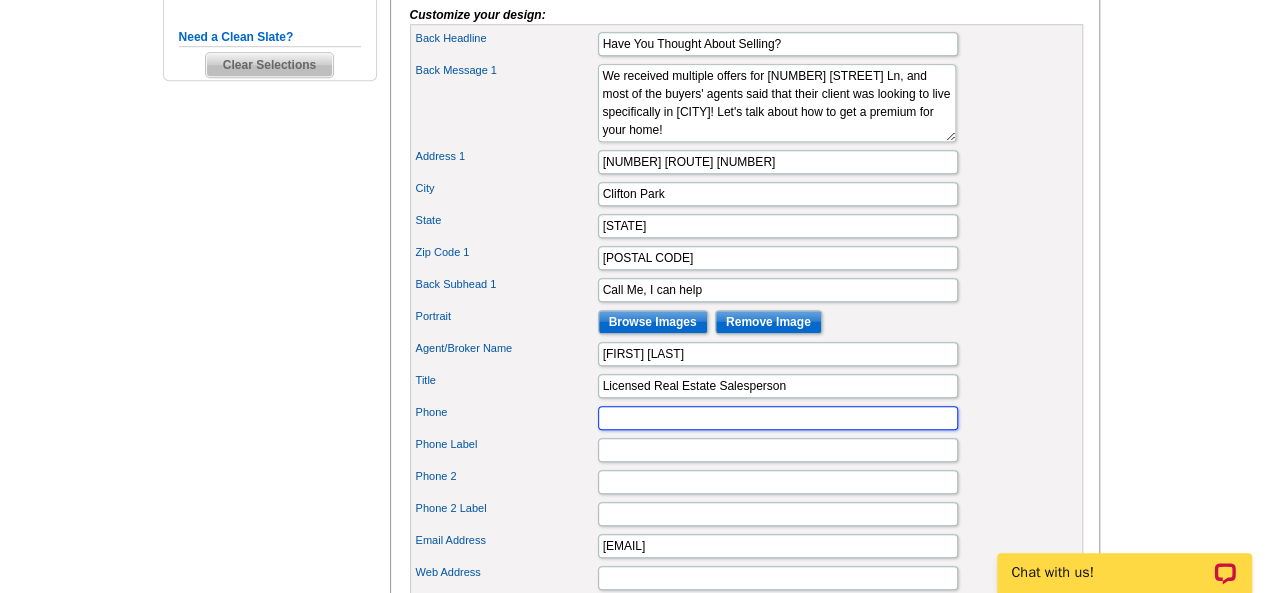 click on "Phone" at bounding box center (778, 418) 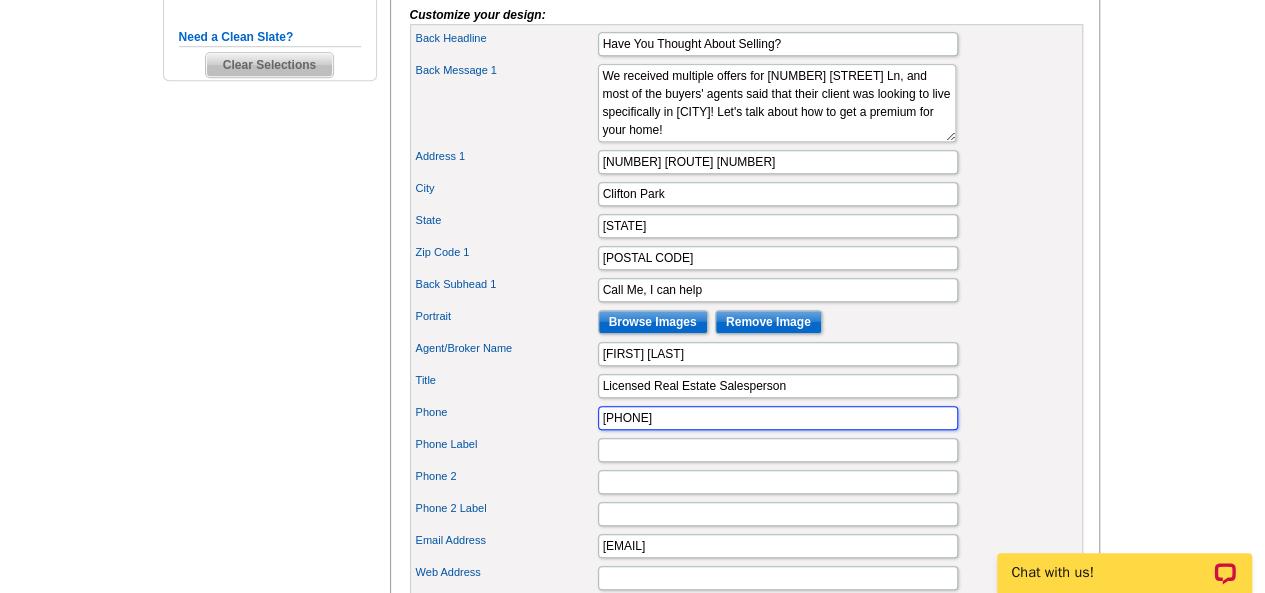 type on "[PHONE]" 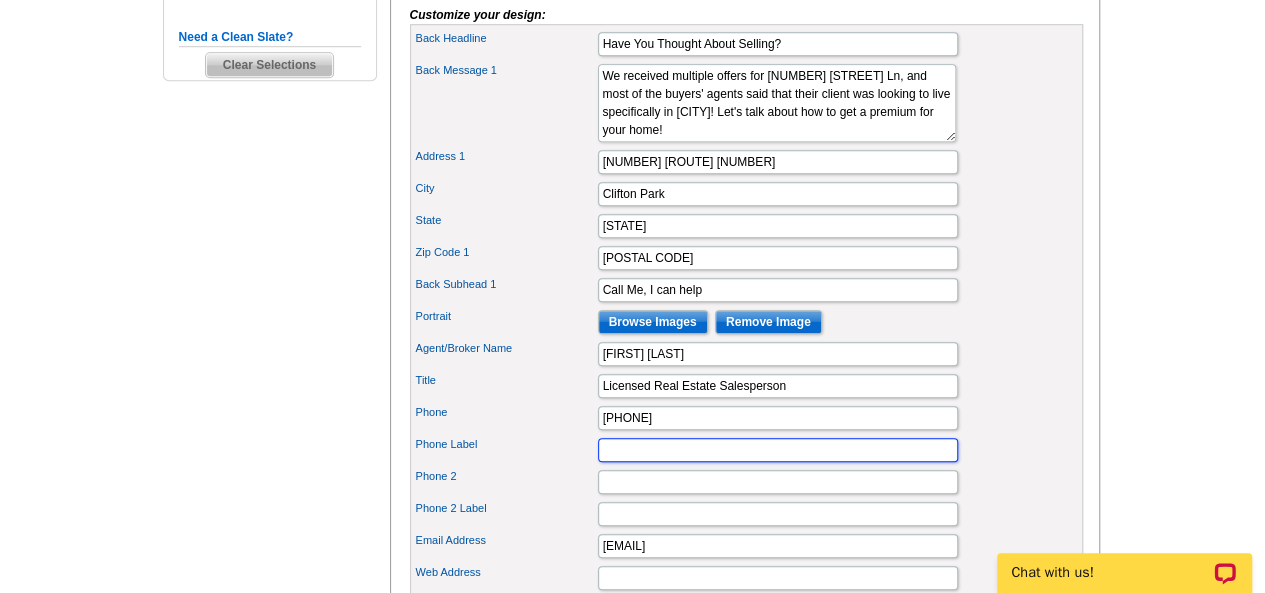 click on "Phone Label" at bounding box center (778, 450) 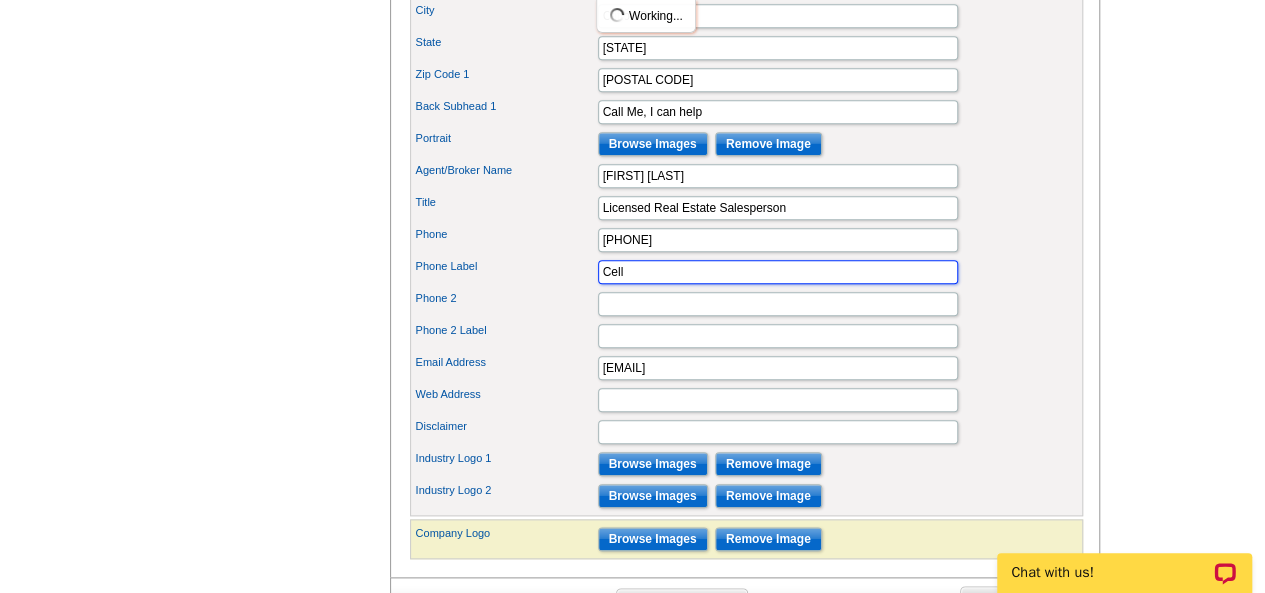 scroll, scrollTop: 904, scrollLeft: 0, axis: vertical 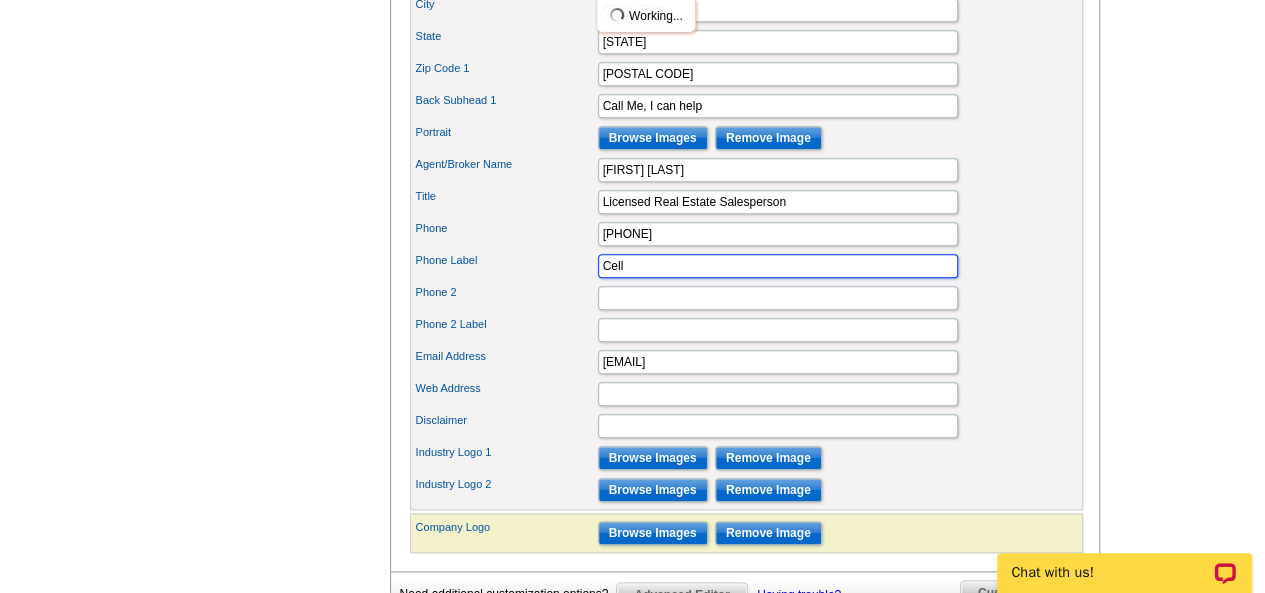 type on "Cell" 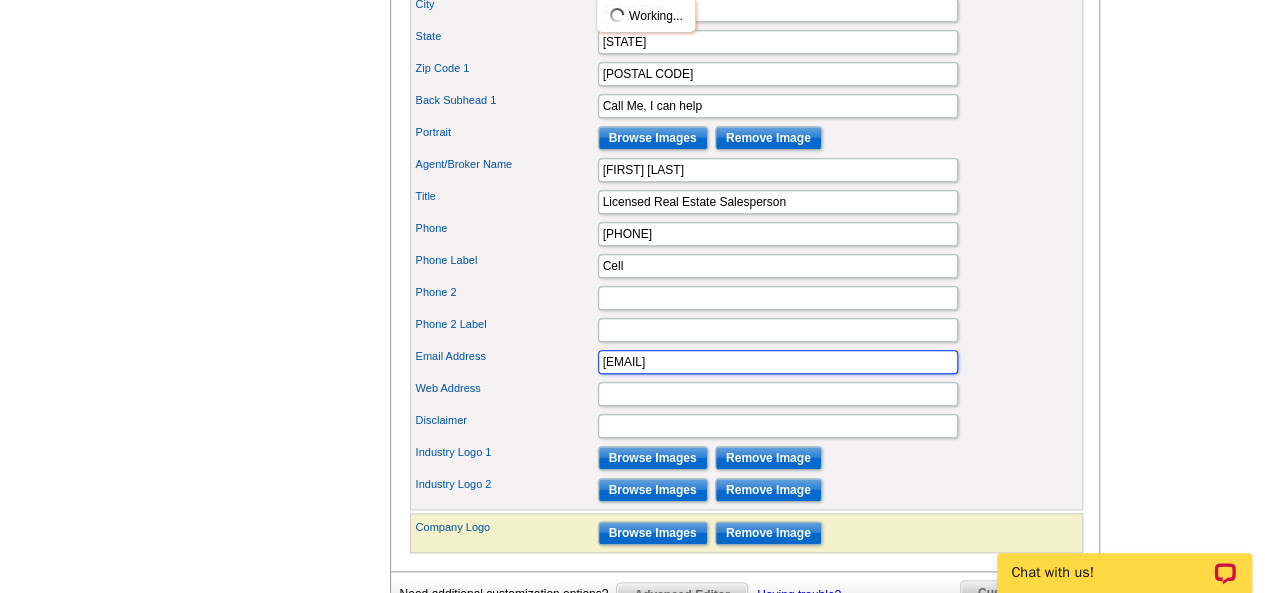 click on "[EMAIL]" at bounding box center (778, 362) 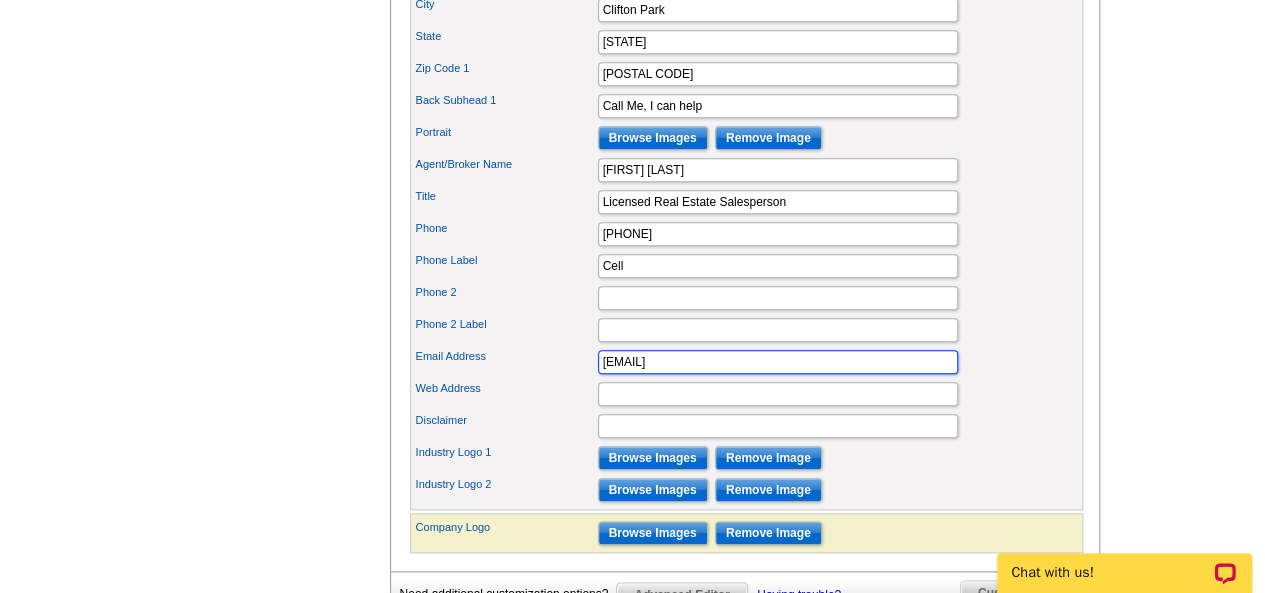 type on "[EMAIL]" 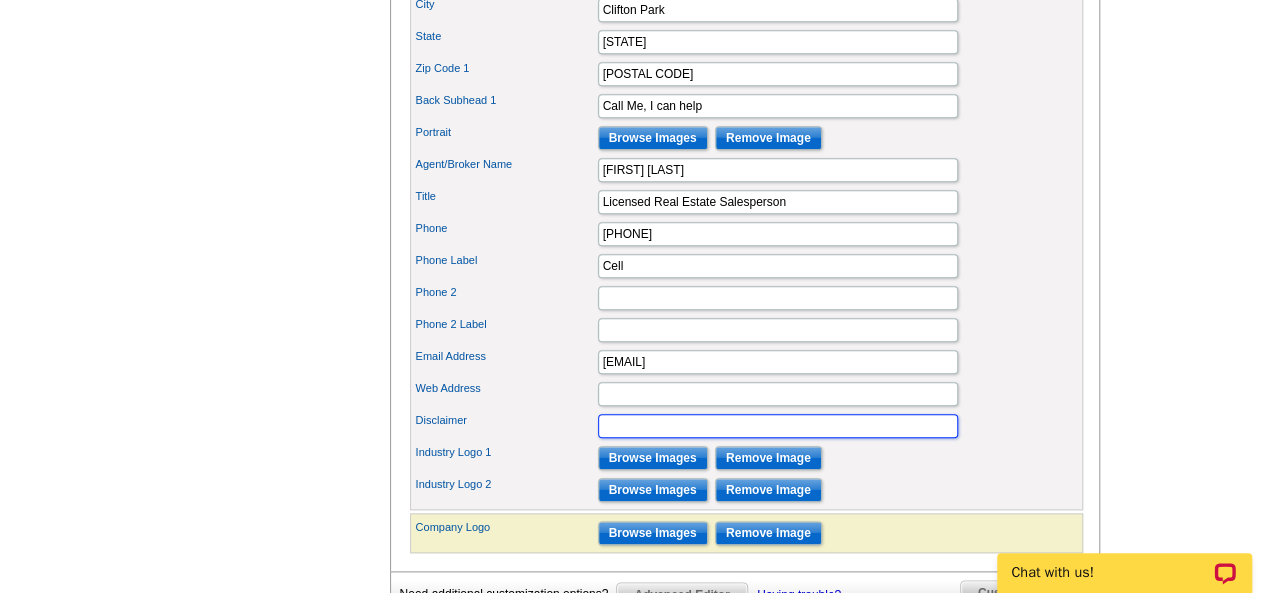 click on "Disclaimer" at bounding box center [778, 426] 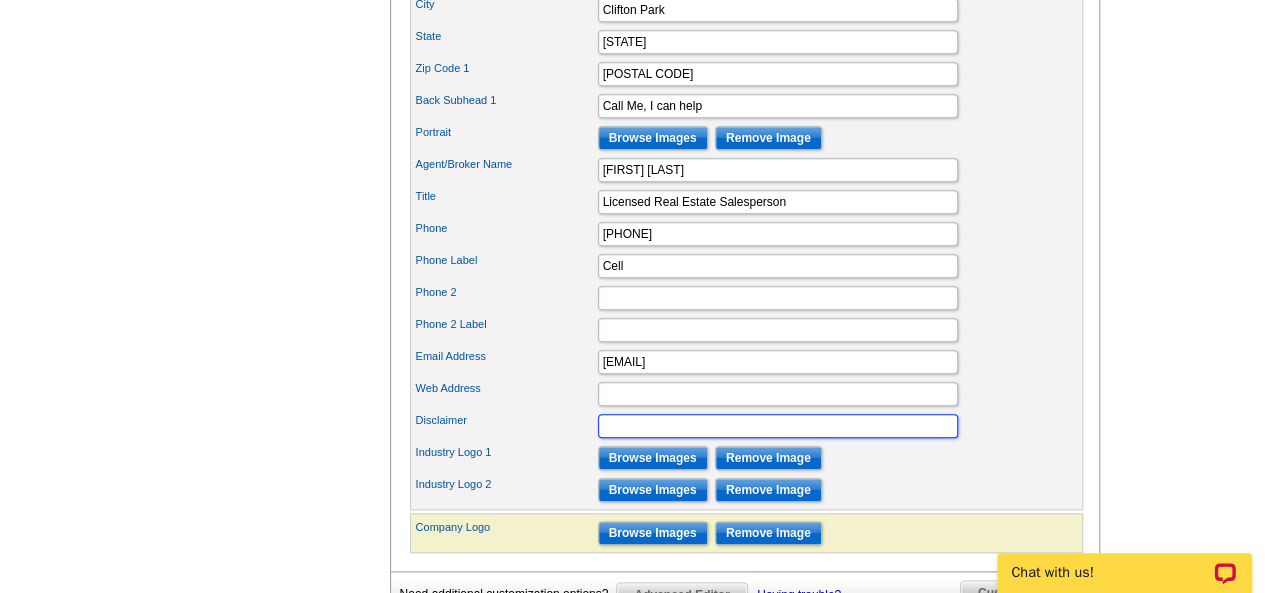 paste on "In their Code of Ethics, the National Association of REALTORS® (NAR) forbids Realtors® from soliciting business from buyers or sellers who are already exclusively represented by another Realtor®. When sending large numbers of postcards, you’ll likely mistakenly send some to homeowners who already have agents. To avoid accusations of malicious intent, you might consider including some version of the following disclaimer: “If your property is currently listed with a Realtor® and/or you are currently represented exclusively as a buyer by a Realtor®, please disregard this notice. It is not our intention to solicit the offerings of other agents and brokers.”" 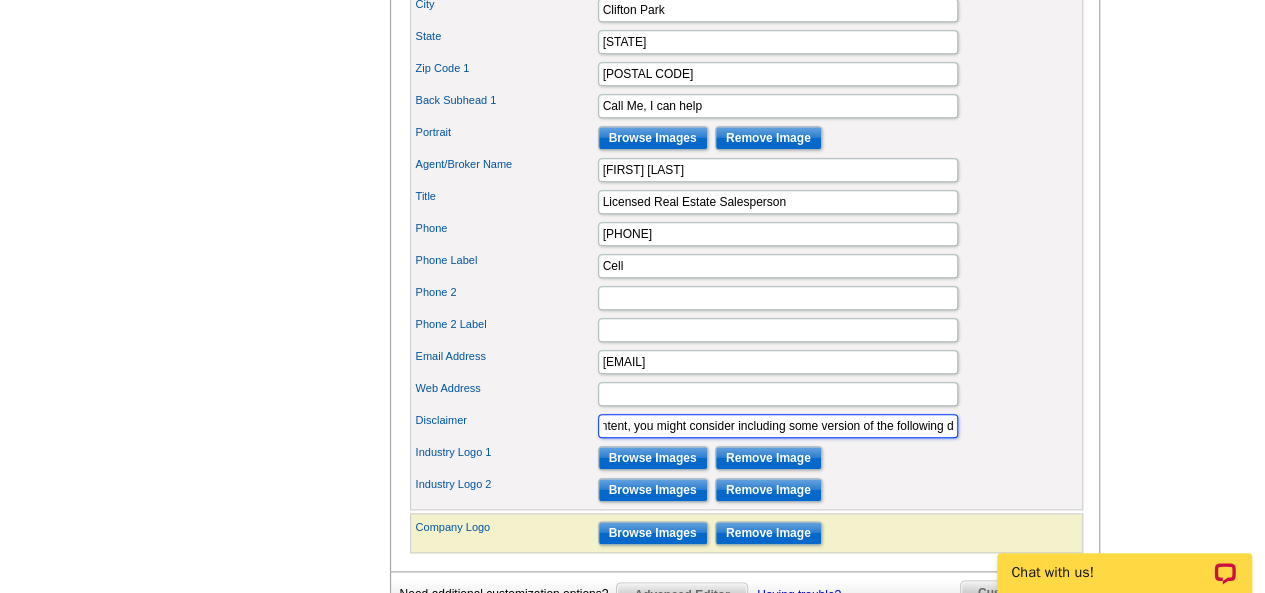 scroll, scrollTop: 0, scrollLeft: 1876, axis: horizontal 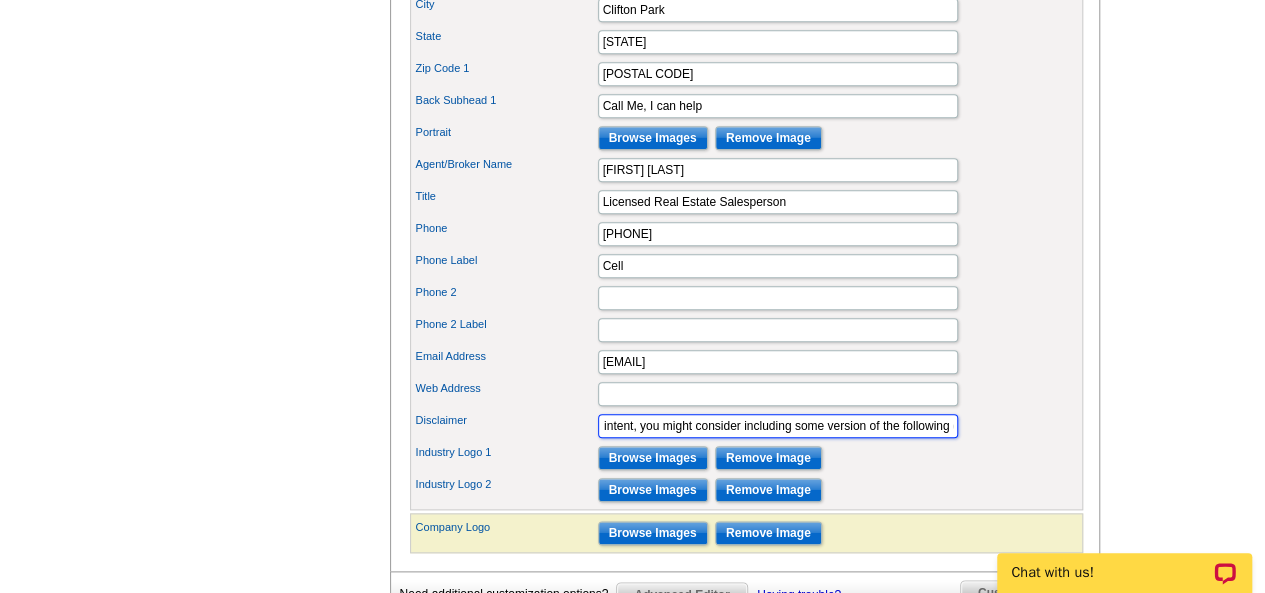 click on "In their Code of Ethics, the National Association of REALTORS® (NAR) forbids Realtors® from soliciting business from buyers or sellers who are already exclusively represented by another Realtor®. When sending large numbers of postcards, you’ll likely mistakenly send some to homeowners who already have agents. To avoid accusations of malicious intent, you might consider including some version of the following disclaimer: “If your property is currently listed with a Realtor® and/or you are currently represented exclusively as a buyer by a Realtor®, please disregard this notice. It is not our intention to solicit the offerings of other agents and brokers.”" at bounding box center (778, 426) 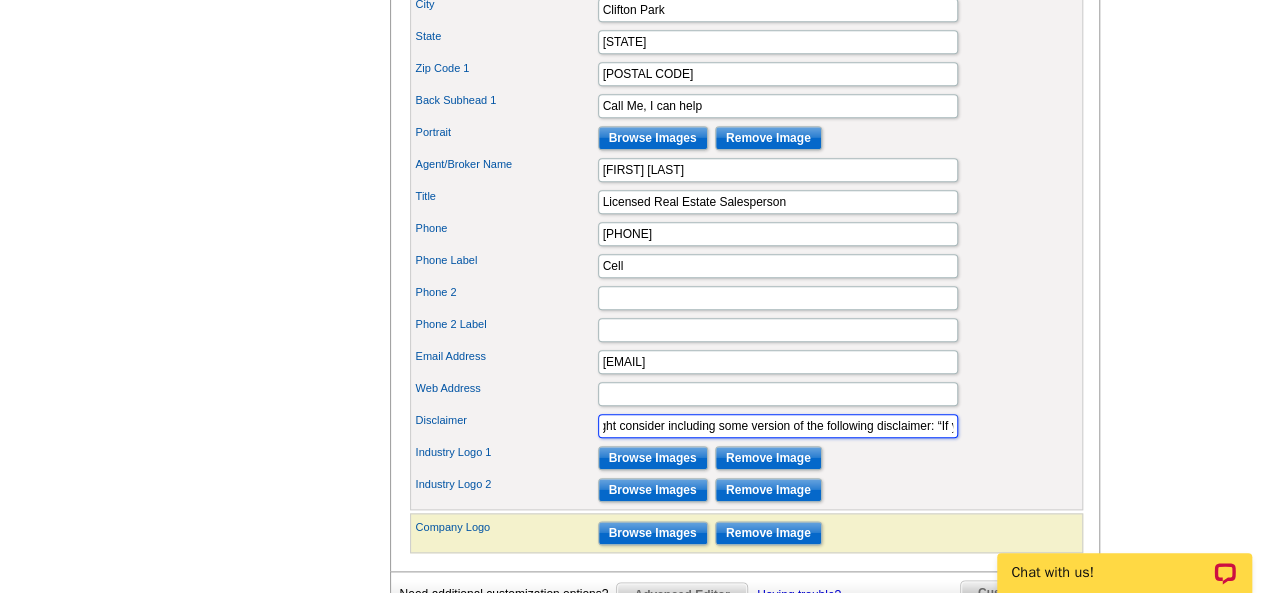 scroll, scrollTop: 0, scrollLeft: 1955, axis: horizontal 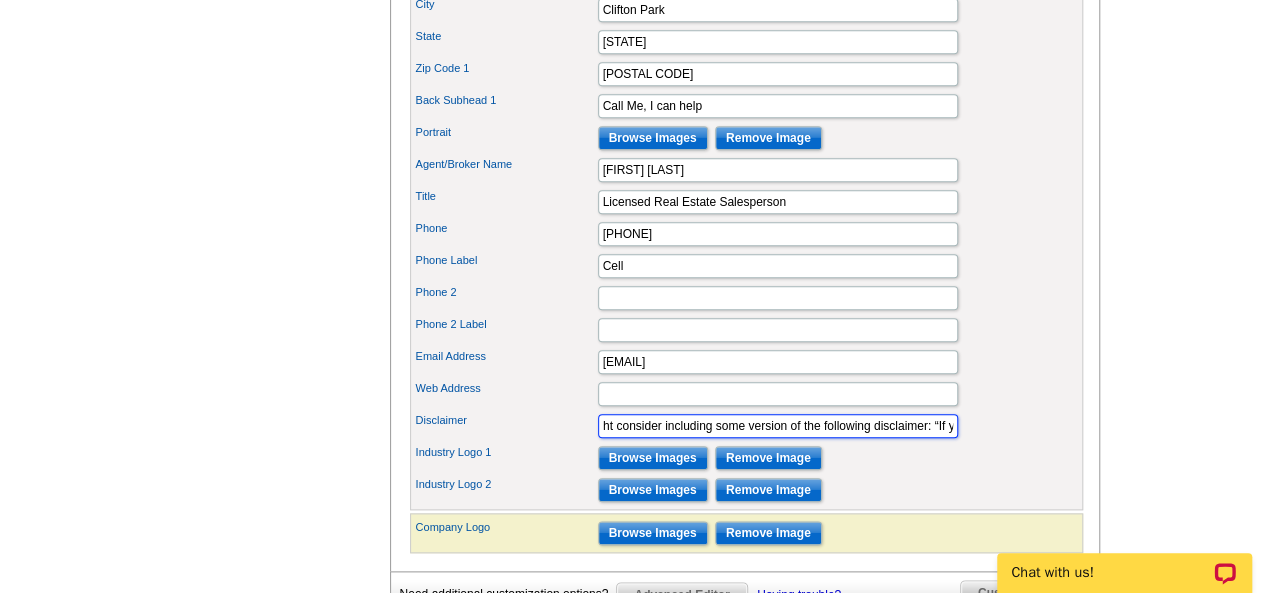 click on "In their Code of Ethics, the National Association of REALTORS® (NAR) forbids Realtors® from soliciting business from buyers or sellers who are already exclusively represented by another Realtor®. When sending large numbers of postcards, you’ll likely mistakenly send some to homeowners who already have agents. To avoid accusations of malicious intent, you might consider including some version of the following disclaimer: “If your property is currently listed with a Realtor® and/or you are currently represented exclusively as a buyer by a Realtor®, please disregard this notice. It is not our intention to solicit the offerings of other agents and brokers.”" at bounding box center (778, 426) 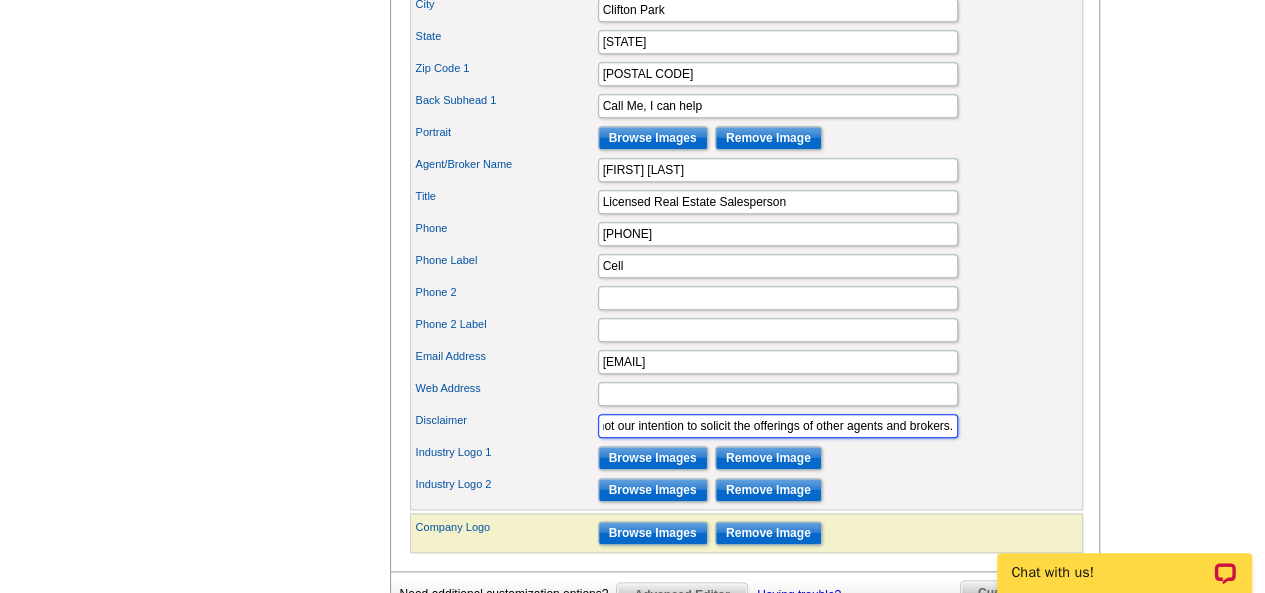 scroll, scrollTop: 0, scrollLeft: 2552, axis: horizontal 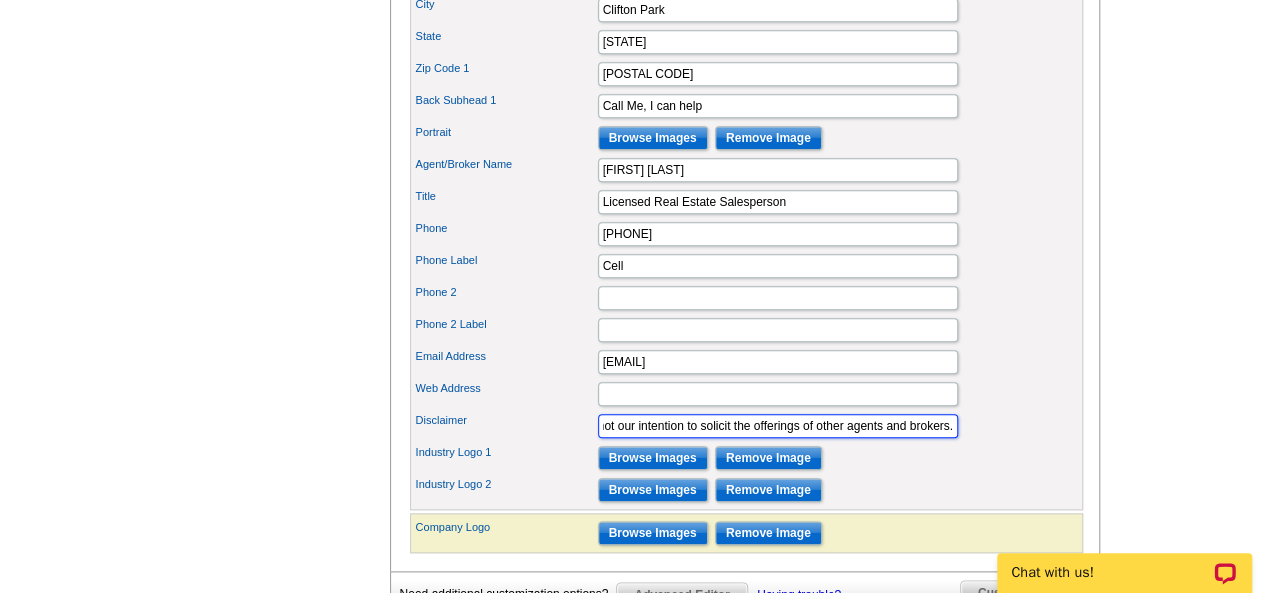 type on "In their Code of Ethics, the National Association of REALTORS® (NAR) forbids Realtors® from soliciting business from buyers or sellers who are already exclusively represented by another Realtor®. When sending large numbers of postcards, you’ll likely mistakenly send some to homeowners who already have agents. ToIf your property is currently listed with a Realtor® and/or you are currently represented exclusively as a buyer by a Realtor®, please disregard this notice. It is not our intention to solicit the offerings of other agents and brokers." 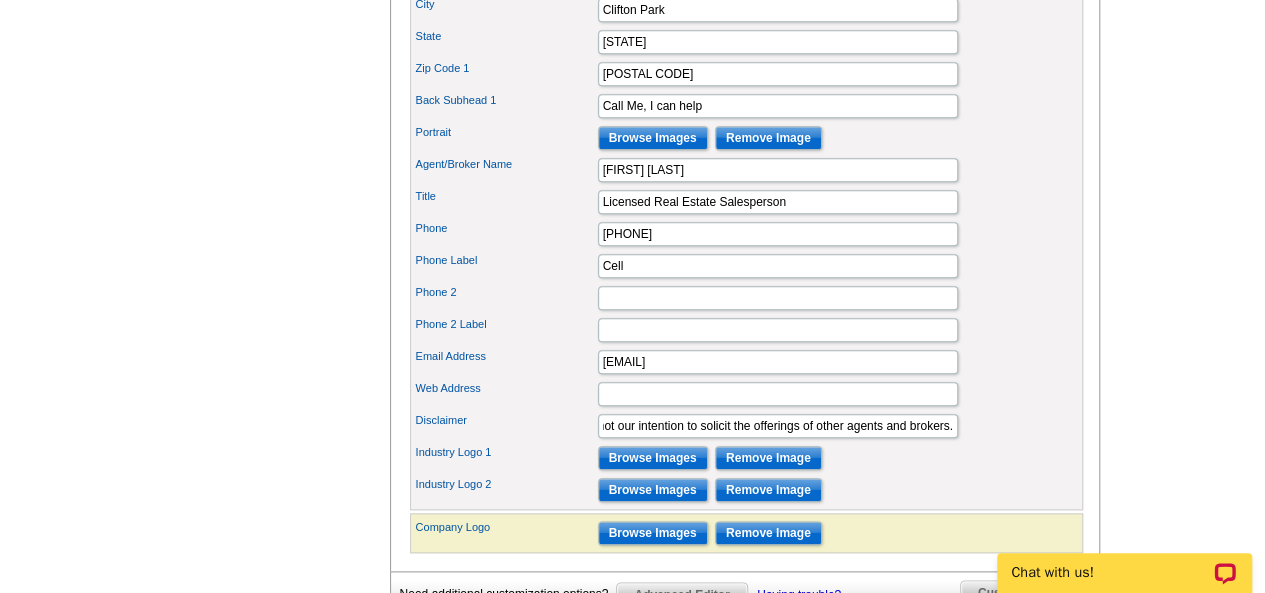 click on "Web Address" at bounding box center [746, 394] 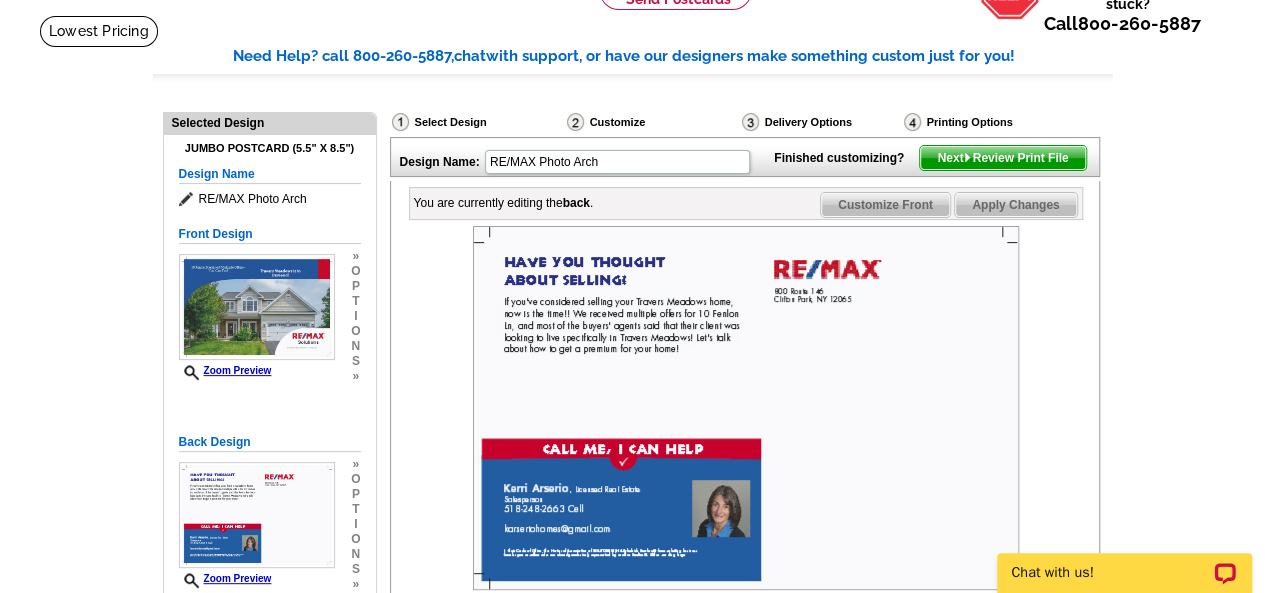scroll, scrollTop: 113, scrollLeft: 0, axis: vertical 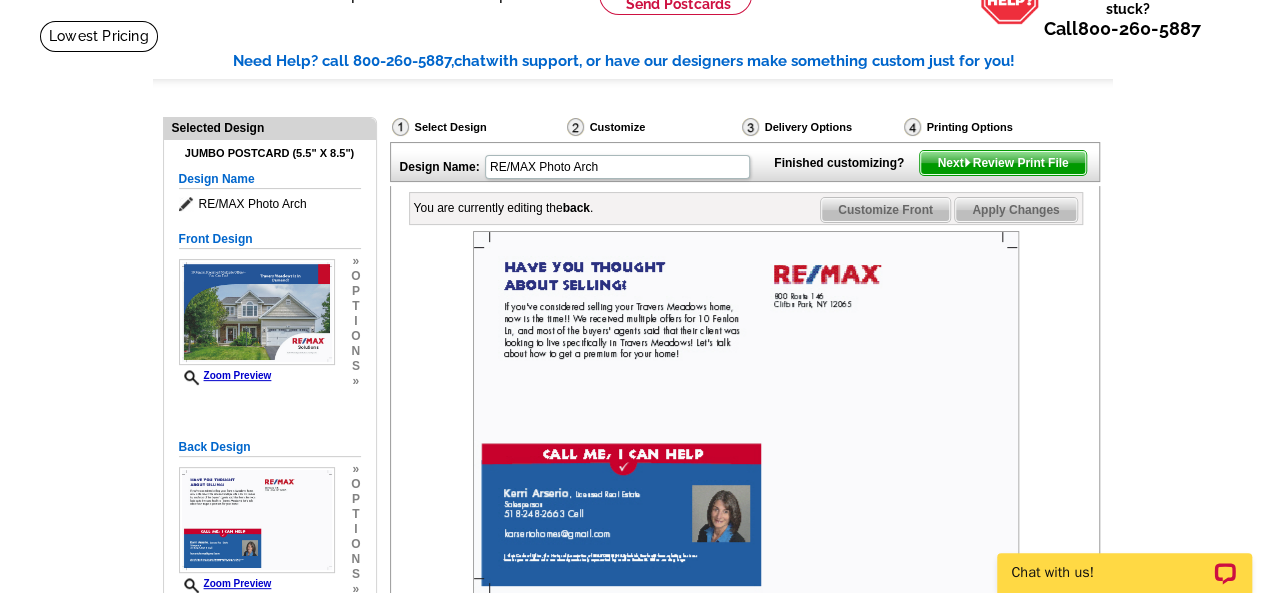 click at bounding box center (746, 413) 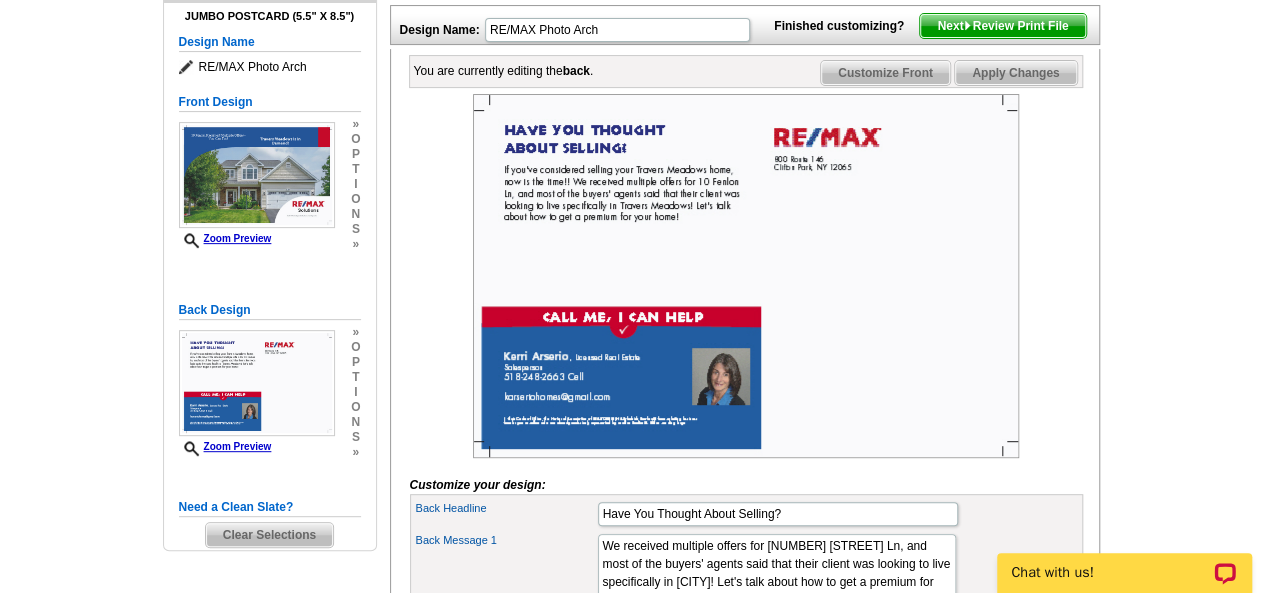 scroll, scrollTop: 255, scrollLeft: 0, axis: vertical 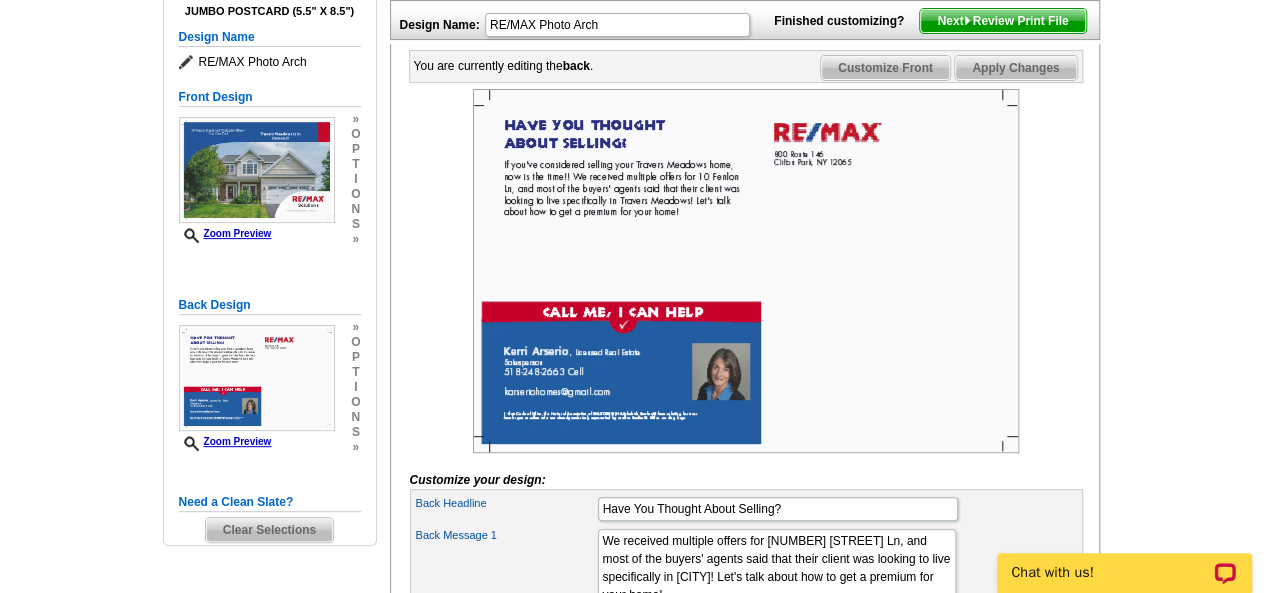 drag, startPoint x: 1104, startPoint y: 367, endPoint x: 1126, endPoint y: 305, distance: 65.78754 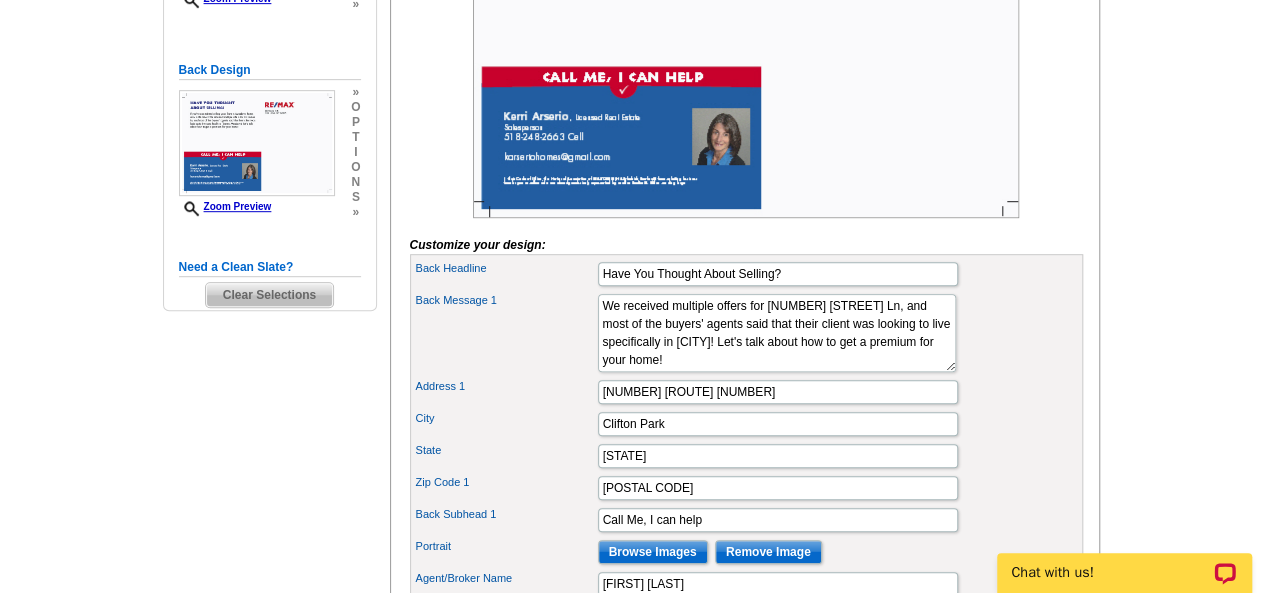 scroll, scrollTop: 493, scrollLeft: 0, axis: vertical 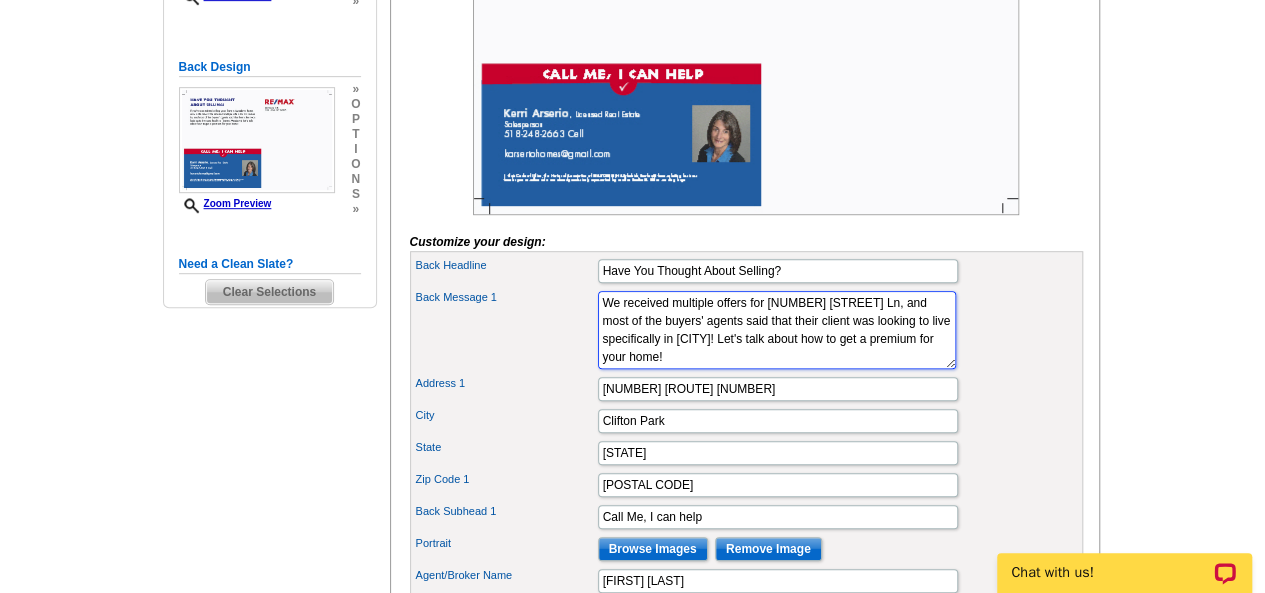 click on "If you've considered selling your [CITY] home, now is the time!! We received multiple offers for [NUMBER] [STREET] Ln, and most of the buyers' agents said that their client was looking to live specifically in [CITY]! Let's talk about how to get a premium for your home!" at bounding box center [777, 330] 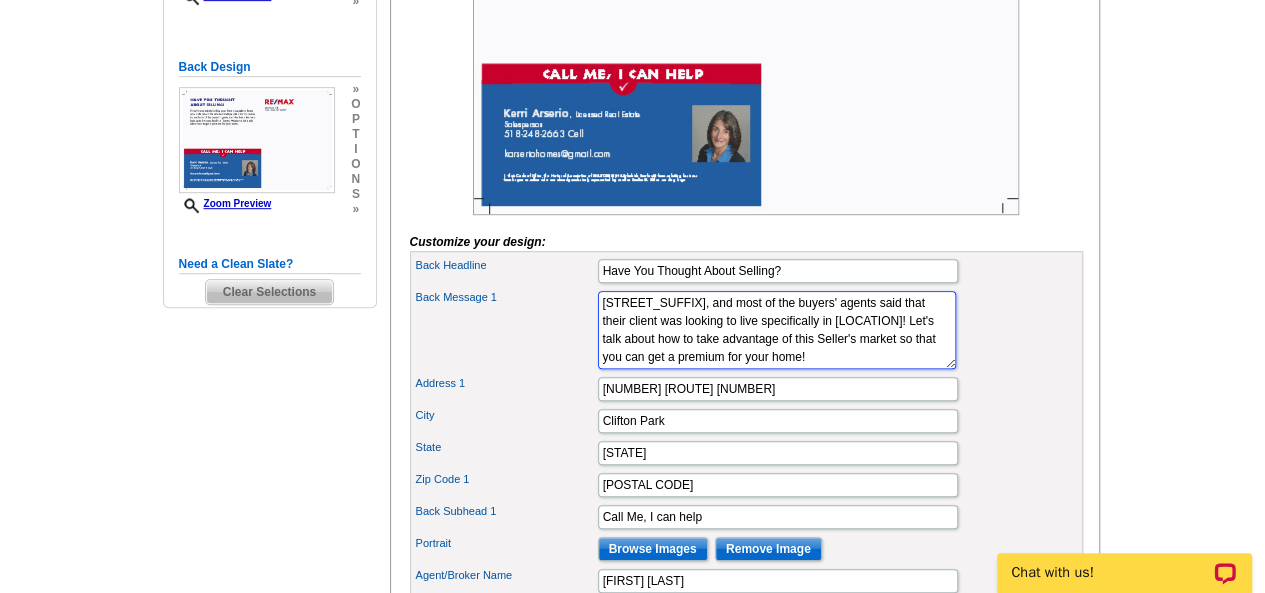 scroll, scrollTop: 54, scrollLeft: 0, axis: vertical 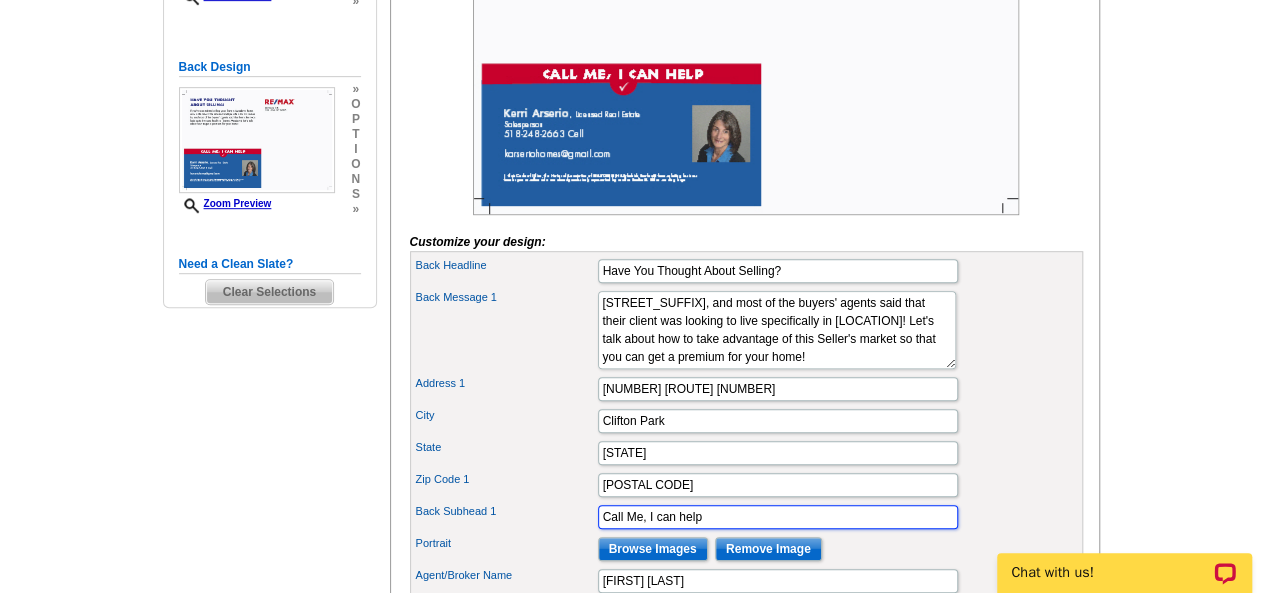 click on "Call Me, I can help" at bounding box center (778, 517) 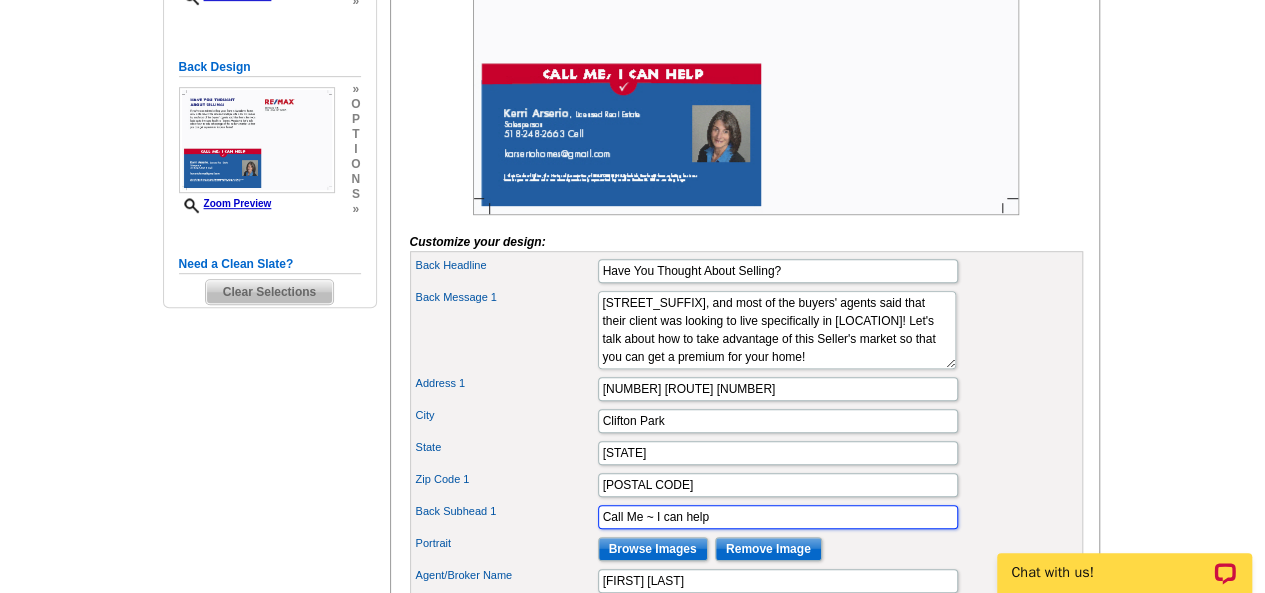 click on "Call Me ~ I can help" at bounding box center (778, 517) 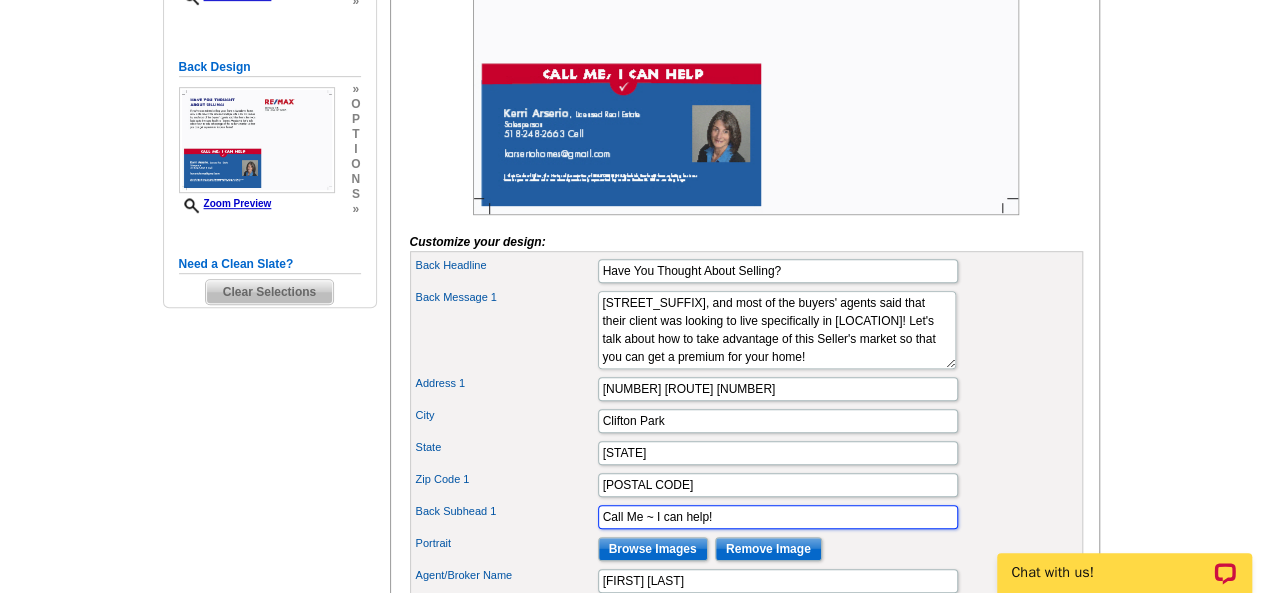 type on "Call Me ~ I can help!" 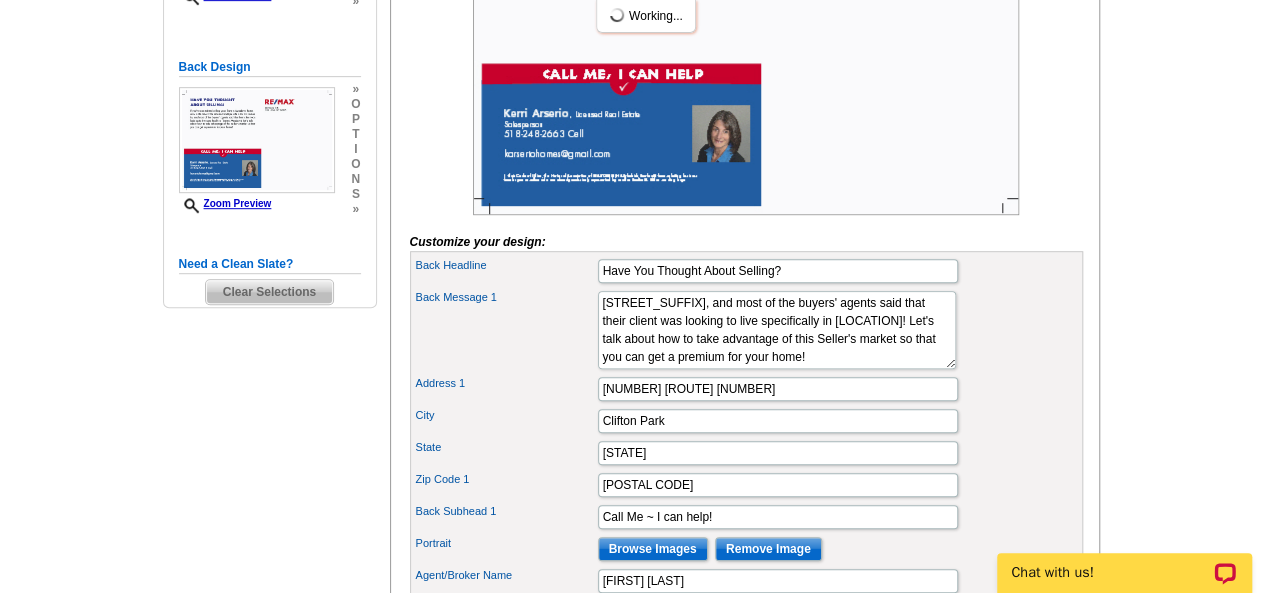 click on "City
[CITY]" at bounding box center (746, 421) 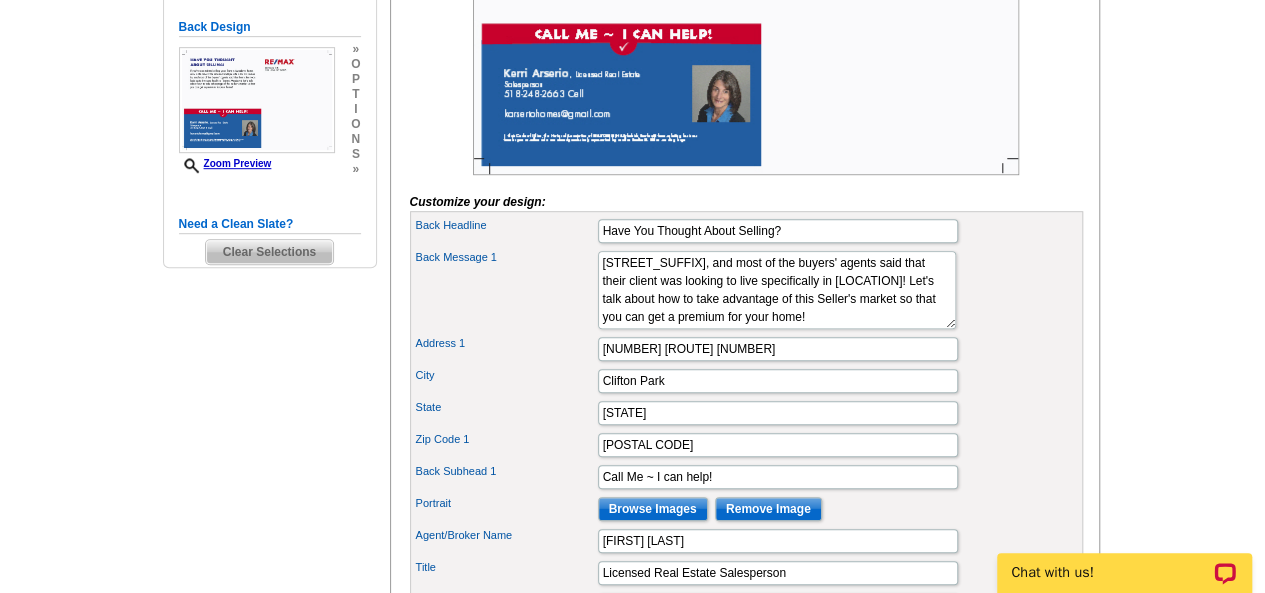 scroll, scrollTop: 535, scrollLeft: 0, axis: vertical 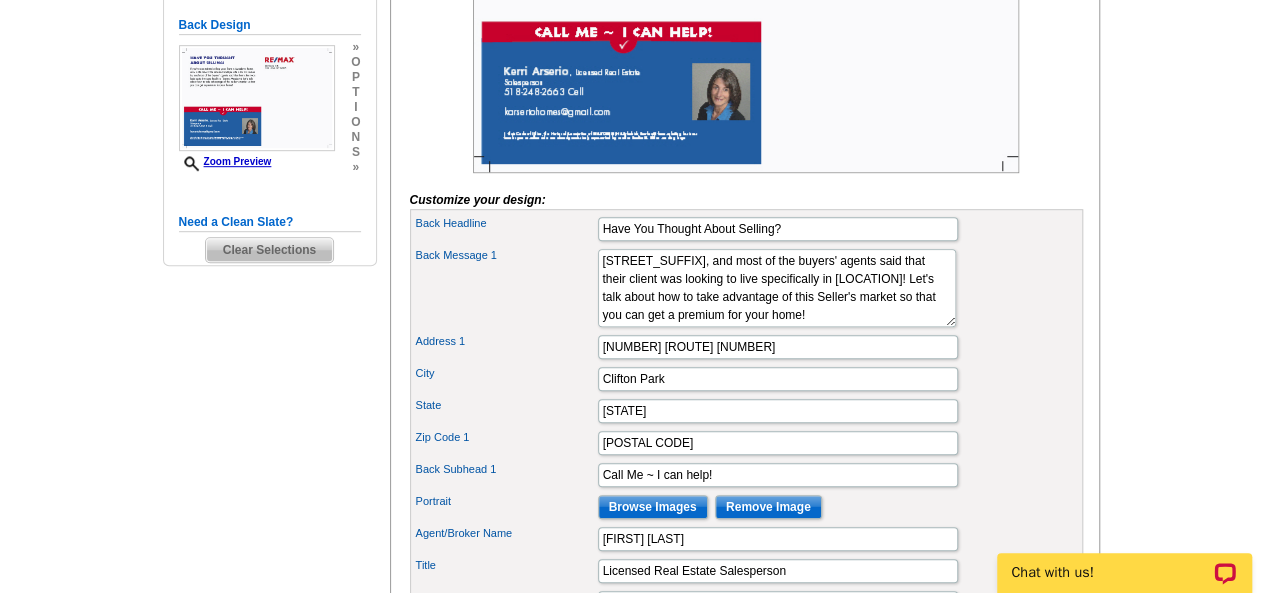 click on "Address [NUMBER]
[PHONE]" at bounding box center [746, 347] 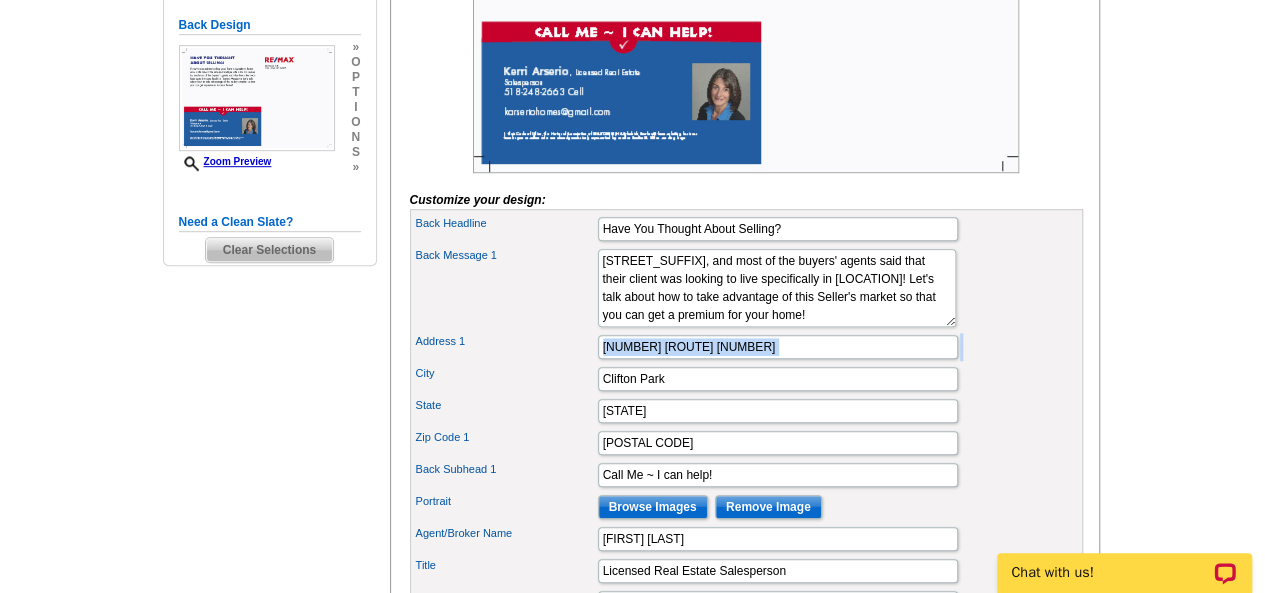 click on "Address [NUMBER]
[PHONE]" at bounding box center (746, 347) 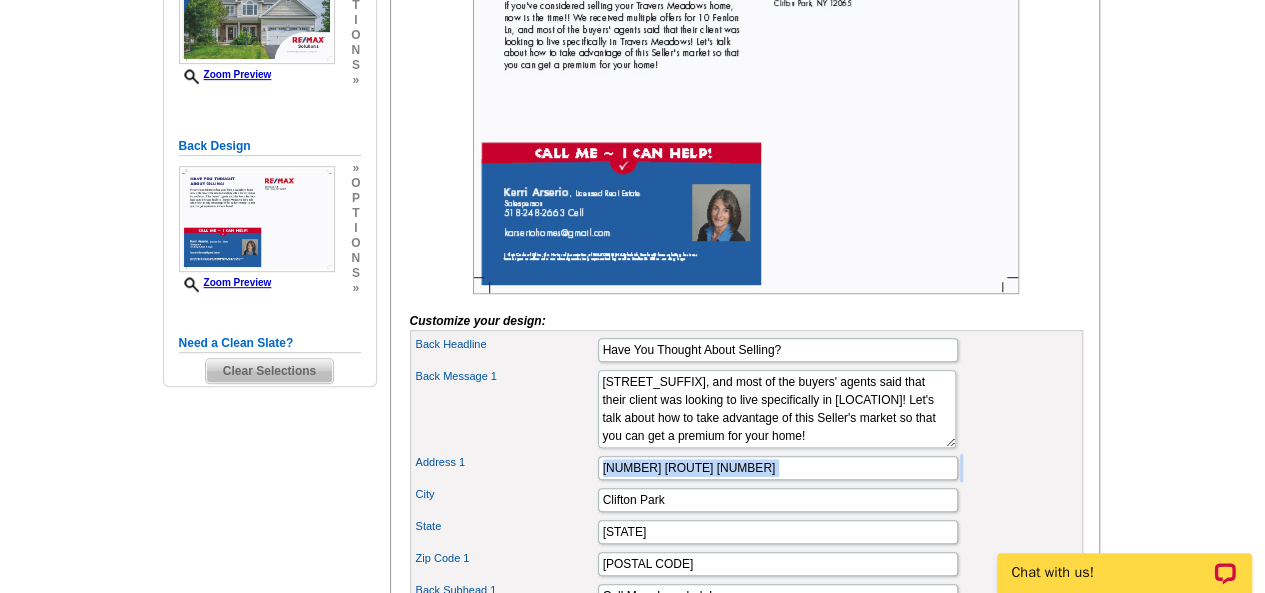 scroll, scrollTop: 380, scrollLeft: 0, axis: vertical 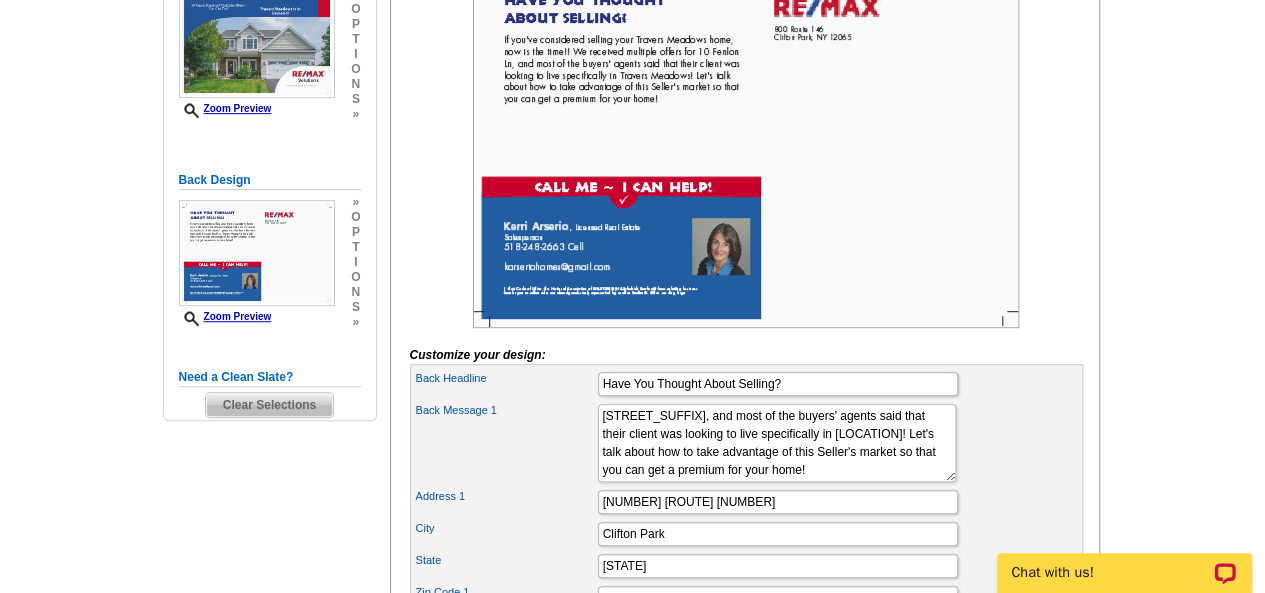 click on "Back Message 1
If you've considered selling your [ADDRESS] home, now is the time!! We received multiple offers for [NUMBER] [STREET] [STREET_SUFFIX], and most of the buyers' agents said that their client was looking to live specifically in [ADDRESS]! Let's talk about how to take advantage of this Seller's market so that you can get a premium for your home!" at bounding box center (746, 443) 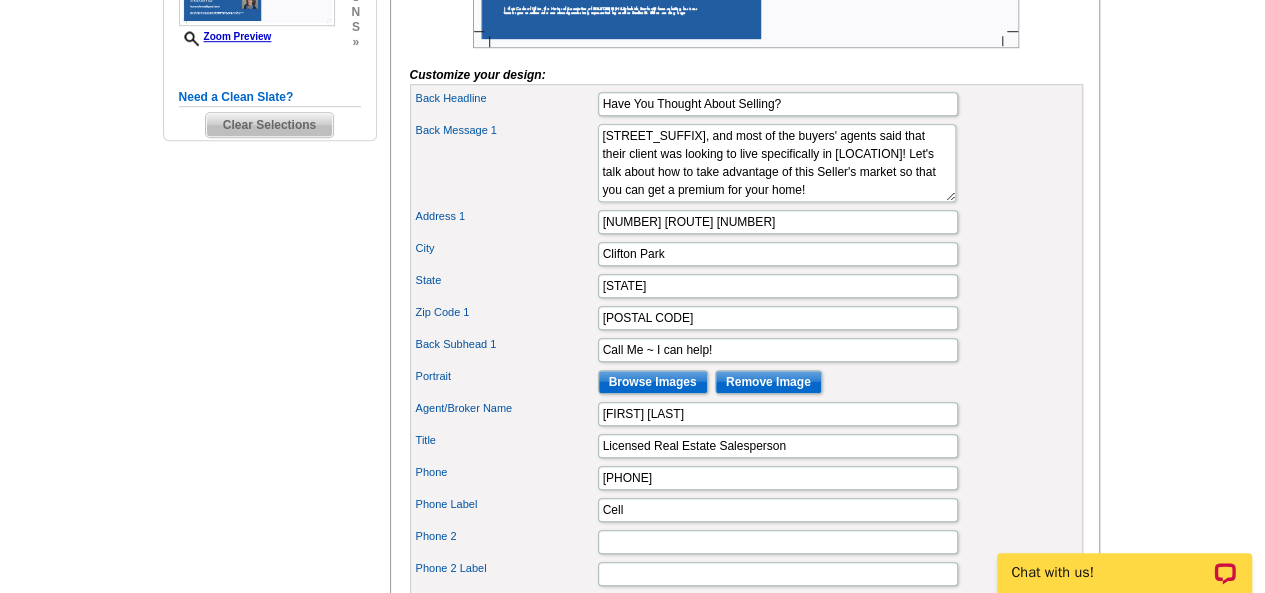 scroll, scrollTop: 662, scrollLeft: 0, axis: vertical 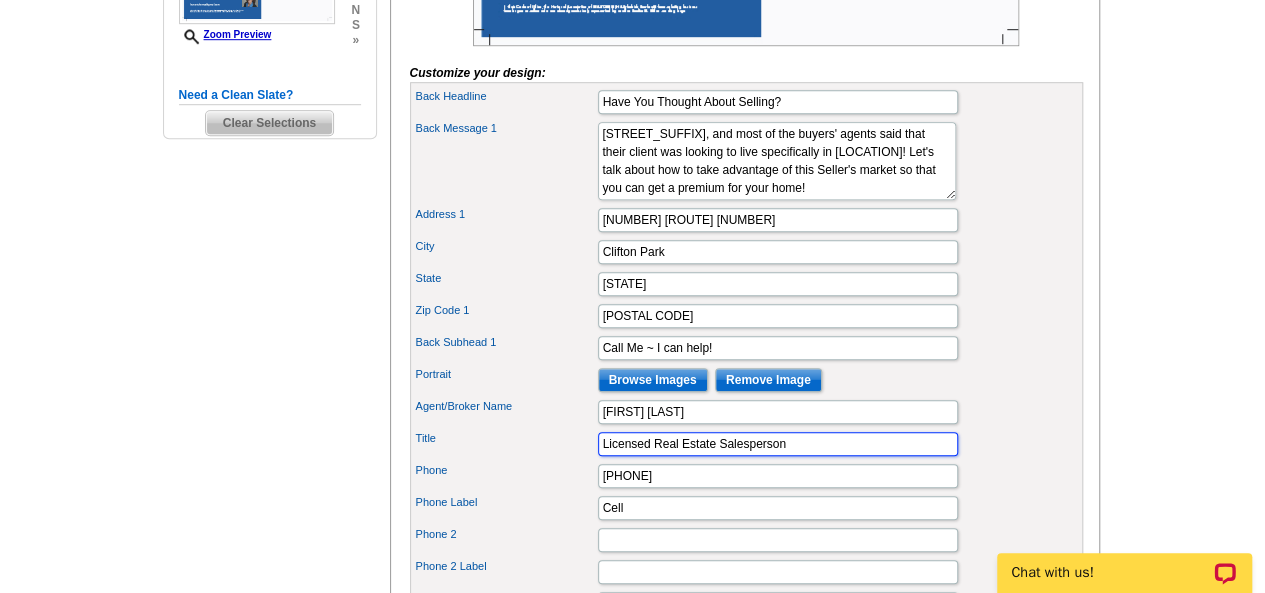 click on "Licensed Real Estate Salesperson" at bounding box center (778, 444) 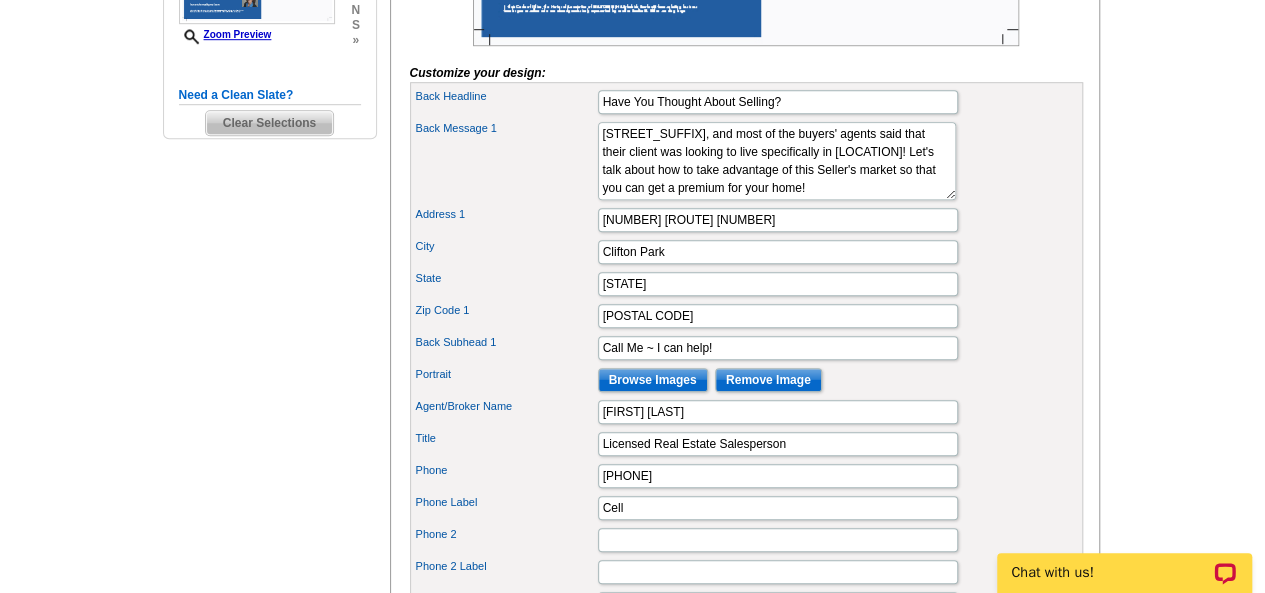 click on "Zip Code [POSTAL CODE]
[POSTAL CODE]" at bounding box center [746, 316] 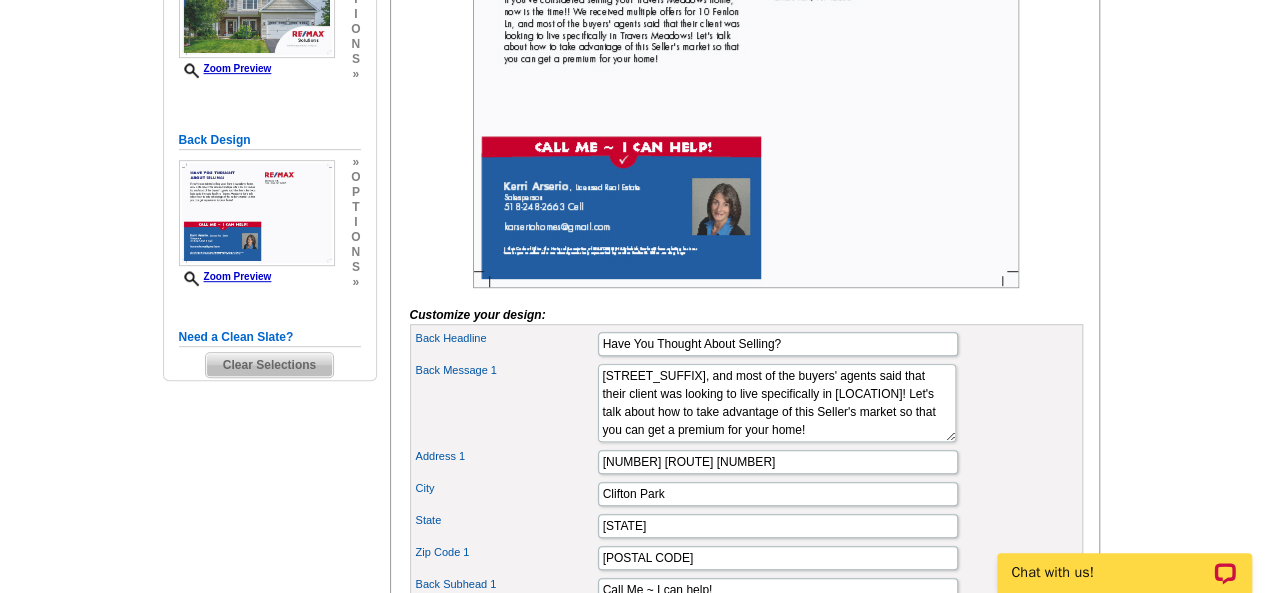 scroll, scrollTop: 393, scrollLeft: 0, axis: vertical 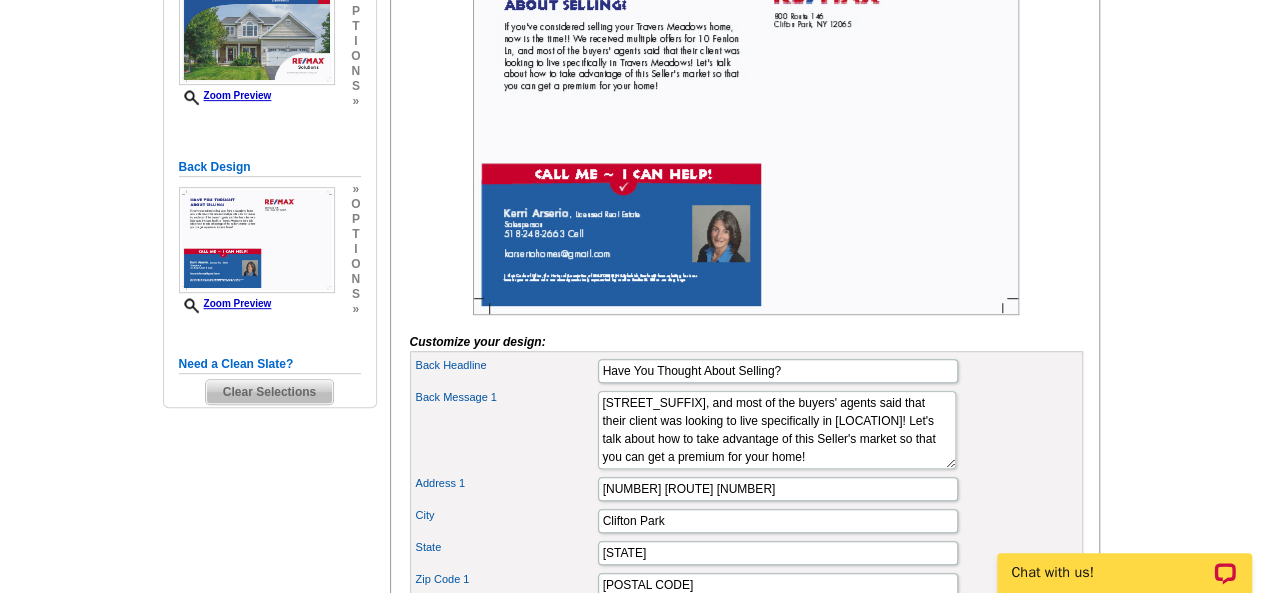 click at bounding box center (746, 133) 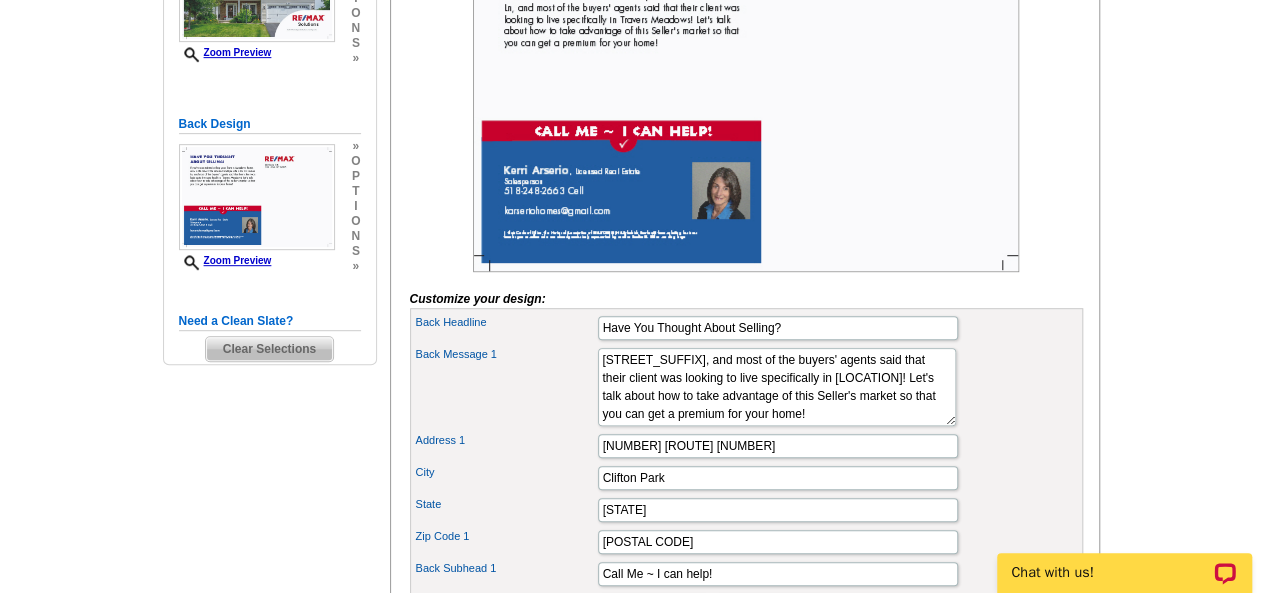 scroll, scrollTop: 438, scrollLeft: 0, axis: vertical 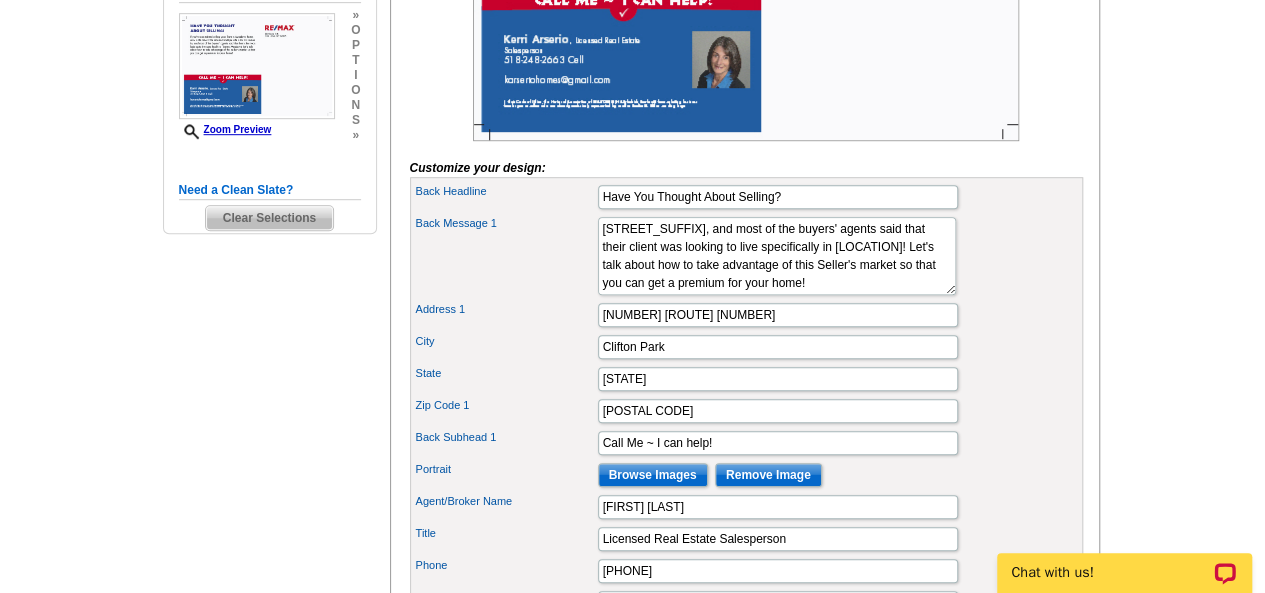 click on "Need Help? call [PHONE],  chat  with support, or have our designers make something custom just for you!
Got it, no need for the selection guide next time.
Show Results
Selected Design
Jumbo Postcard (5.5" x 8.5")
Design Name
RE/MAX Photo Arch
Front Design
Zoom Preview
»
o
p
t
i
o
n
s
»
»" at bounding box center (632, 309) 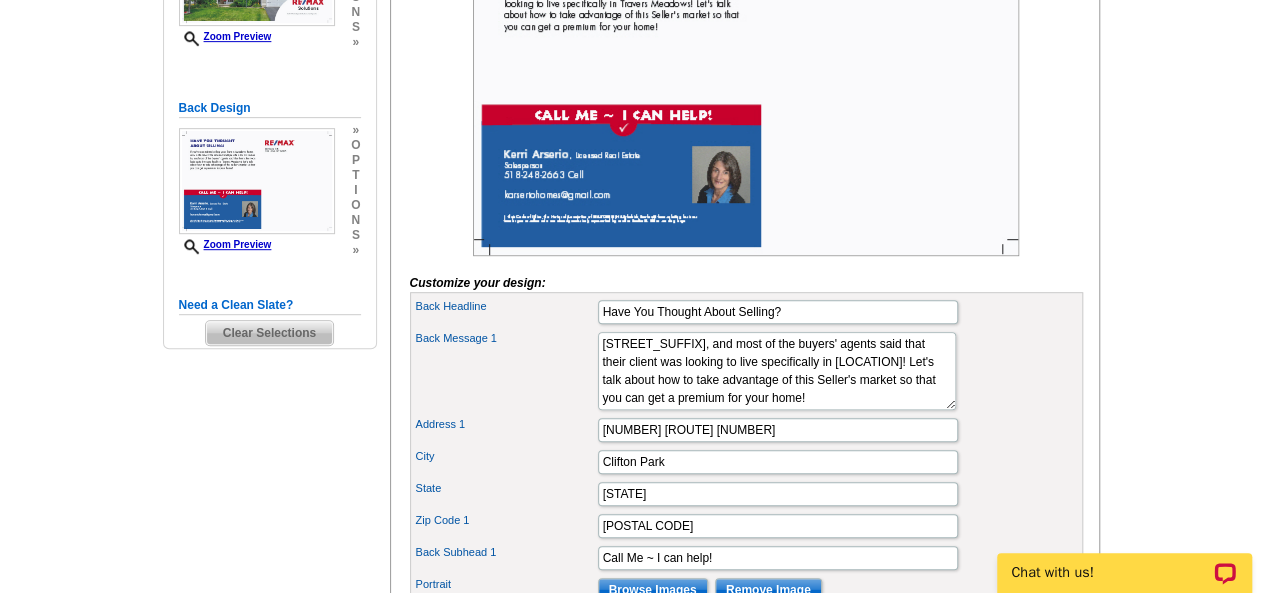 scroll, scrollTop: 444, scrollLeft: 0, axis: vertical 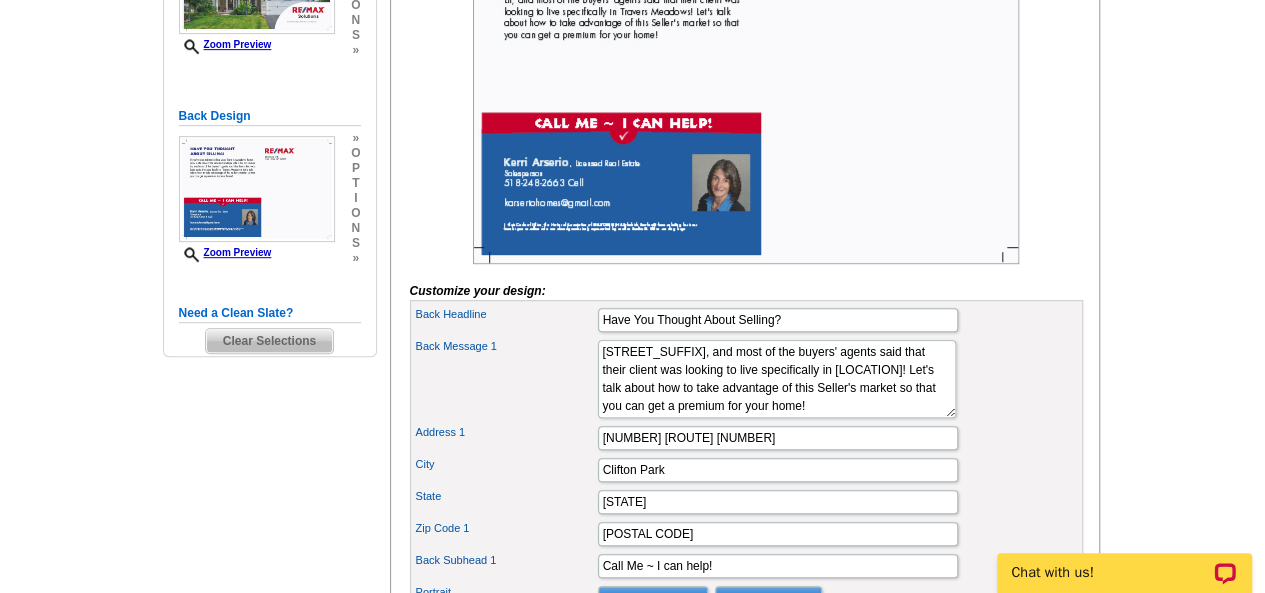 click on "Need Help? call [PHONE],  chat  with support, or have our designers make something custom just for you!
Got it, no need for the selection guide next time.
Show Results
Selected Design
Jumbo Postcard (5.5" x 8.5")
Design Name
RE/MAX Photo Arch
Front Design
Zoom Preview
»
o
p
t
i
o
n
s
»
»" at bounding box center (632, 432) 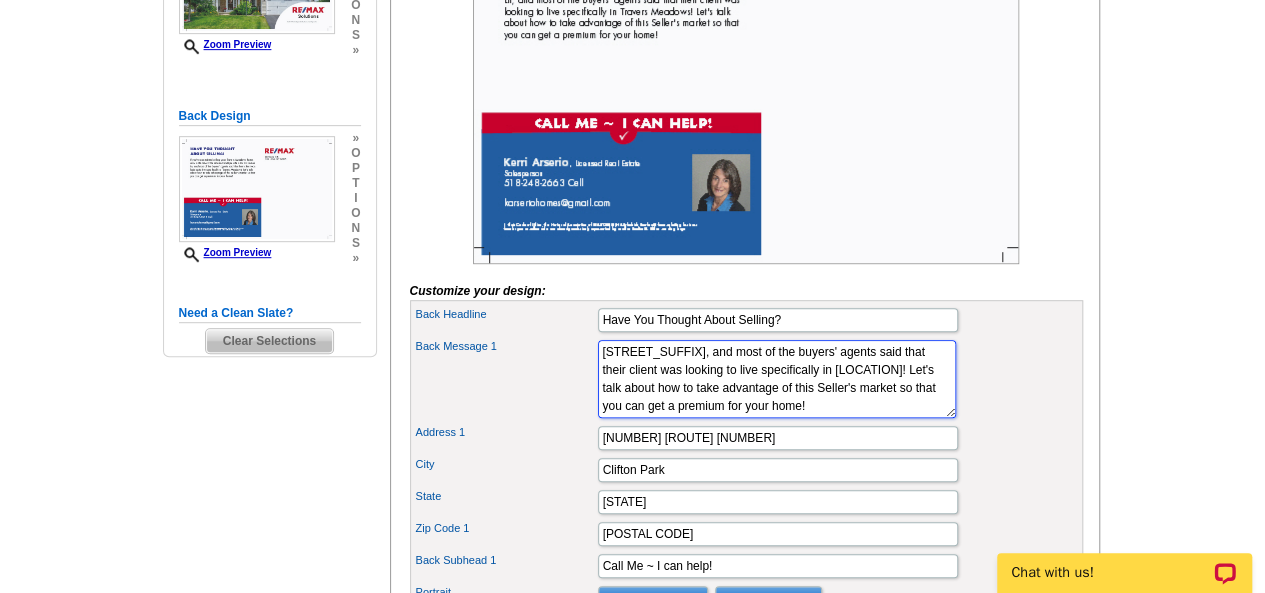 click on "If you've considered selling your [LOCATION] home, now is the time!! We received multiple offers for [NUMBER] [STREET] [STREET_SUFFIX], and most of the buyers' agents said that their client was looking to live specifically in [LOCATION]! Let's talk about how to take advantage of this Seller's market so that you can get a premium for your home!" at bounding box center [777, 379] 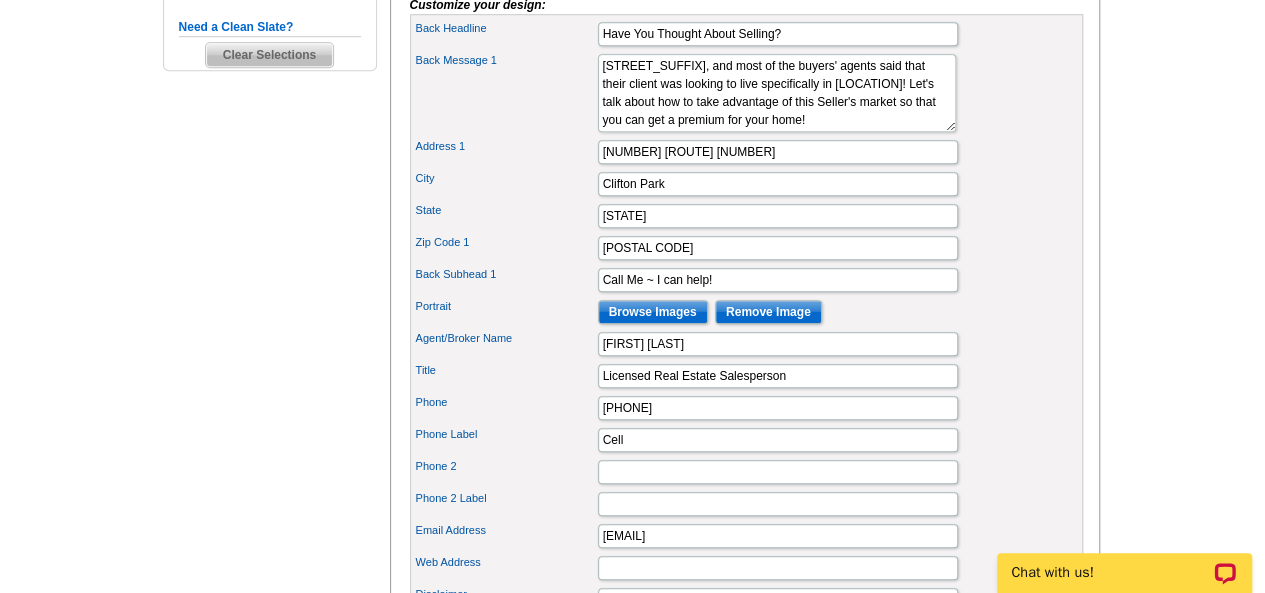 click on "Need Help? call [PHONE],  chat  with support, or have our designers make something custom just for you!
Got it, no need for the selection guide next time.
Show Results
Selected Design
Jumbo Postcard (5.5" x 8.5")
Design Name
RE/MAX Photo Arch
Front Design
Zoom Preview
»
o
p
t
i
o
n
s
»
»" at bounding box center [632, 146] 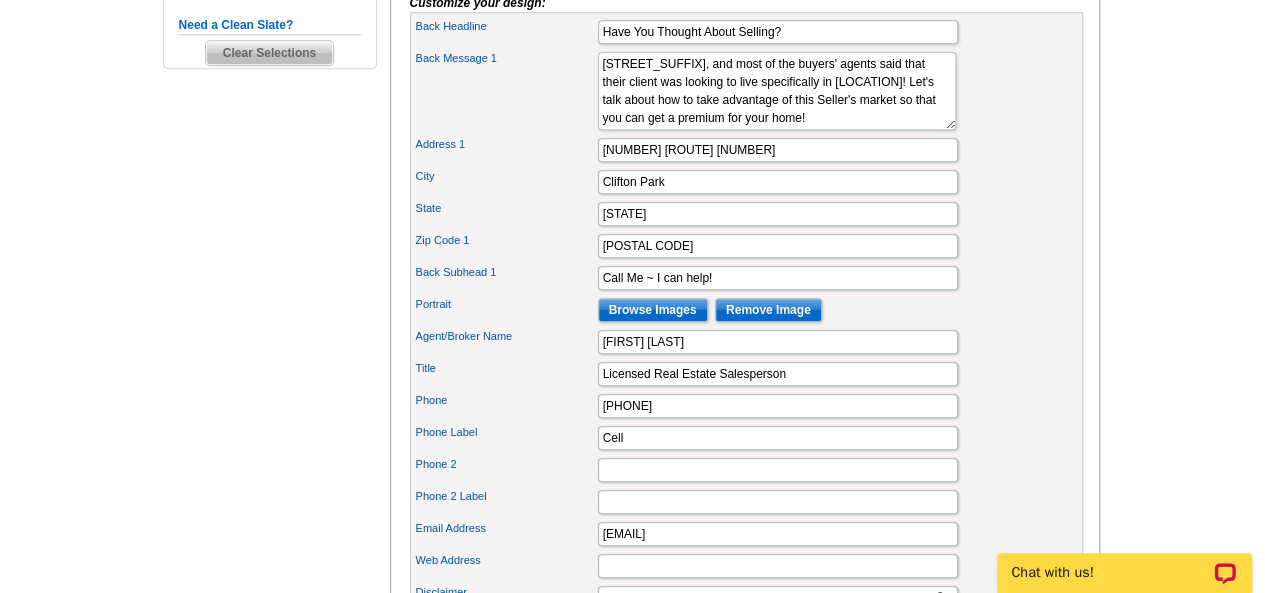 click on "Need Help? call [PHONE],  chat  with support, or have our designers make something custom just for you!
Got it, no need for the selection guide next time.
Show Results
Selected Design
Jumbo Postcard (5.5" x 8.5")
Design Name
RE/MAX Photo Arch
Front Design
Zoom Preview
»
o
p
t
i
o
n
s
»
»" at bounding box center (632, 144) 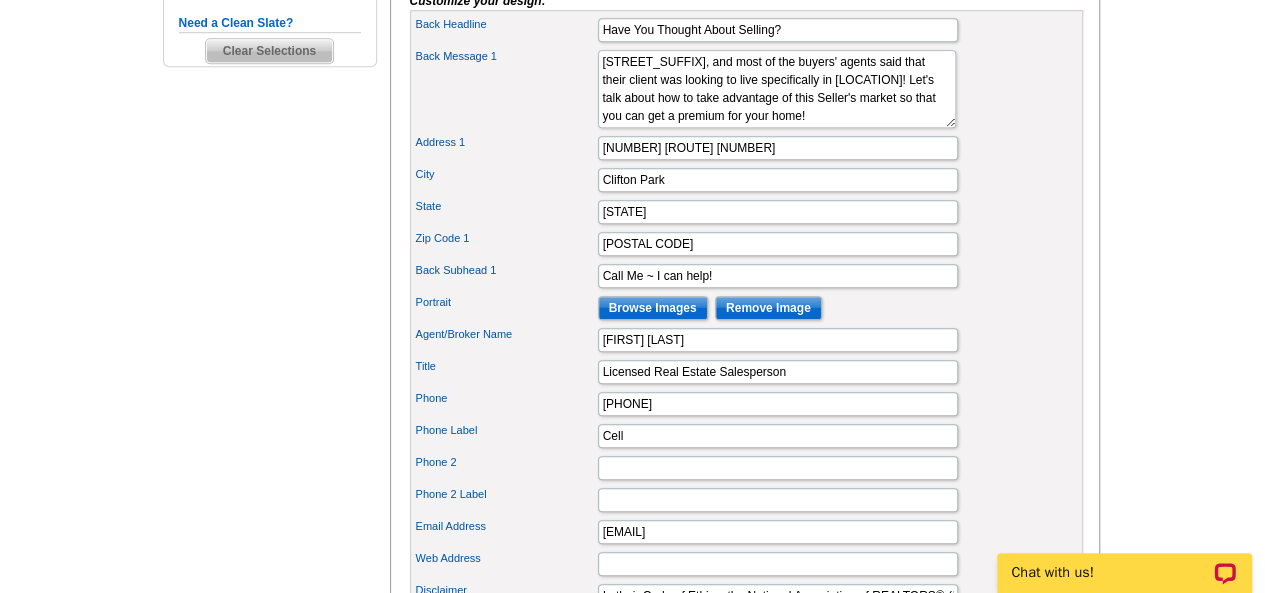 click on "Need Help? call [PHONE],  chat  with support, or have our designers make something custom just for you!
Got it, no need for the selection guide next time.
Show Results
Selected Design
Jumbo Postcard (5.5" x 8.5")
Design Name
RE/MAX Photo Arch
Front Design
Zoom Preview
»
o
p
t
i
o
n
s
»
»" at bounding box center (632, 142) 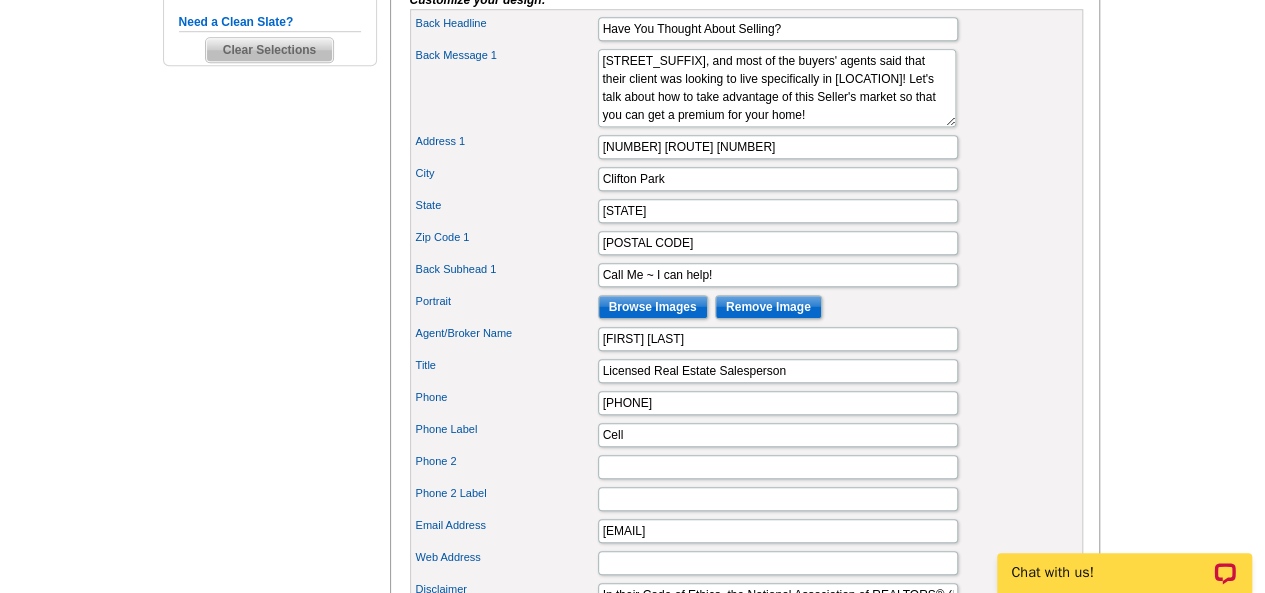 click on "Need Help? call [PHONE],  chat  with support, or have our designers make something custom just for you!
Got it, no need for the selection guide next time.
Show Results
Selected Design
Jumbo Postcard (5.5" x 8.5")
Design Name
RE/MAX Photo Arch
Front Design
Zoom Preview
»
o
p
t
i
o
n
s
»
»" at bounding box center (632, 141) 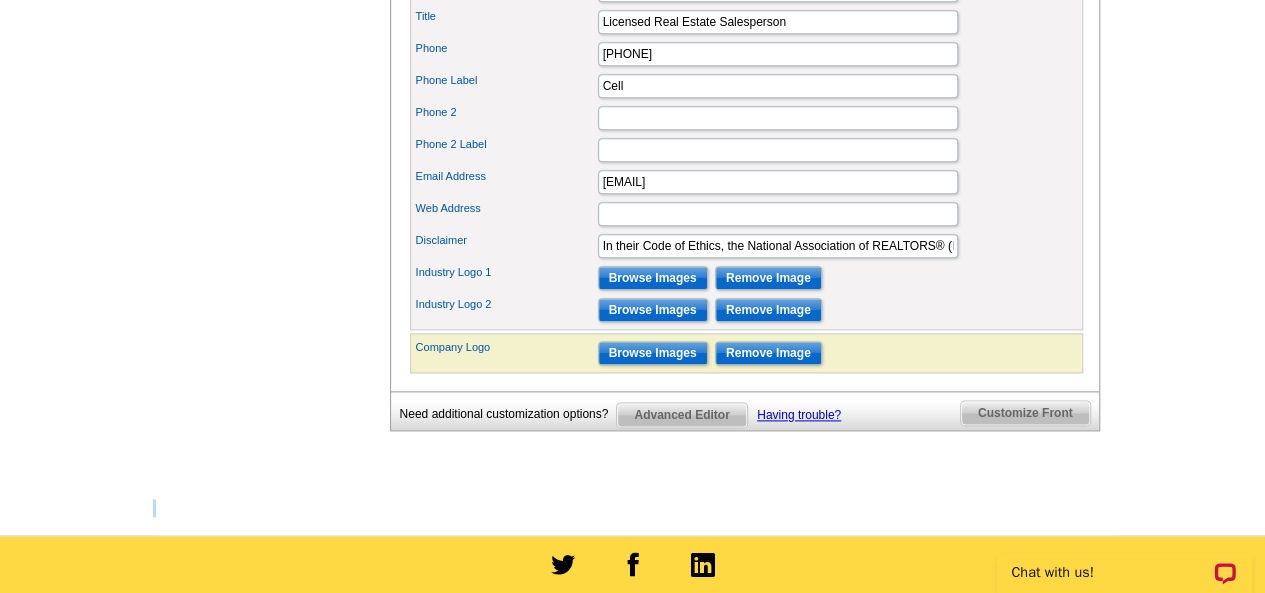 scroll, scrollTop: 1086, scrollLeft: 0, axis: vertical 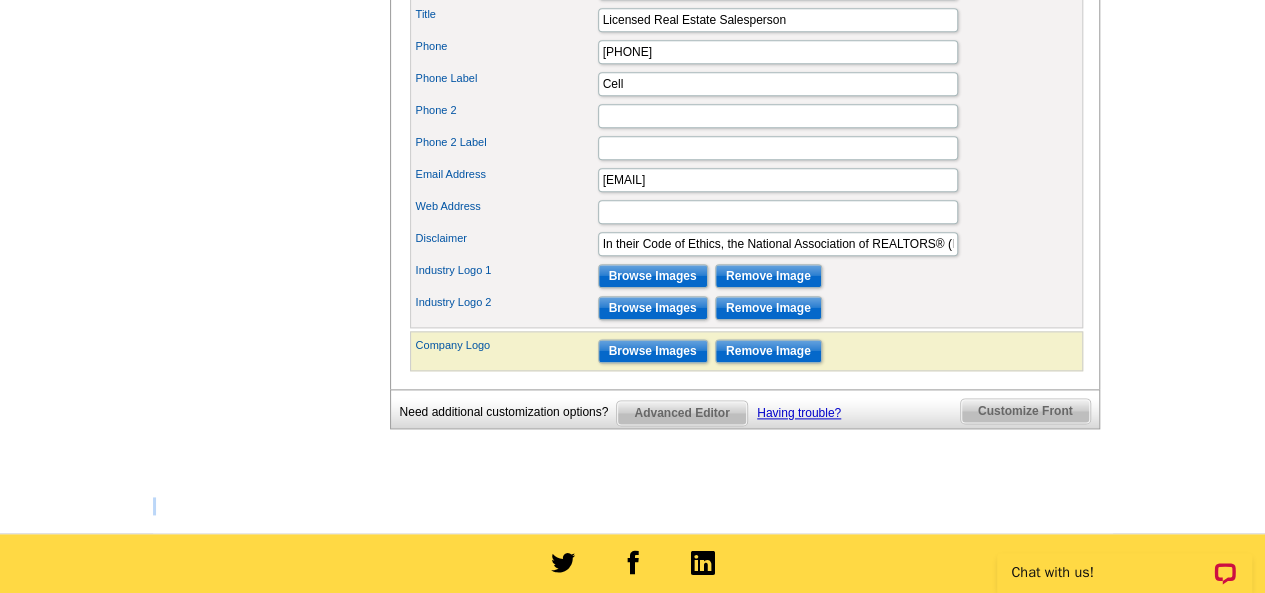 click on "Need Help? call [PHONE],  chat  with support, or have our designers make something custom just for you!
Got it, no need for the selection guide next time.
Show Results
Selected Design
Jumbo Postcard (5.5" x 8.5")
Design Name
RE/MAX Photo Arch
Front Design
Zoom Preview
»
o
p
t
i
o
n
s
»
»" at bounding box center (632, -210) 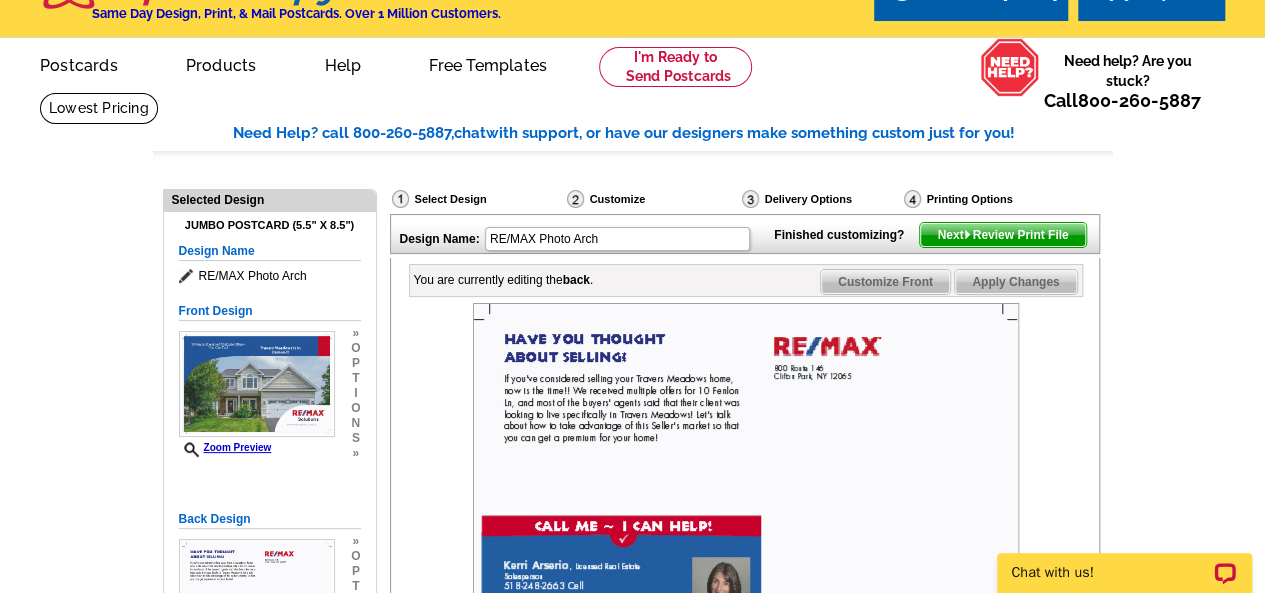 scroll, scrollTop: 0, scrollLeft: 0, axis: both 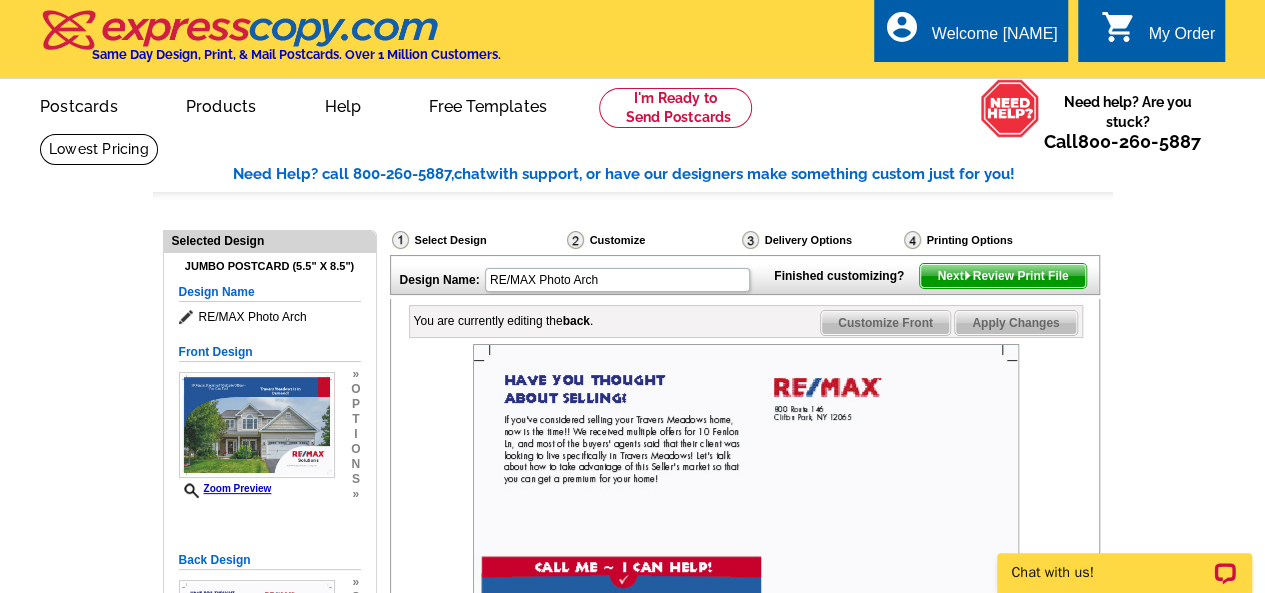click on "Next   Review Print File" at bounding box center [1002, 276] 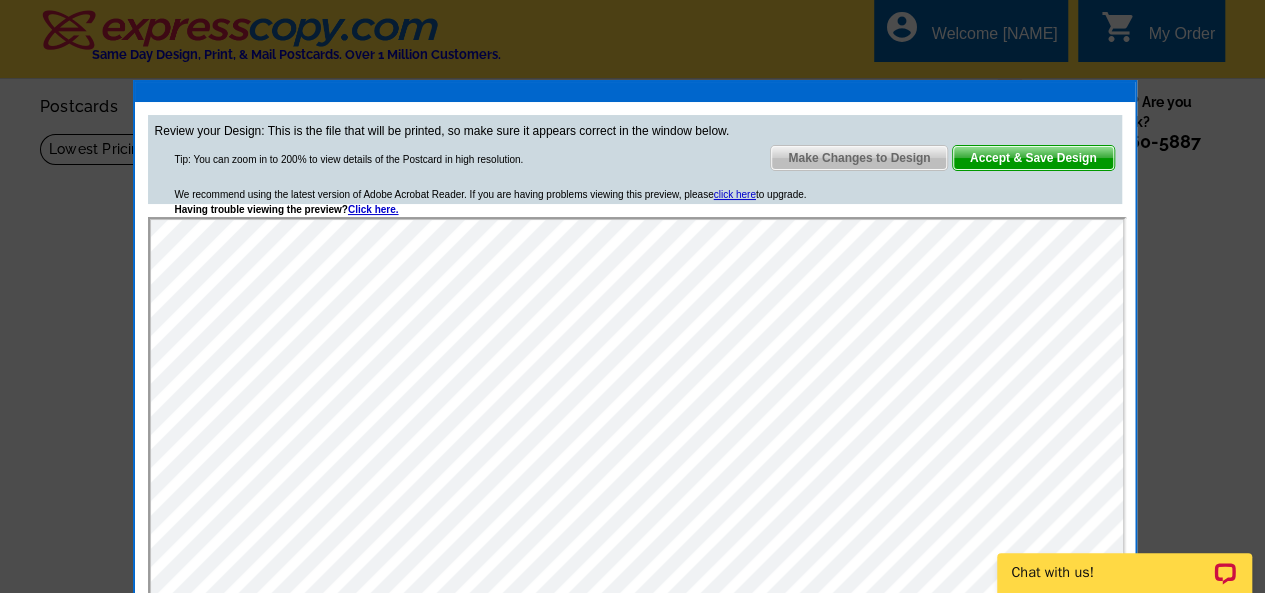 scroll, scrollTop: 0, scrollLeft: 0, axis: both 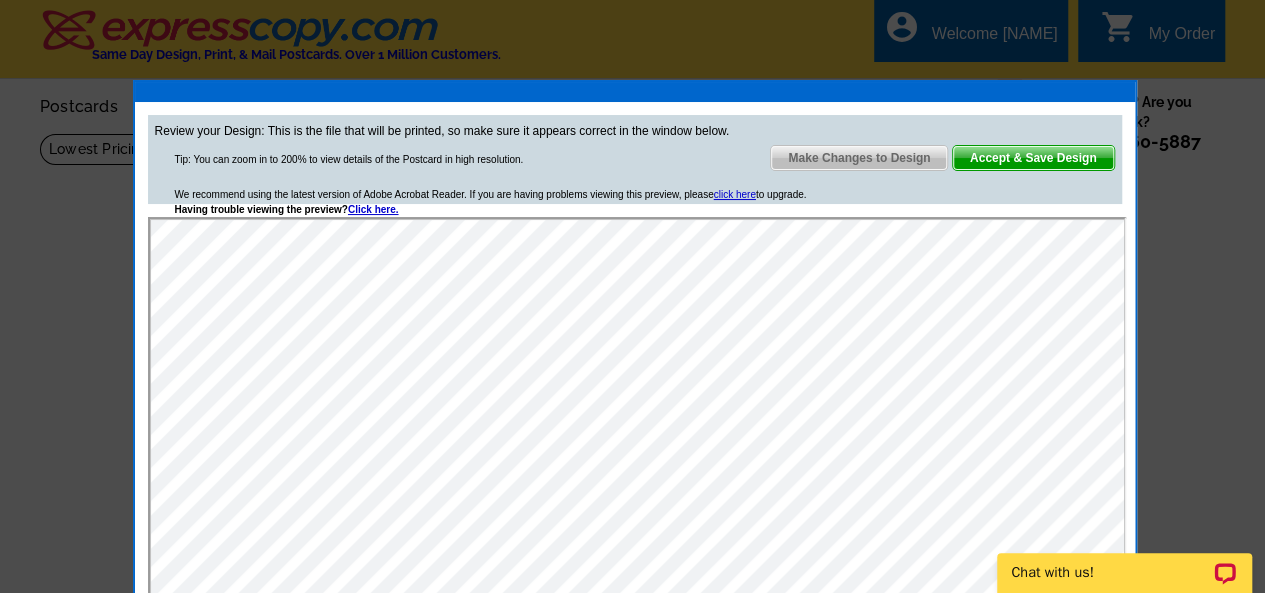 click on "Make Changes to Design" at bounding box center (859, 158) 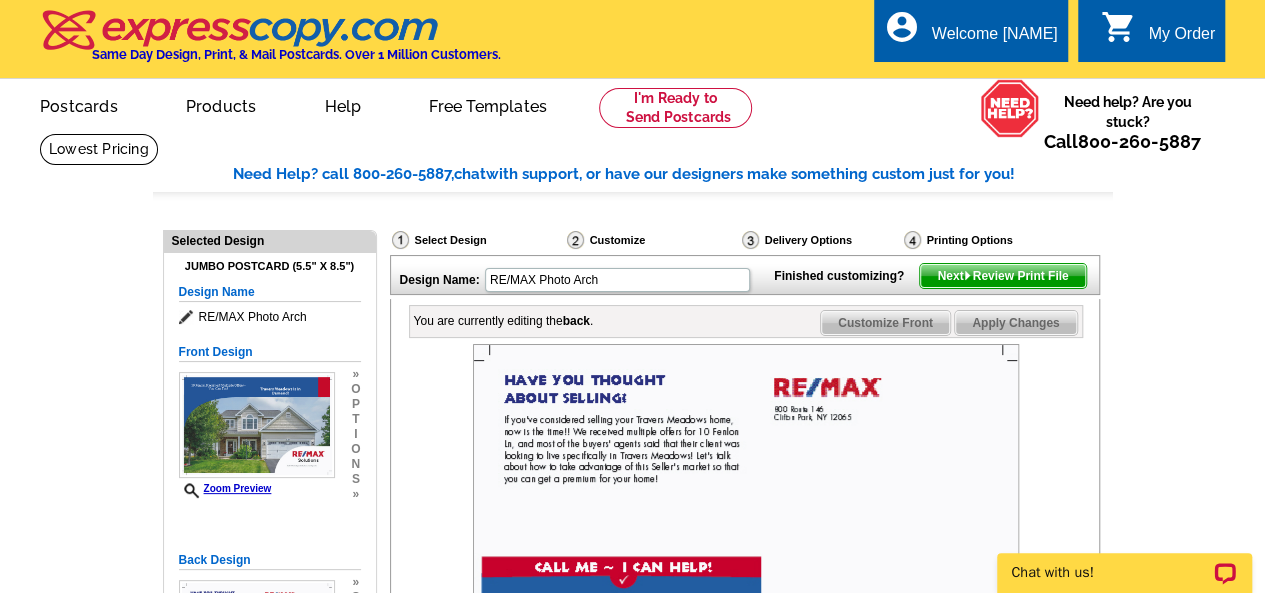click on "Customize Front" at bounding box center [885, 323] 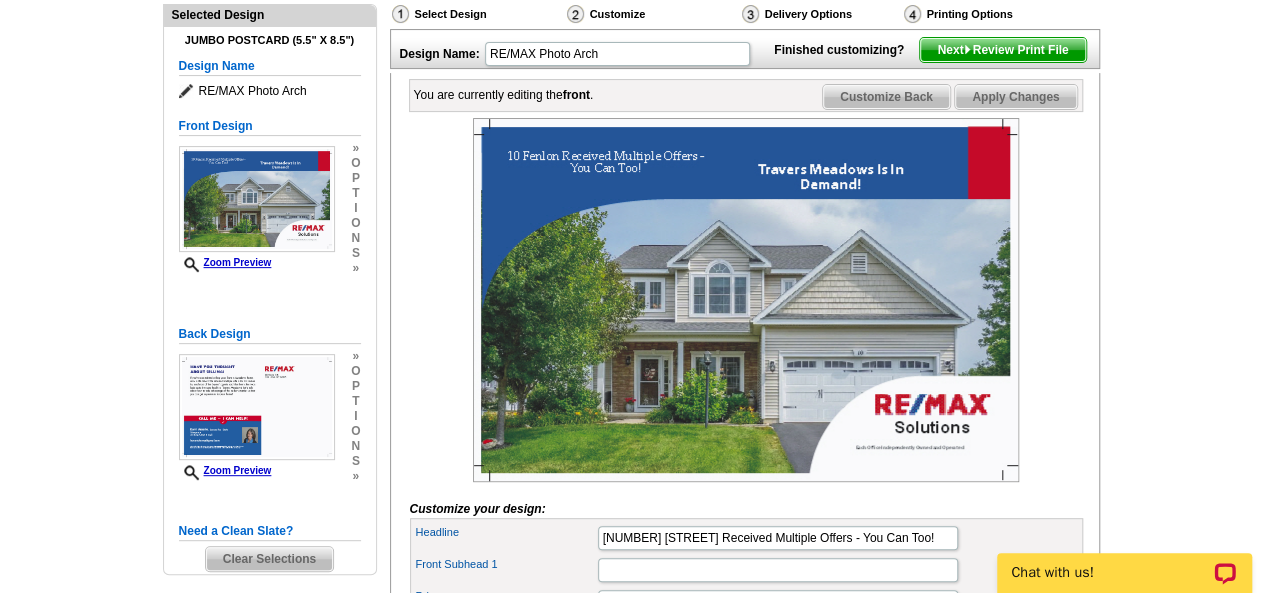scroll, scrollTop: 384, scrollLeft: 0, axis: vertical 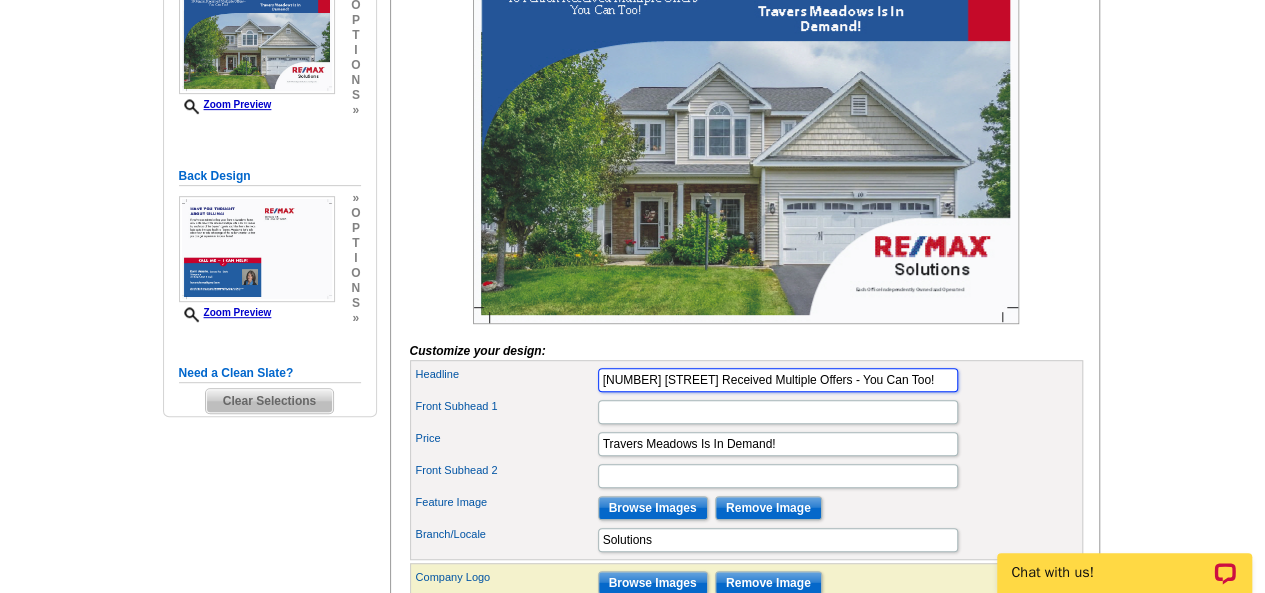 click on "[NUMBER] [STREET] Received Multiple Offers - You Can Too!" at bounding box center (778, 380) 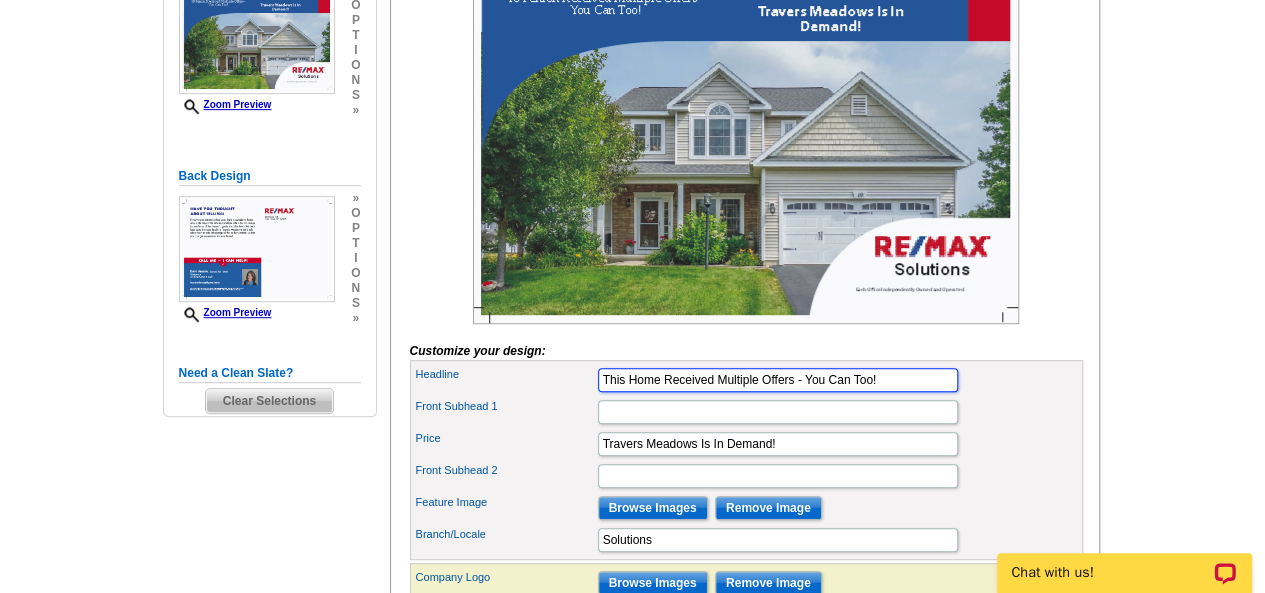 click on "This Home Received Multiple Offers - You Can Too!" at bounding box center [778, 380] 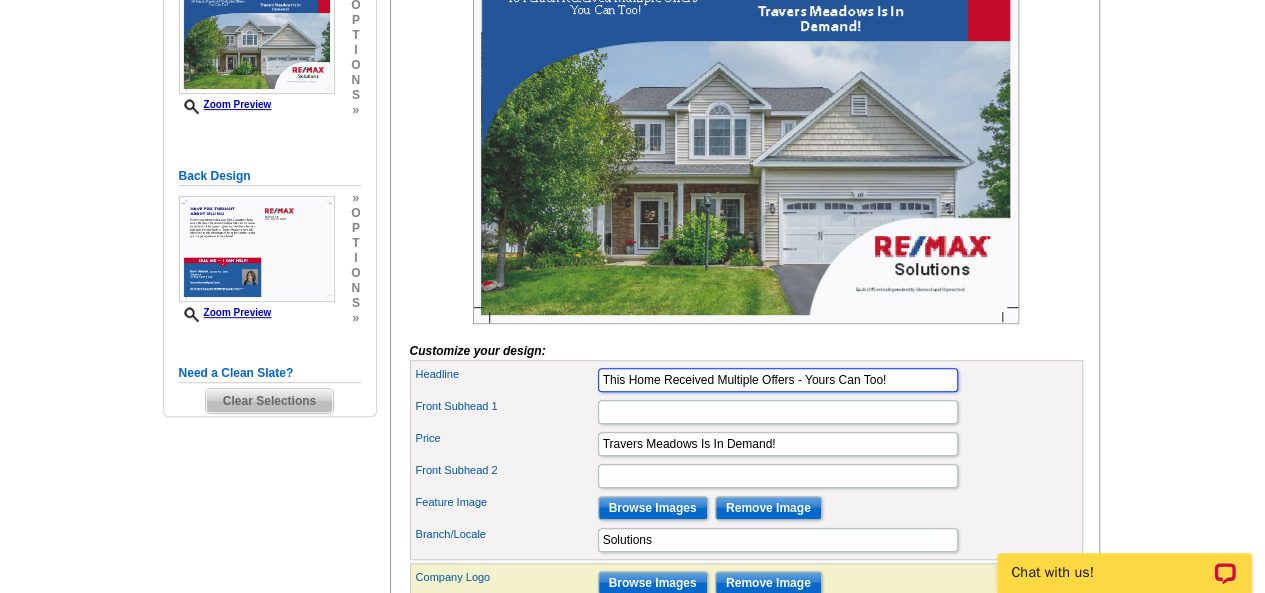 type on "This Home Received Multiple Offers - Yours Can Too!" 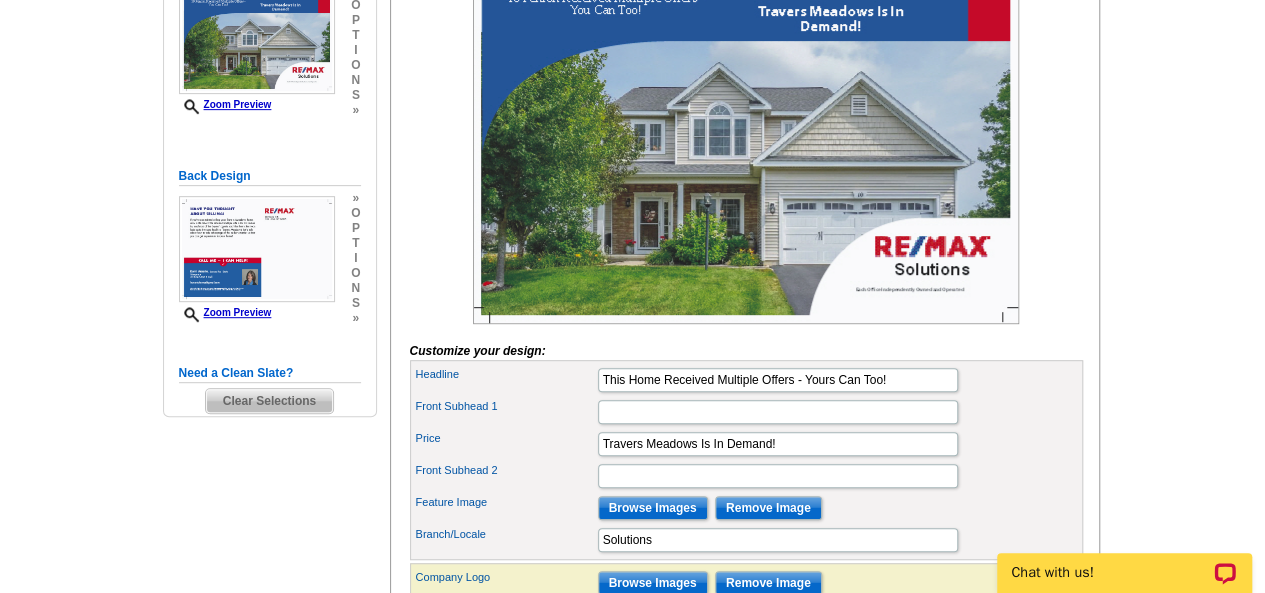 click on "Front Subhead 1" at bounding box center [746, 412] 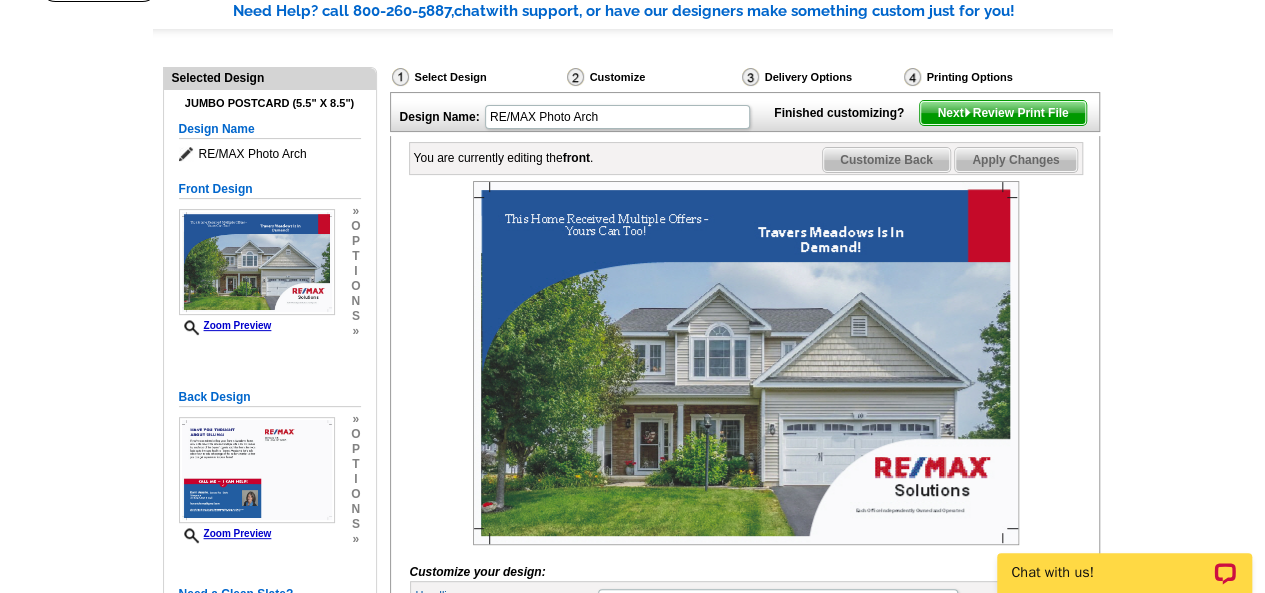 scroll, scrollTop: 162, scrollLeft: 0, axis: vertical 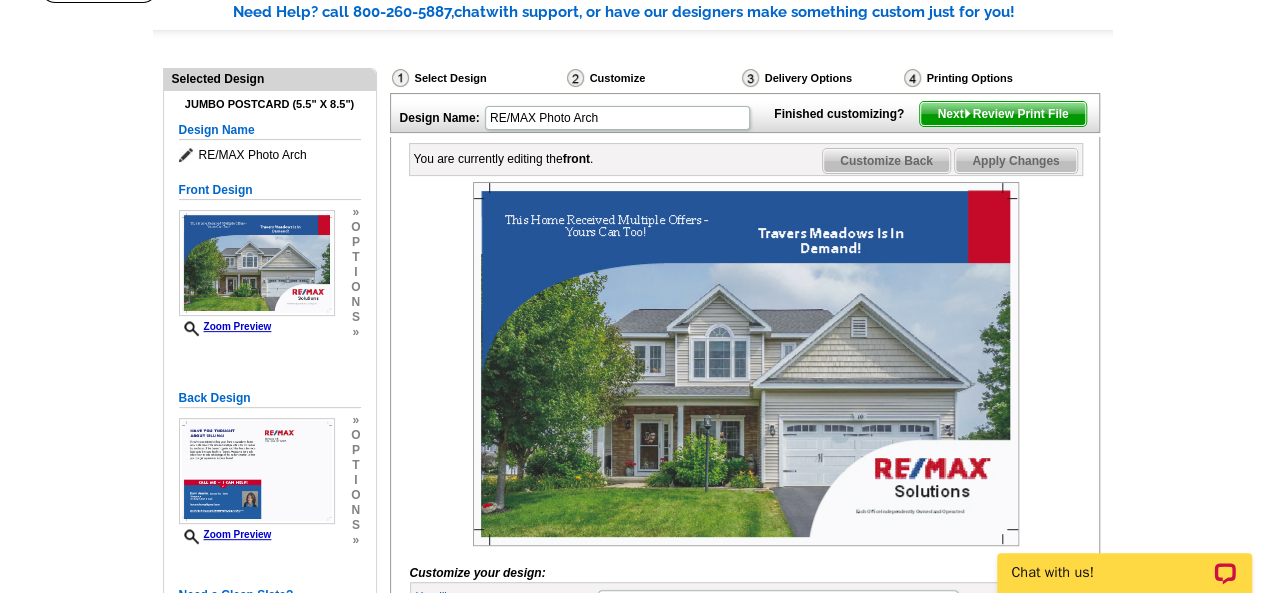 click on "Next   Review Print File" at bounding box center [1002, 114] 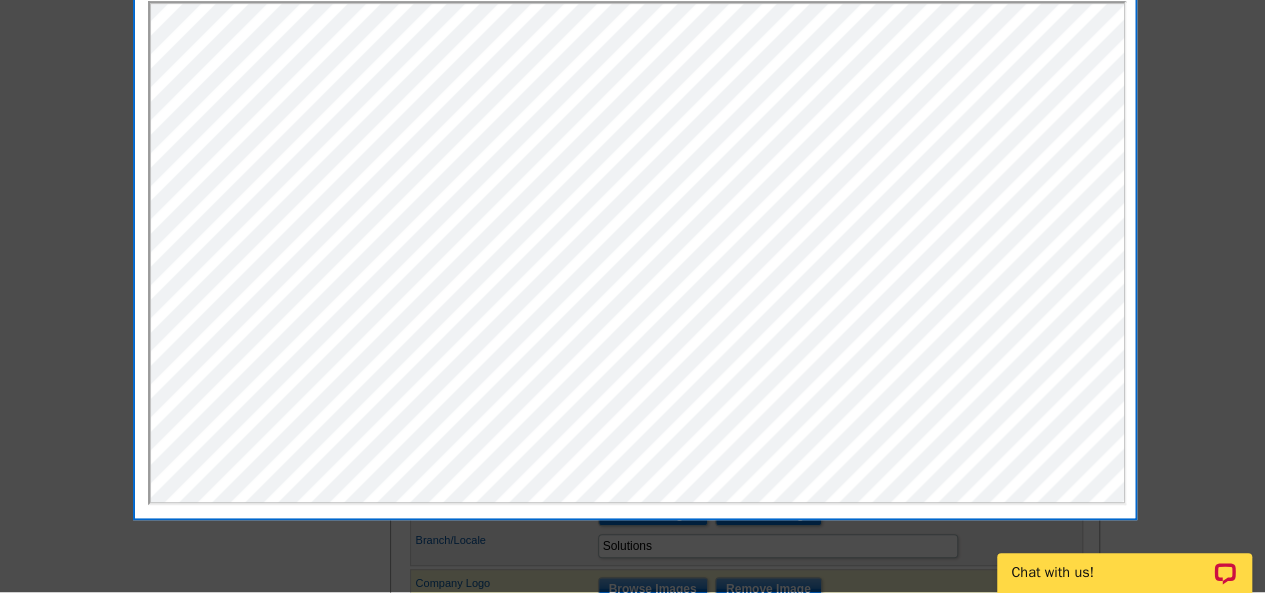 scroll, scrollTop: 0, scrollLeft: 0, axis: both 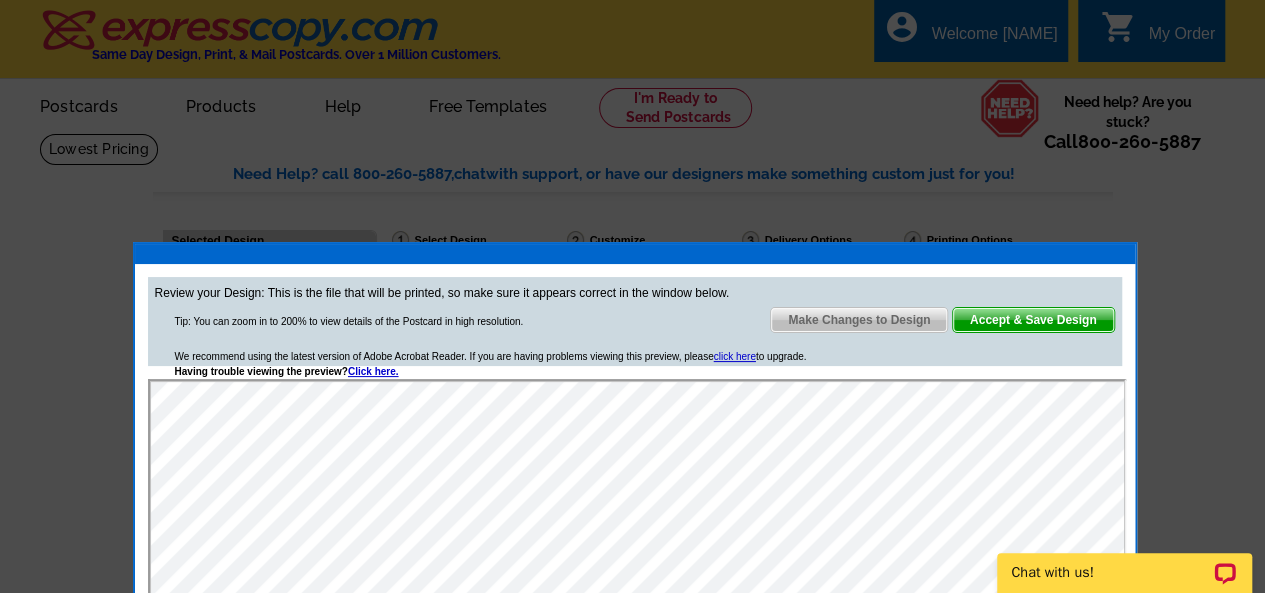 click on "Make Changes to Design" at bounding box center [859, 320] 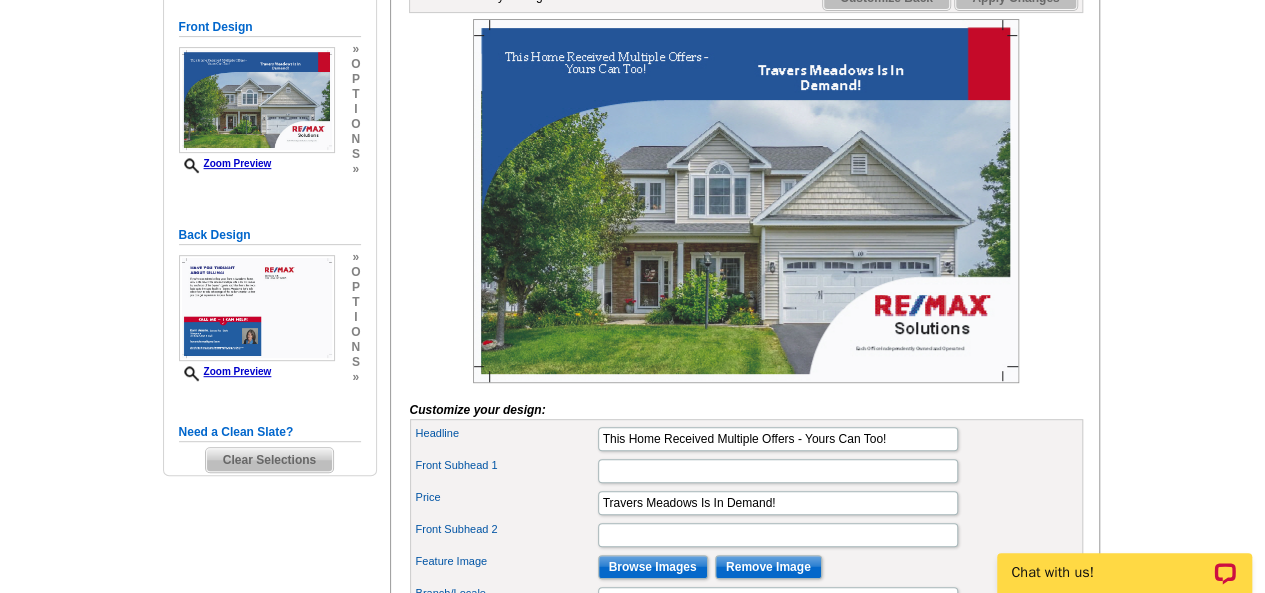 scroll, scrollTop: 326, scrollLeft: 0, axis: vertical 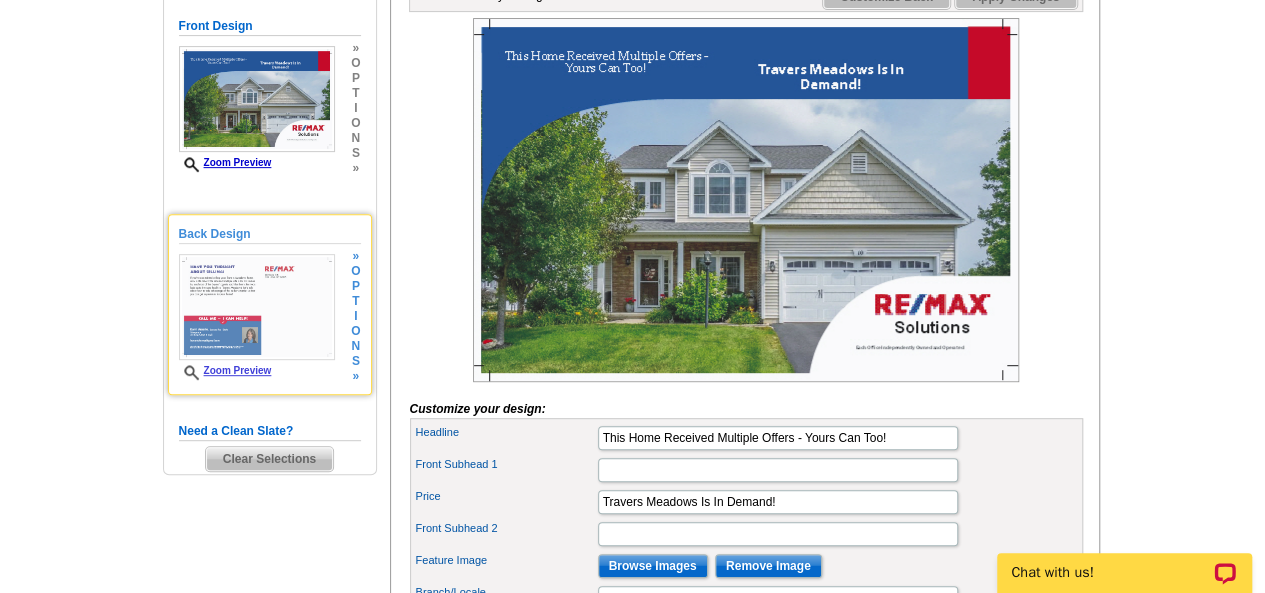 click at bounding box center [257, 307] 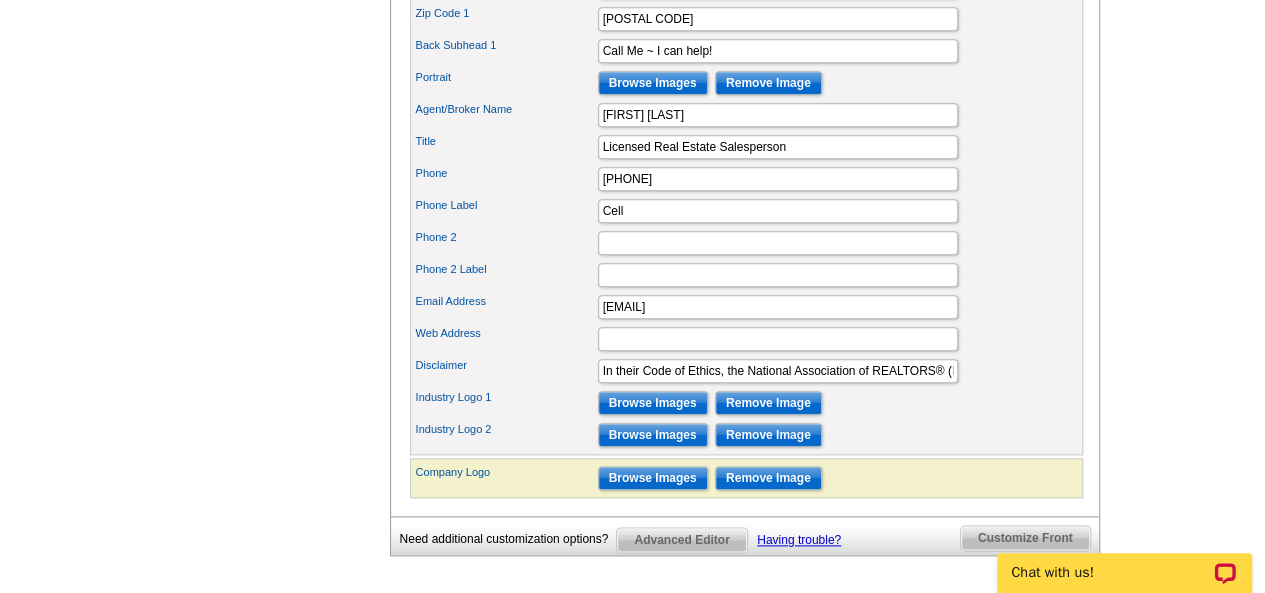scroll, scrollTop: 962, scrollLeft: 0, axis: vertical 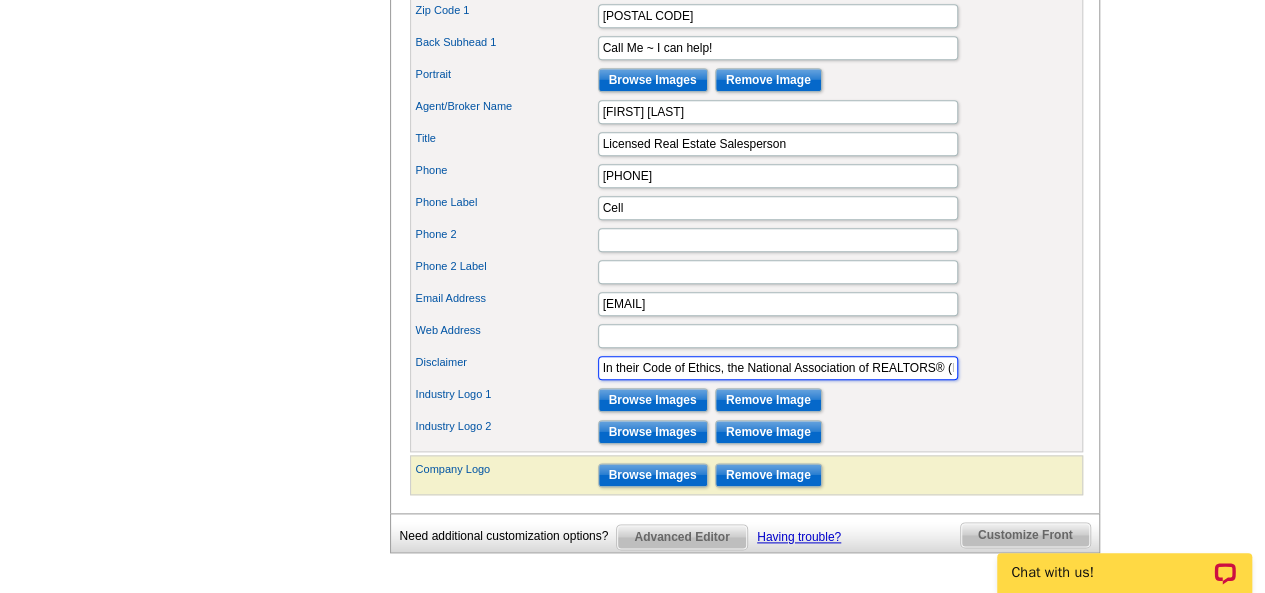 click on "In their Code of Ethics, the National Association of REALTORS® (NAR) forbids Realtors® from soliciting business from buyers or sellers who are already exclusively represented by another Realtor®. When sending large numbers of postcards, you’ll likely mistakenly send some to homeowners who already have agents. ToIf your property is currently listed with a Realtor® and/or you are currently represented exclusively as a buyer by a Realtor®, please disregard this notice. It is not our intention to solicit the offerings of other agents and brokers." at bounding box center [778, 368] 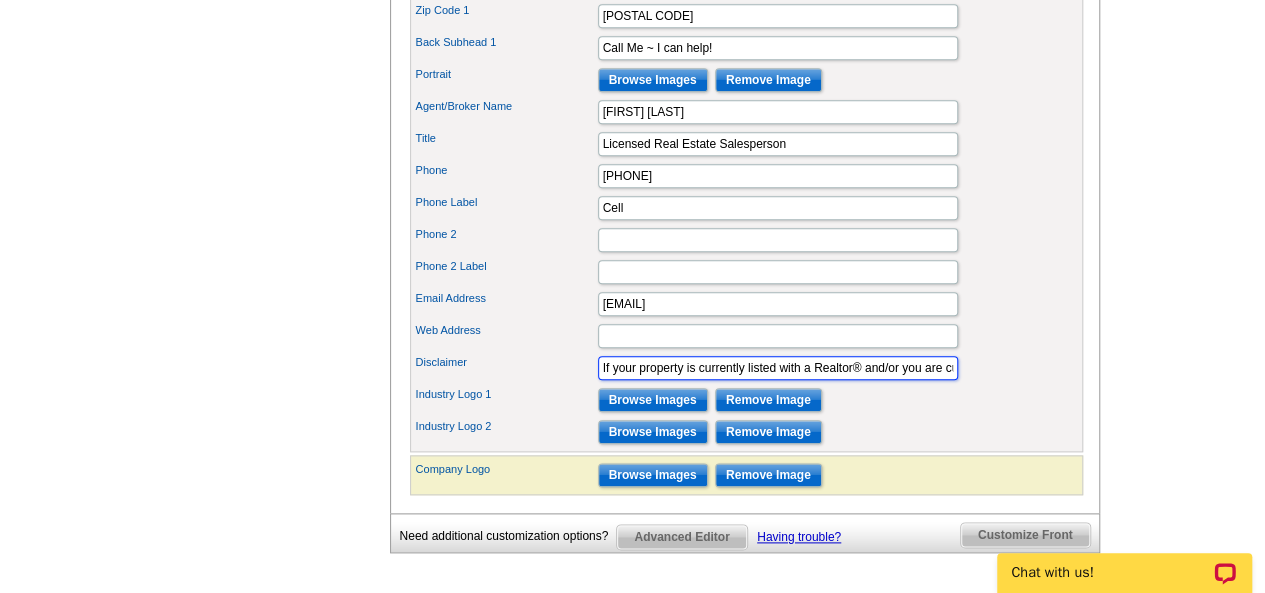 type on "If your property is currently listed with a Realtor® and/or you are currently represented exclusively as a buyer by a Realtor®, please disregard this notice. It is not our intention to solicit the offerings of other agents and brokers." 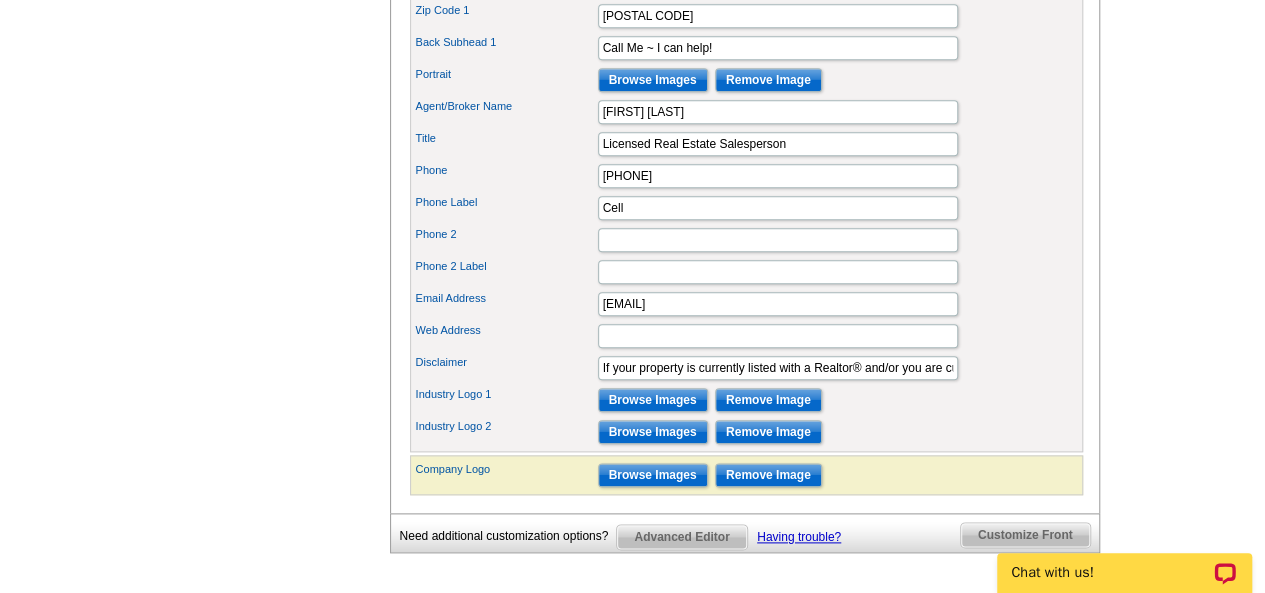 click on "Industry Logo 1
Browse Images
Remove Image" at bounding box center (746, 400) 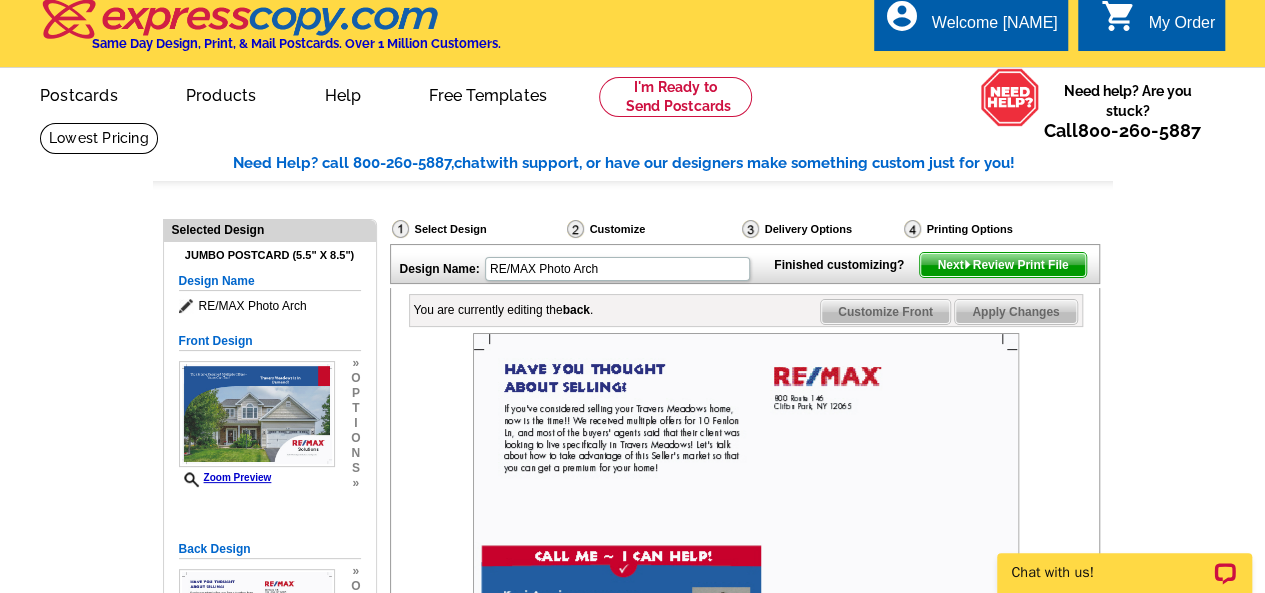 scroll, scrollTop: 0, scrollLeft: 0, axis: both 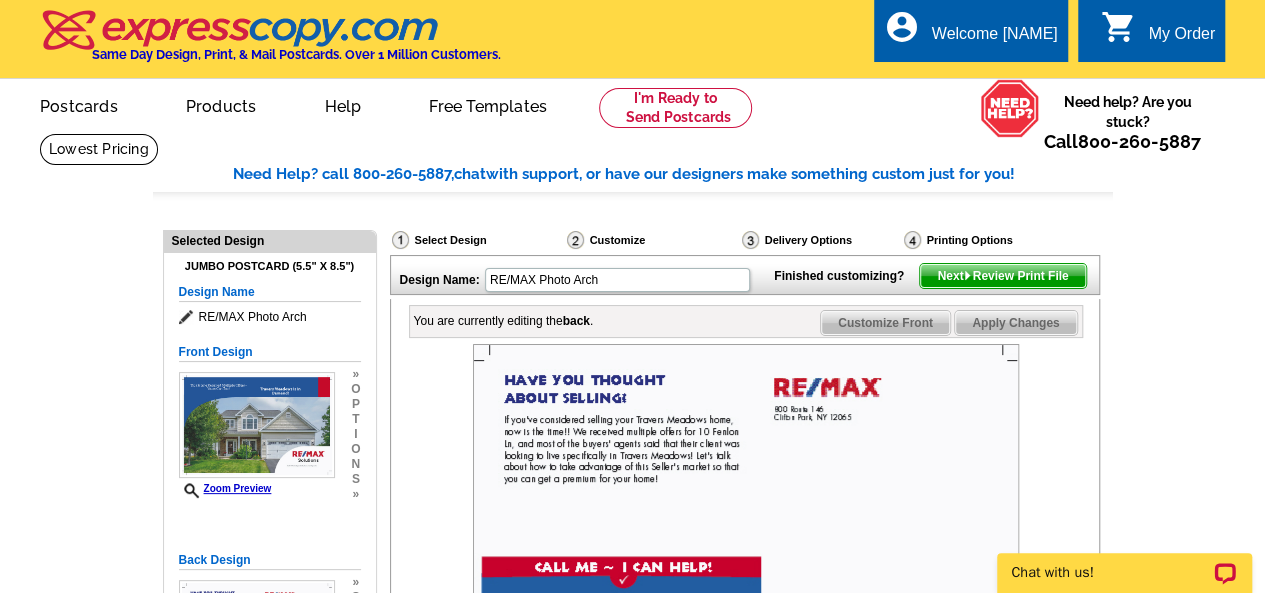 click on "Next   Review Print File" at bounding box center [1002, 276] 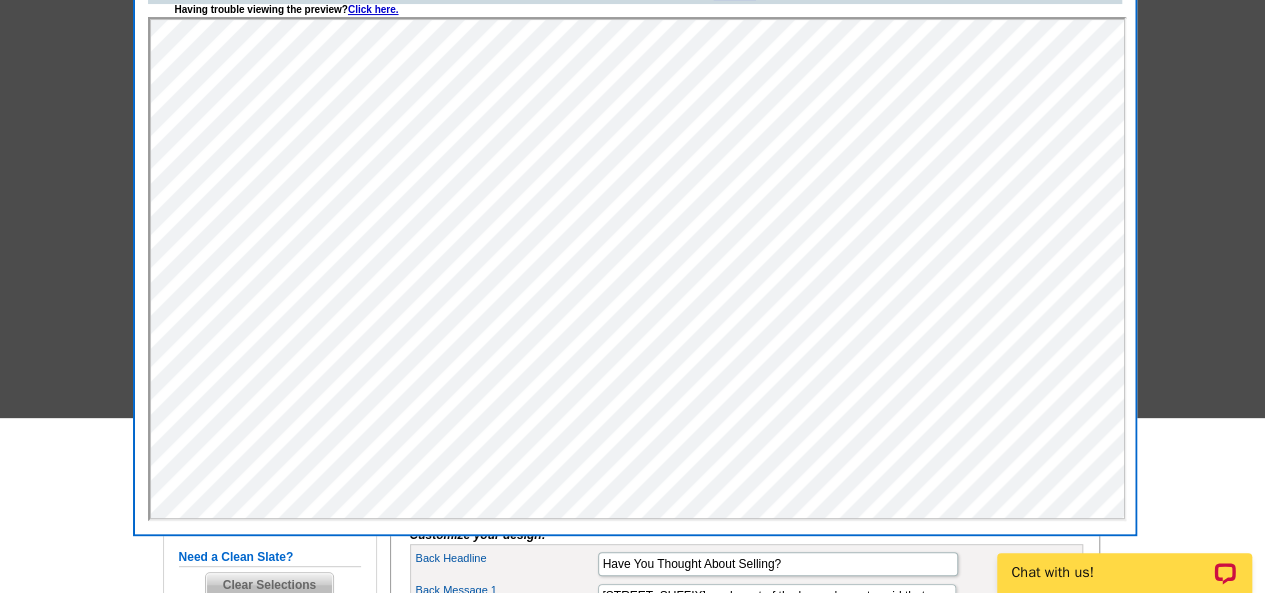 scroll, scrollTop: 0, scrollLeft: 0, axis: both 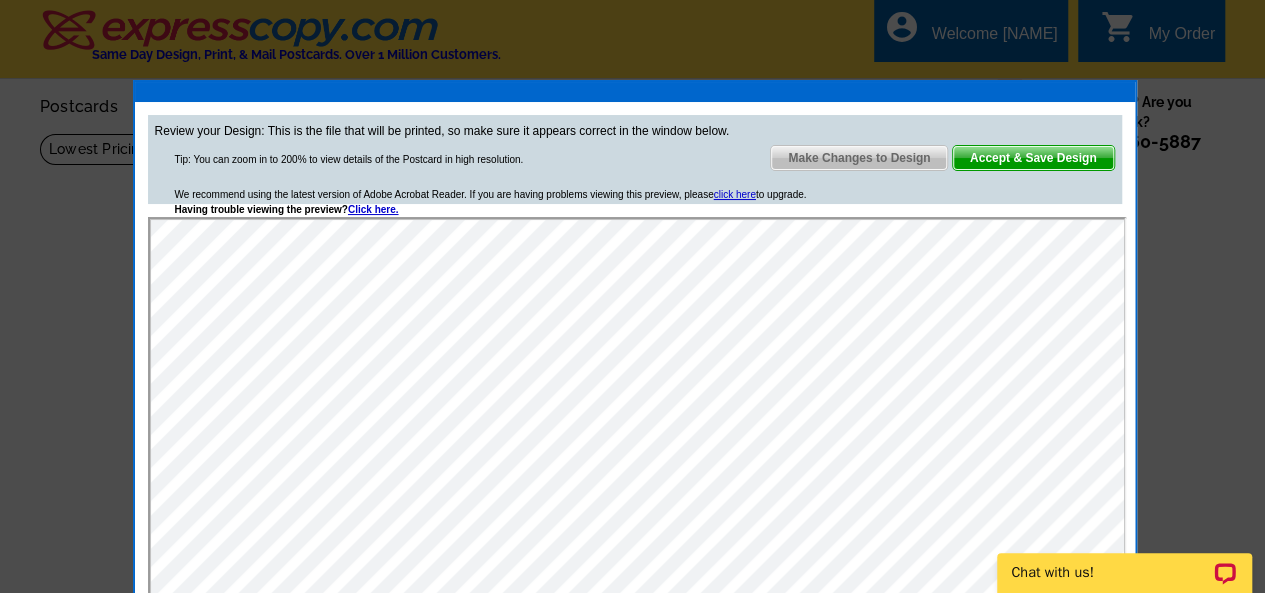 click on "Accept & Save Design" at bounding box center [1033, 158] 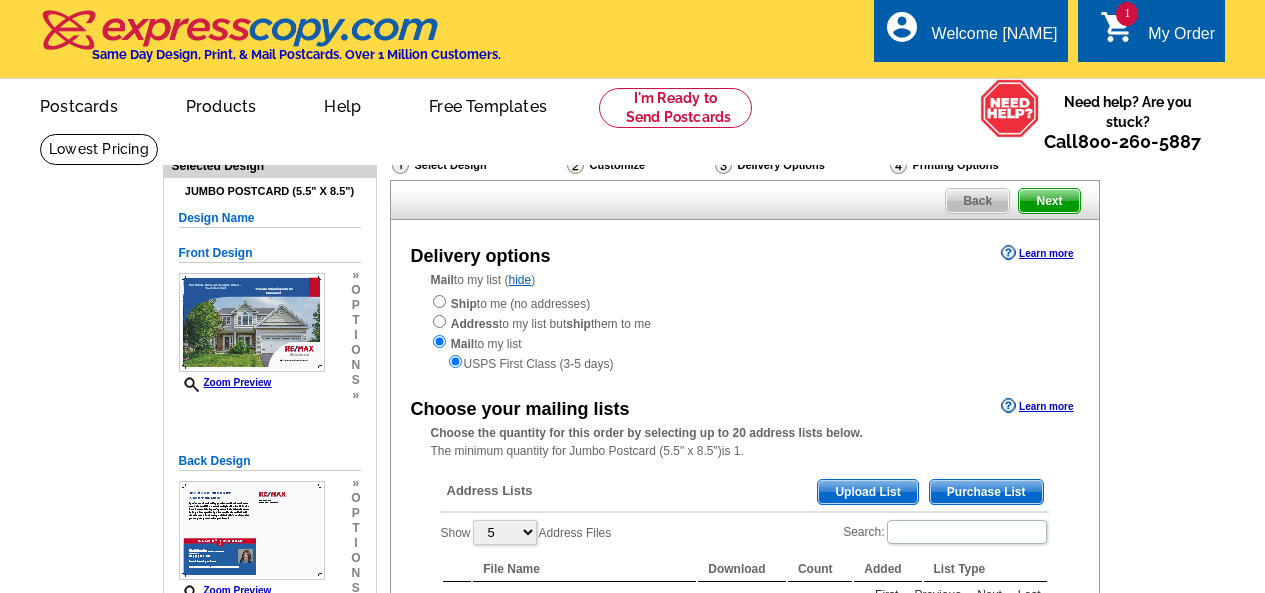 scroll, scrollTop: 0, scrollLeft: 0, axis: both 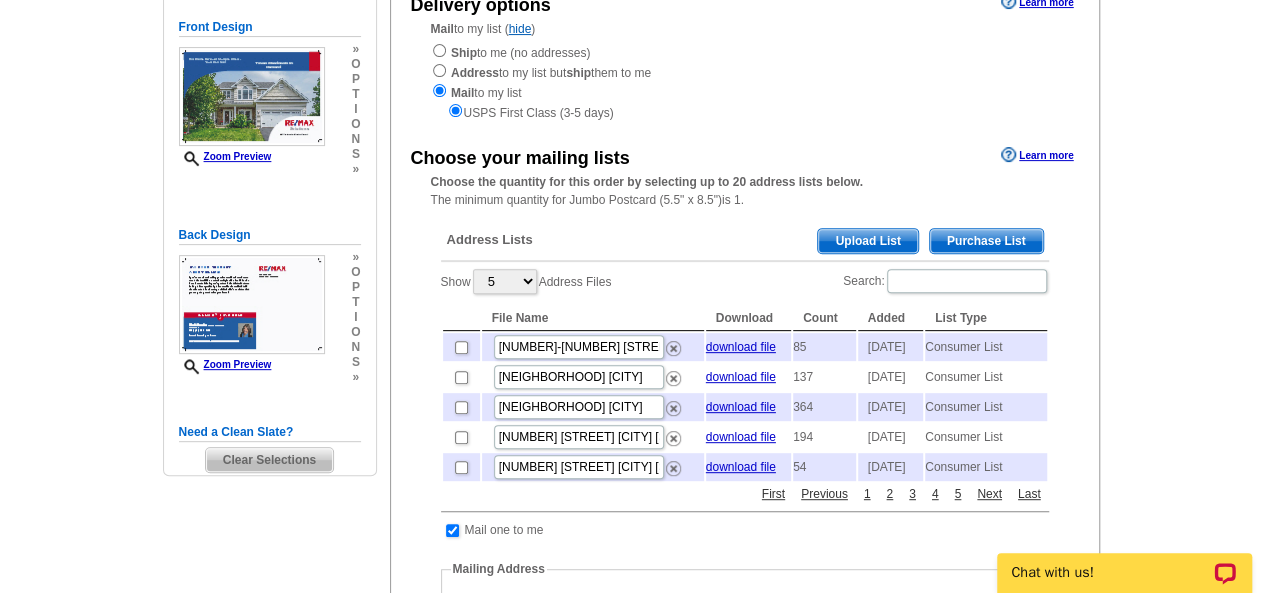 click on "Upload List" at bounding box center (867, 241) 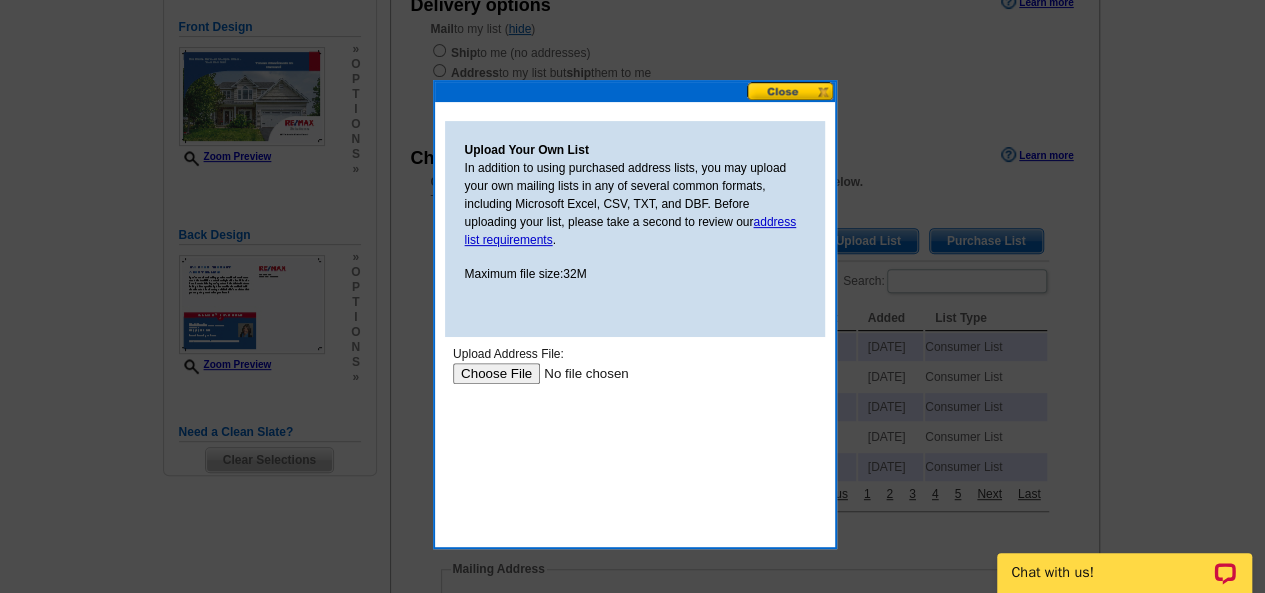 scroll, scrollTop: 0, scrollLeft: 0, axis: both 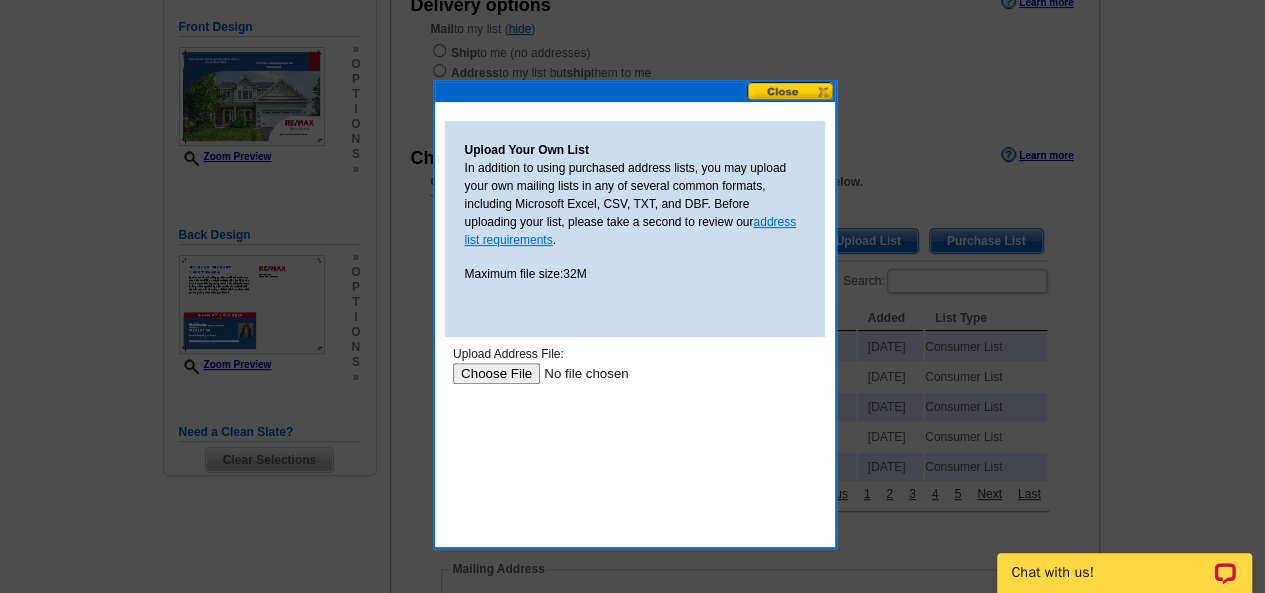 click on "address
list requirements" at bounding box center [631, 231] 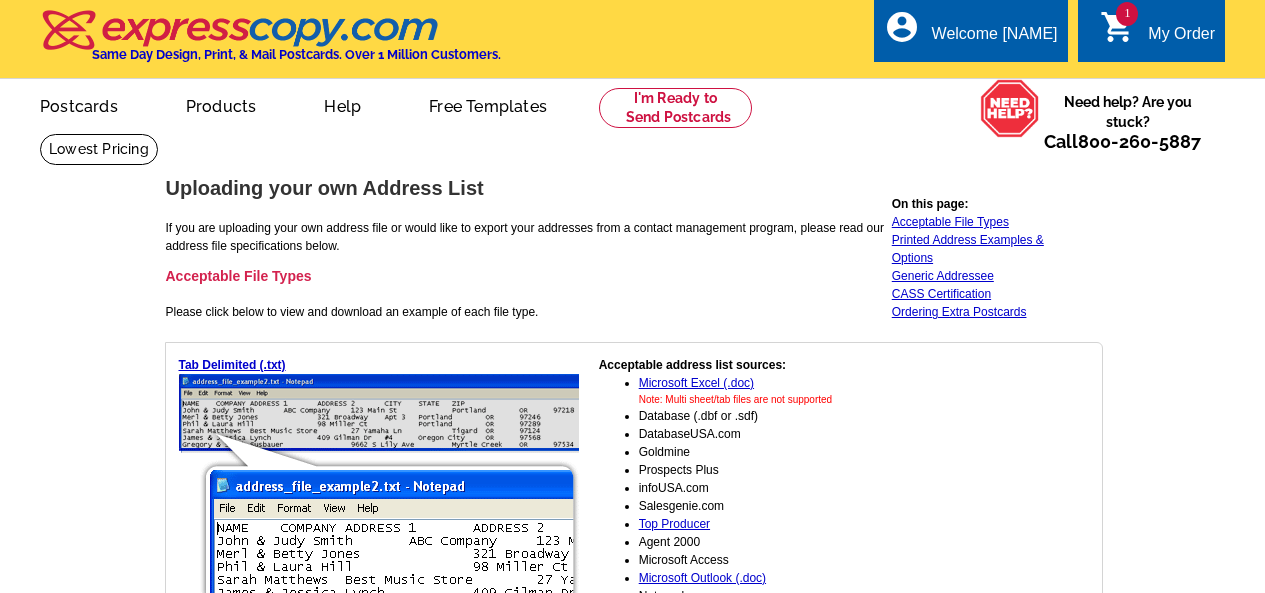scroll, scrollTop: 0, scrollLeft: 0, axis: both 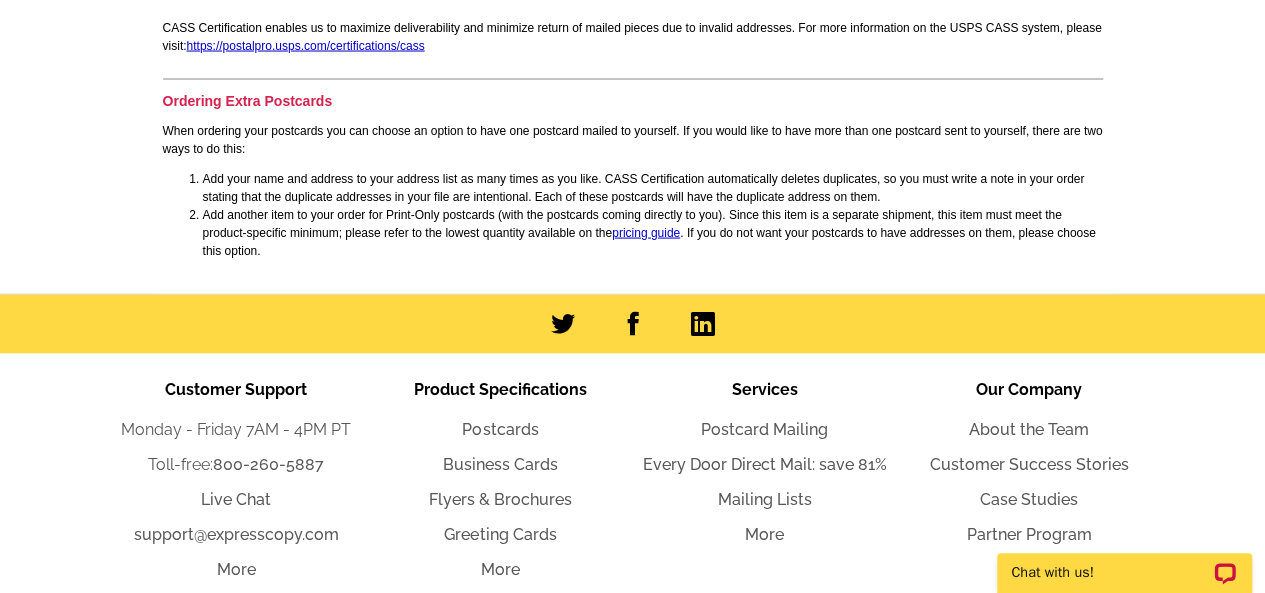 click at bounding box center [632, 324] 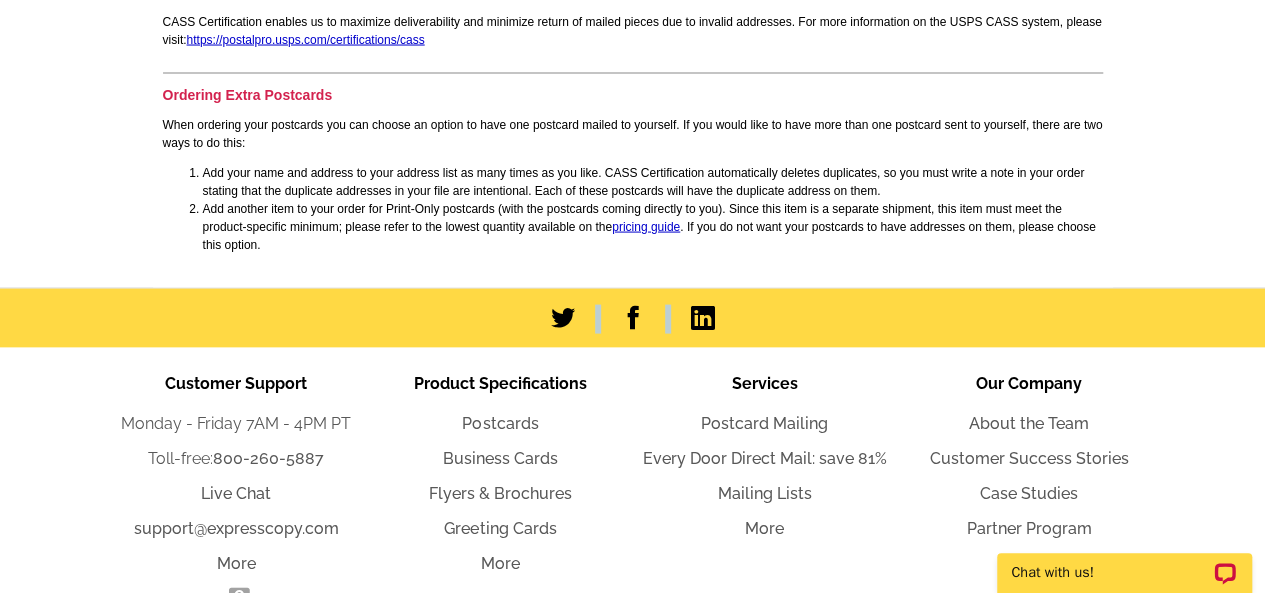 click at bounding box center [632, 318] 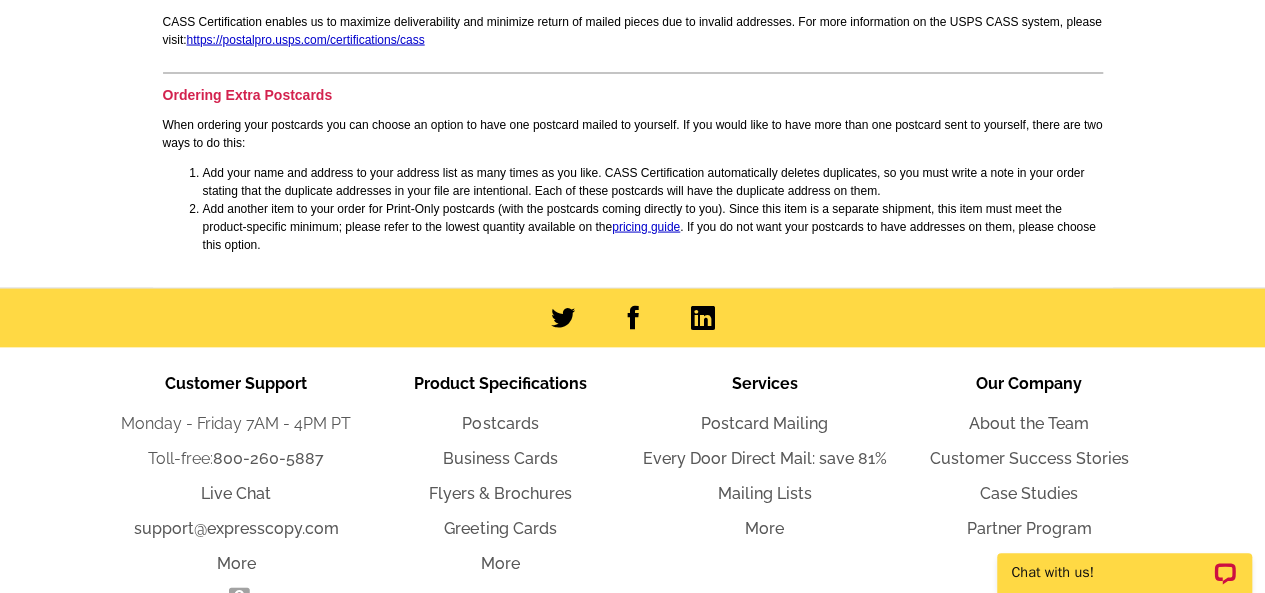 click on "expresscopy.com  >  Getting Started  > Address List File Specs
Uploading your own Address List
If you are uploading your own address file or would like to export your addresses from a contact management program, please read our address file specifications below.
Acceptable File Types
Please click below to view and download an example of each file type.
On this page:
Acceptable File Types
Printed Address Examples & Options
Generic Addressee
CASS Certification
Ordering Extra Postcards
Tab Delimited (.txt)
Comma Separated Values (.csv)
Microsoft Excel (.xls)
Acceptable address list sources:
Microsoft Excel (.doc)
Note: Multi sheet/tab files are not supported
Database (.dbf or .sdf)
DatabaseUSA.com
Goldmine
Prospects Plus
infoUSA.com
Salesgenie.com
Top Producer
Agent 2000
Microsoft Access
Microsoft Outlook (.doc)
Notepad
ACT! (.doc)
Lead Commander" at bounding box center [632, -764] 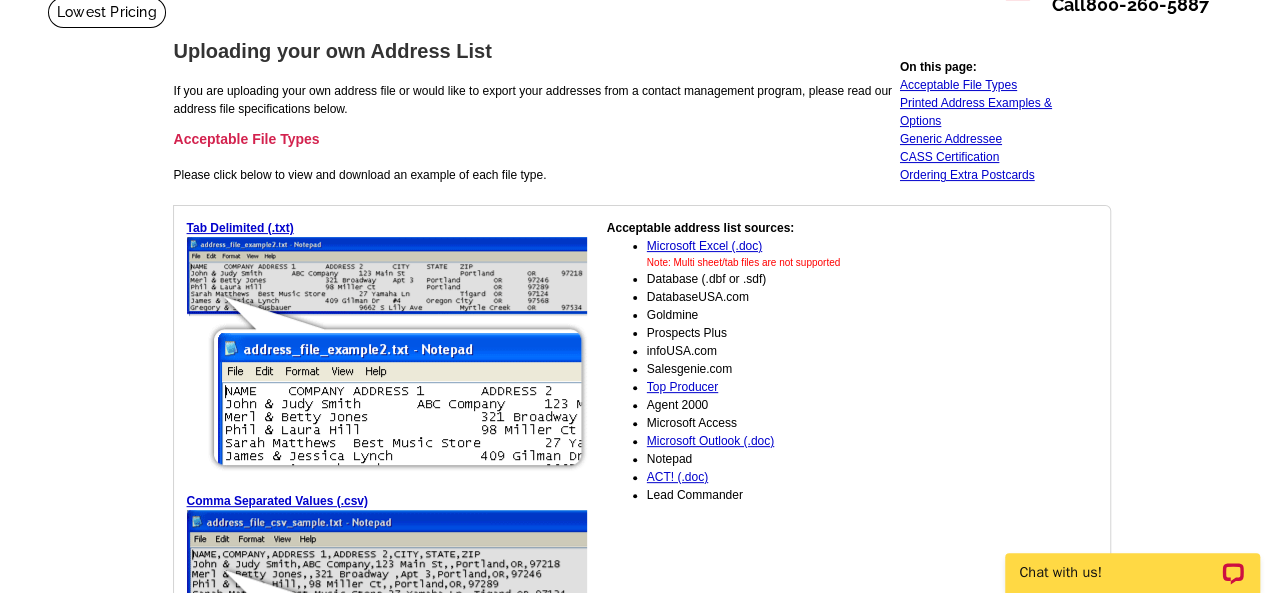 scroll, scrollTop: 0, scrollLeft: 0, axis: both 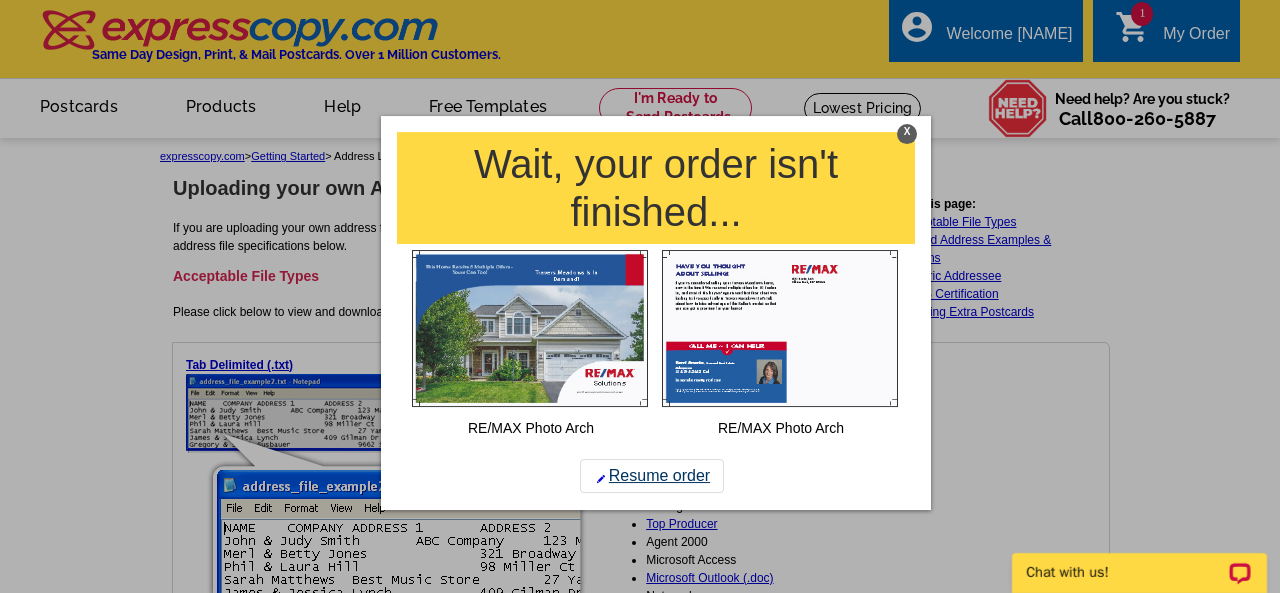 click on "Resume order" at bounding box center (652, 476) 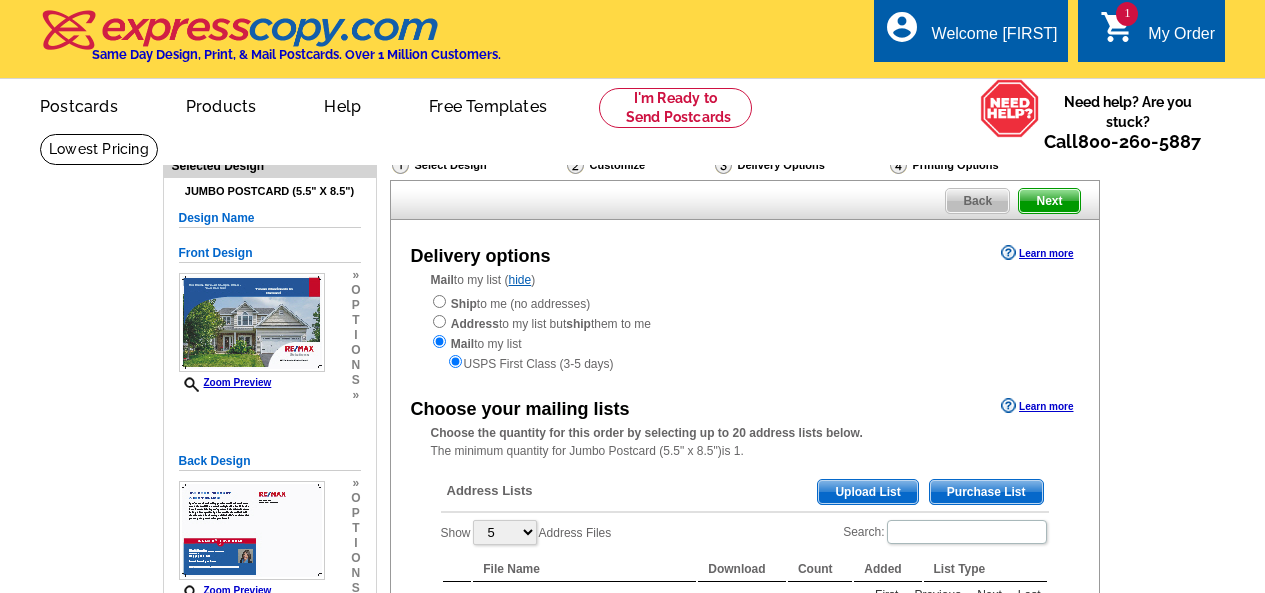 scroll, scrollTop: 0, scrollLeft: 0, axis: both 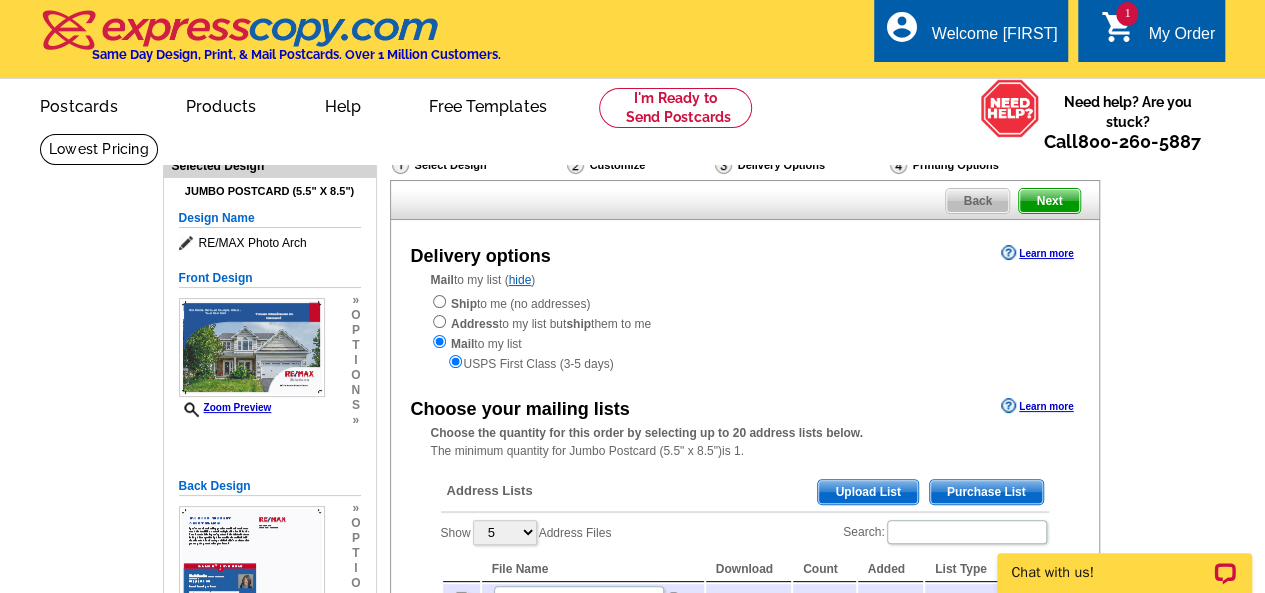 click on "Upload List" at bounding box center [867, 492] 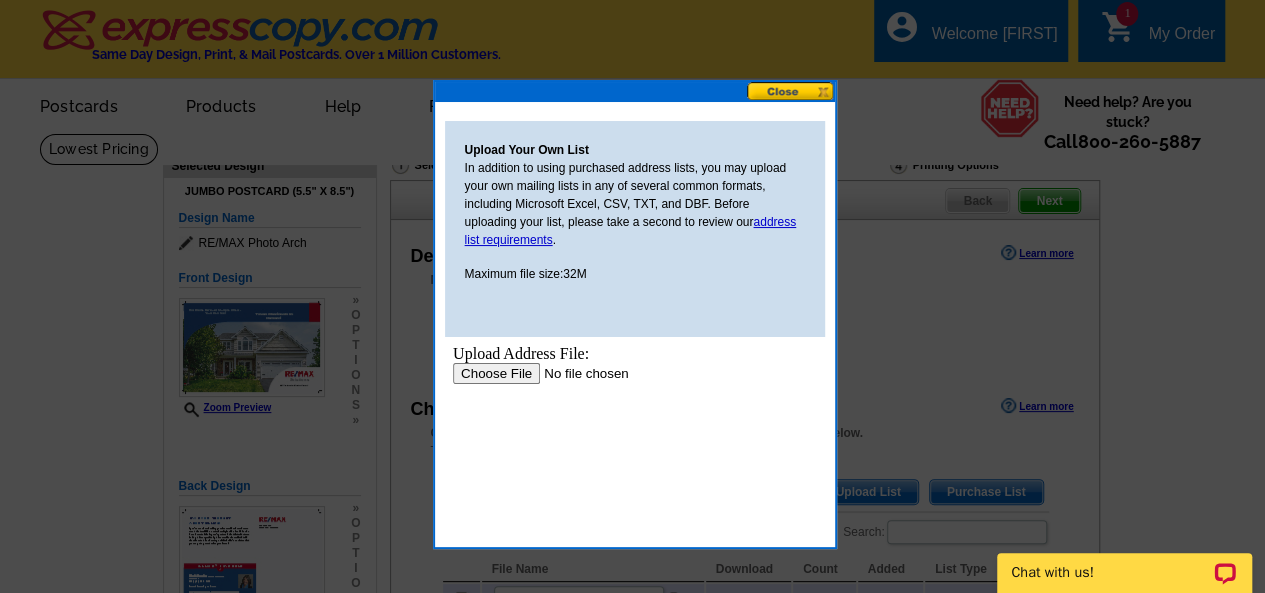 scroll, scrollTop: 0, scrollLeft: 0, axis: both 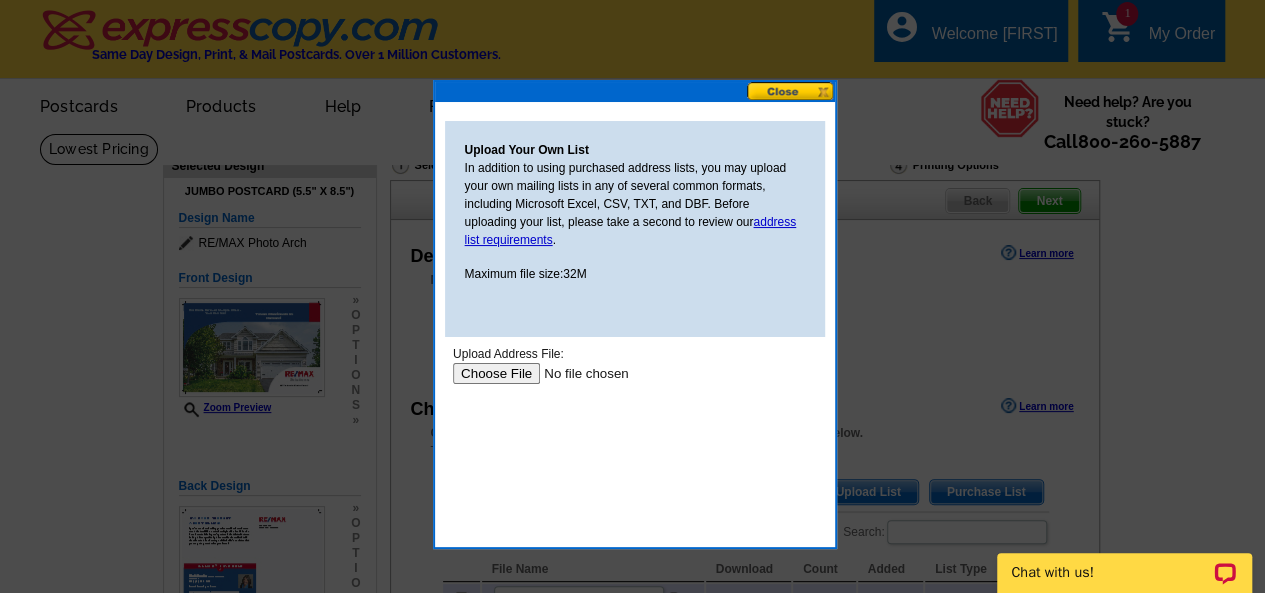 click at bounding box center (578, 373) 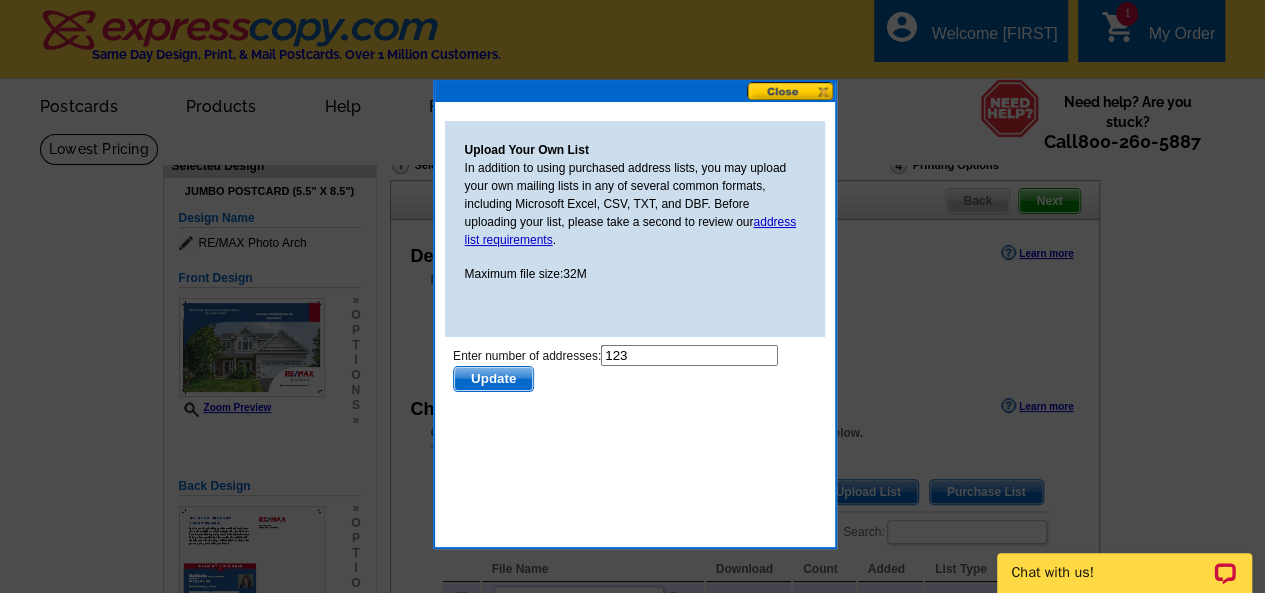 scroll, scrollTop: 0, scrollLeft: 0, axis: both 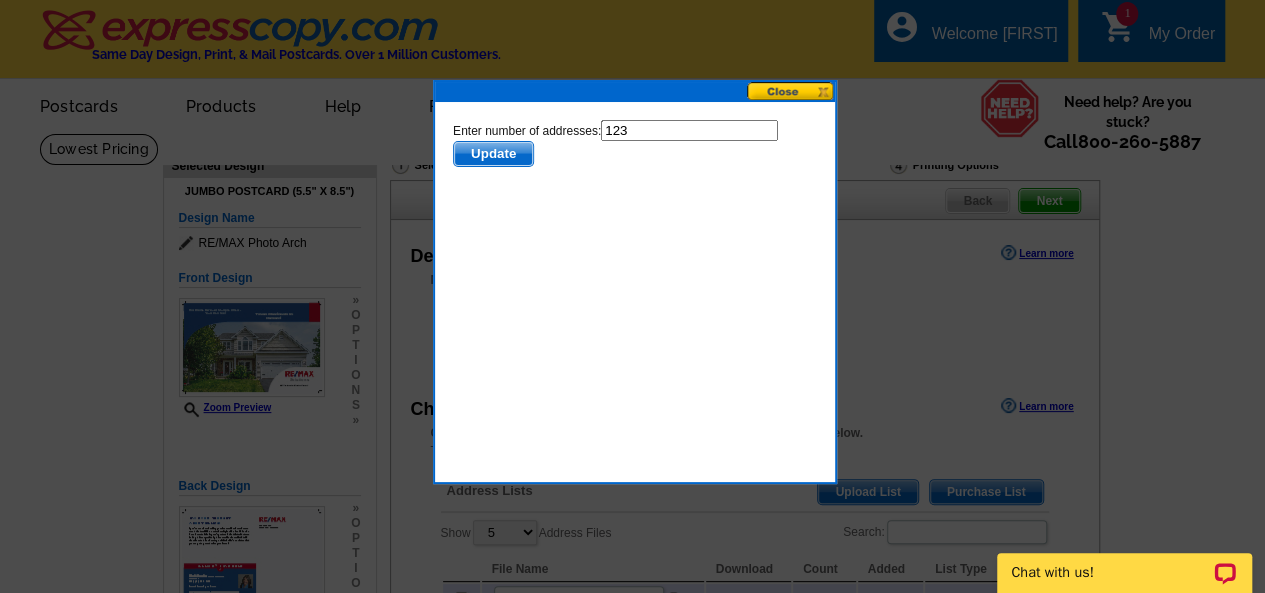 click on "Update" at bounding box center (492, 154) 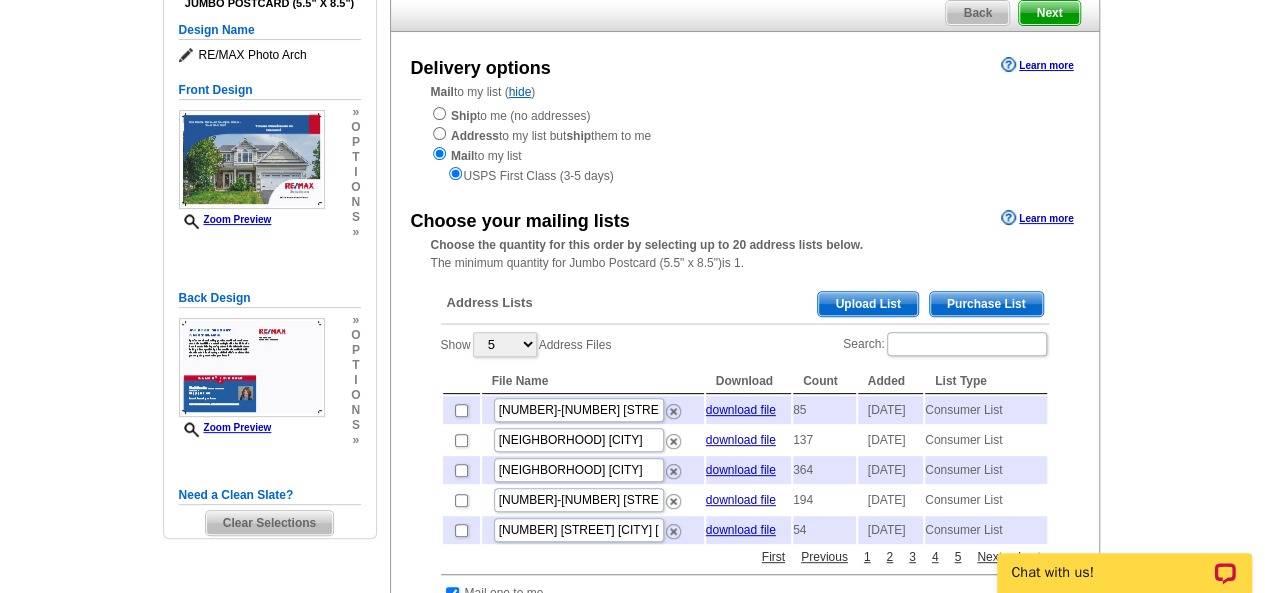 scroll, scrollTop: 210, scrollLeft: 0, axis: vertical 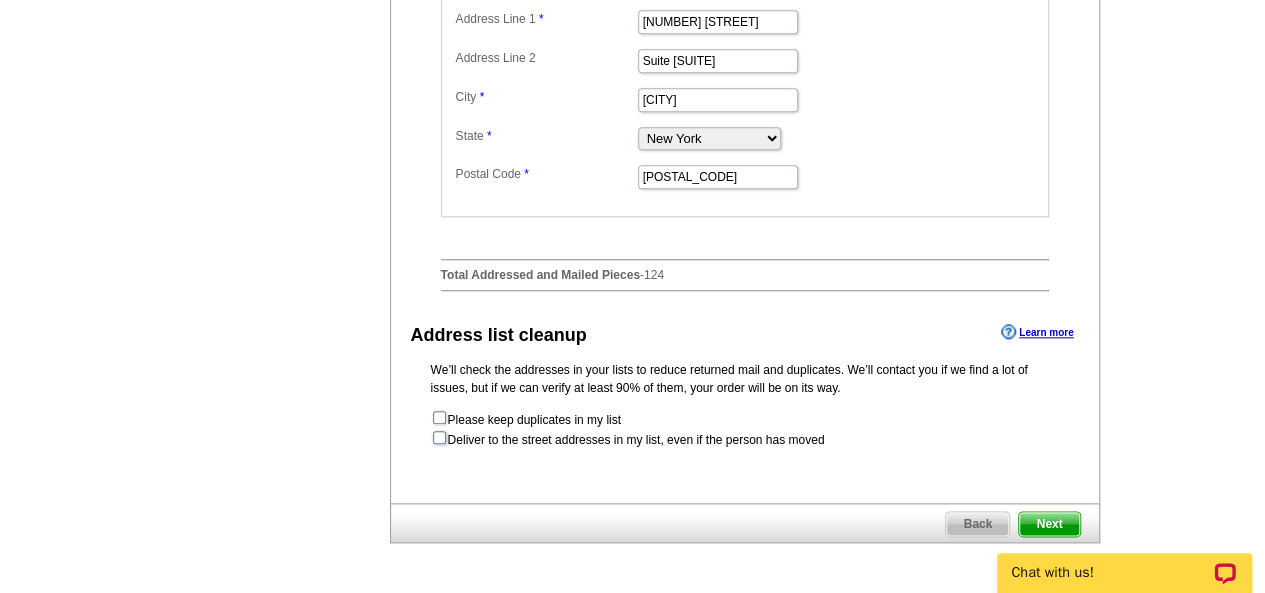 click at bounding box center (439, 437) 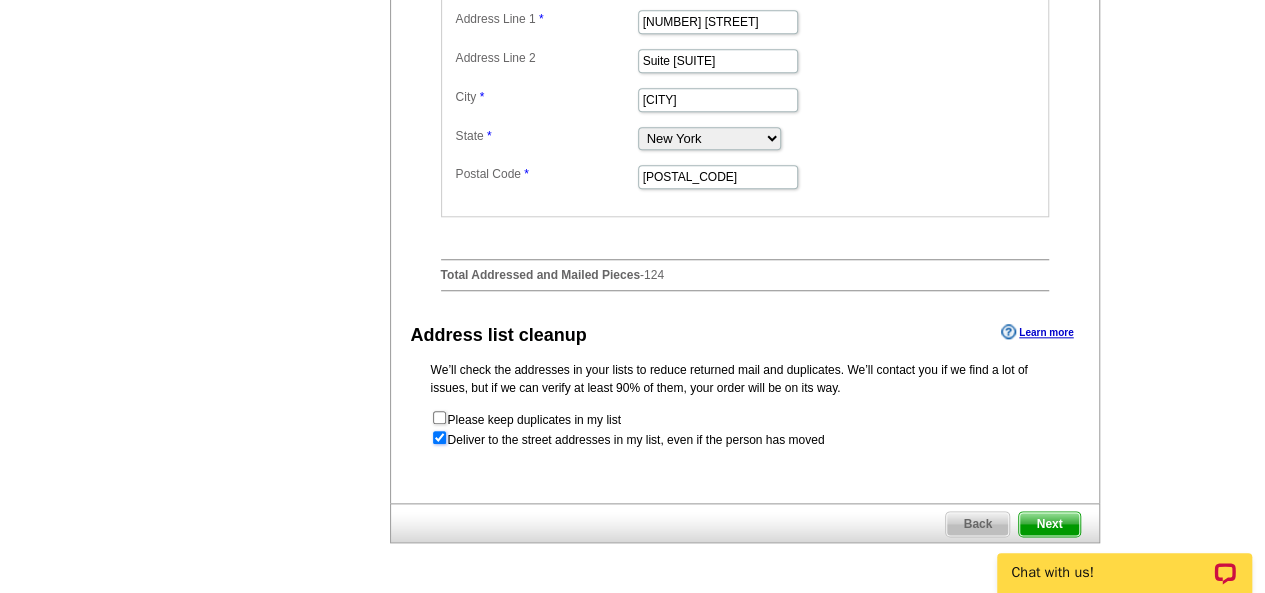 radio on "true" 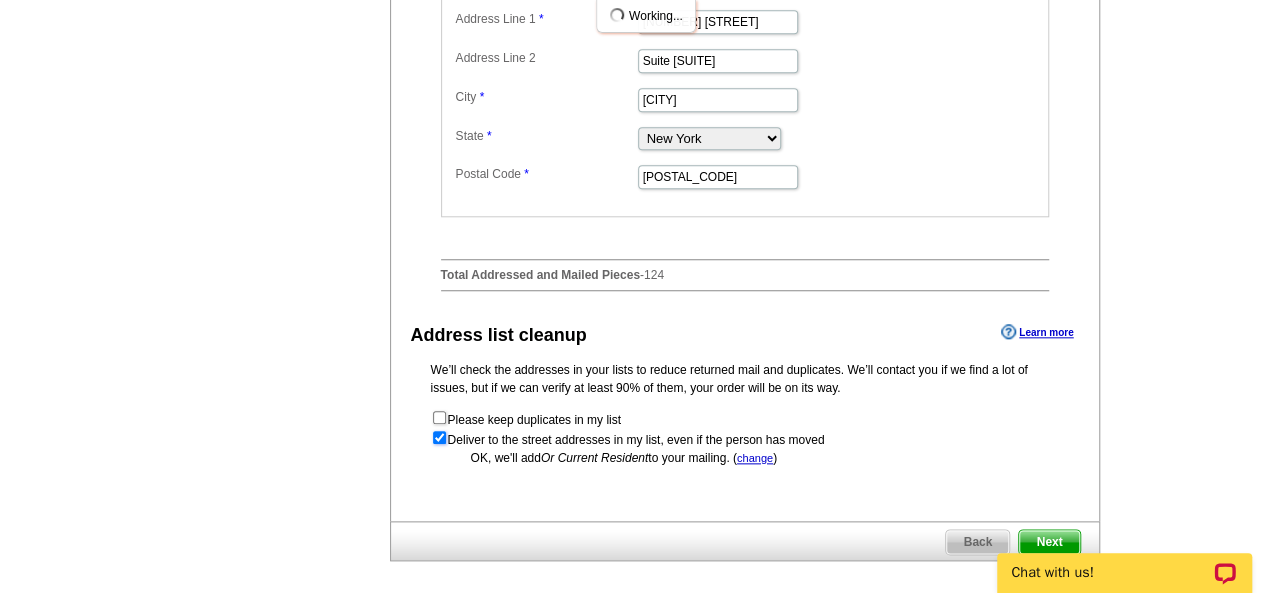 scroll, scrollTop: 0, scrollLeft: 0, axis: both 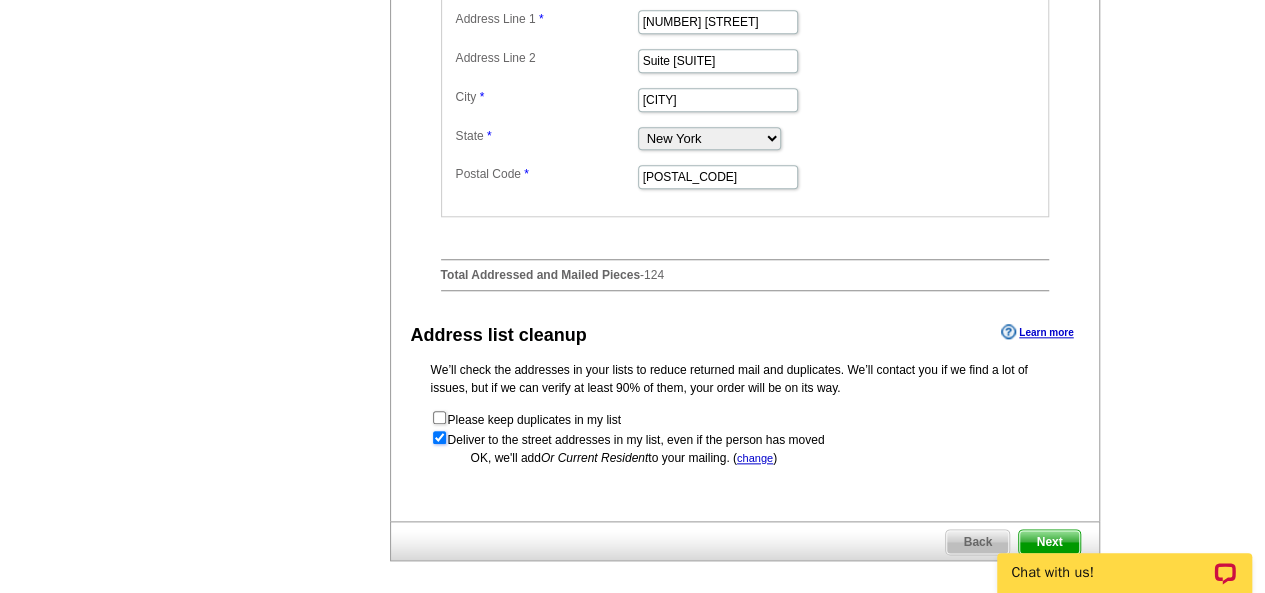 click at bounding box center (439, 437) 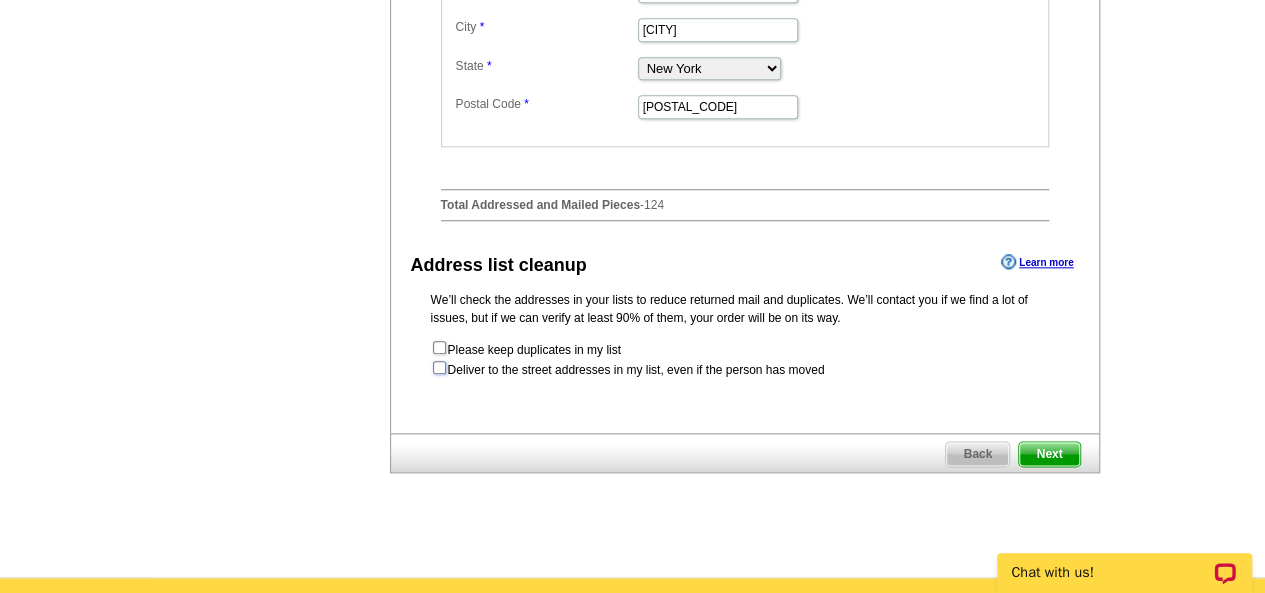scroll, scrollTop: 990, scrollLeft: 0, axis: vertical 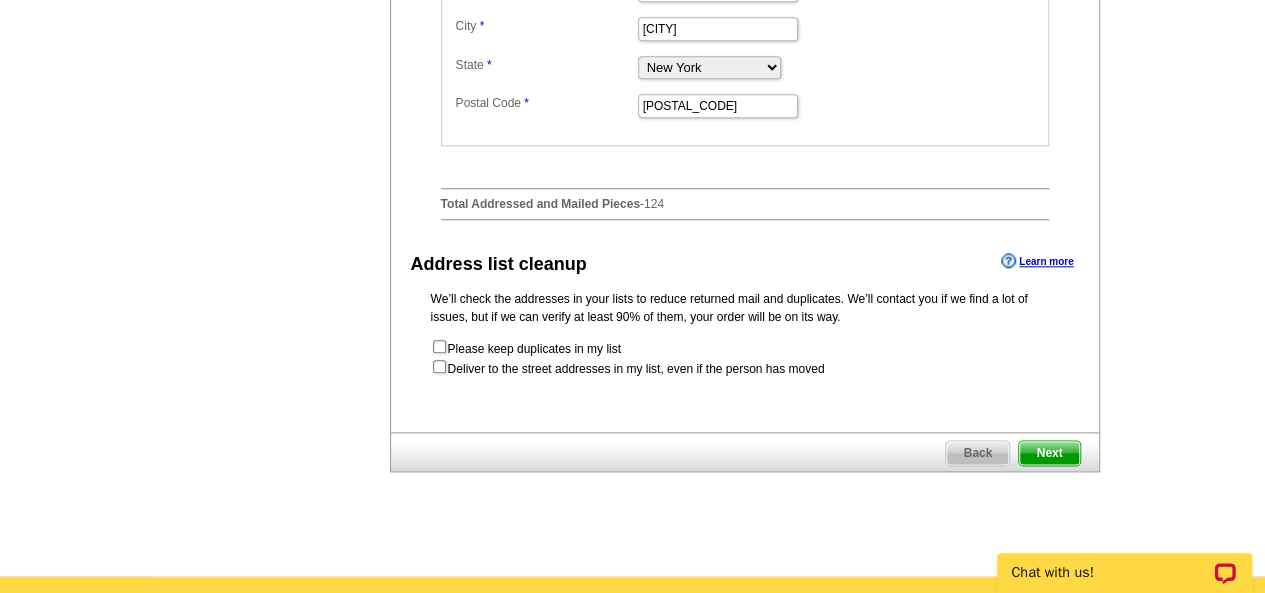 click on "Next" at bounding box center [1049, 453] 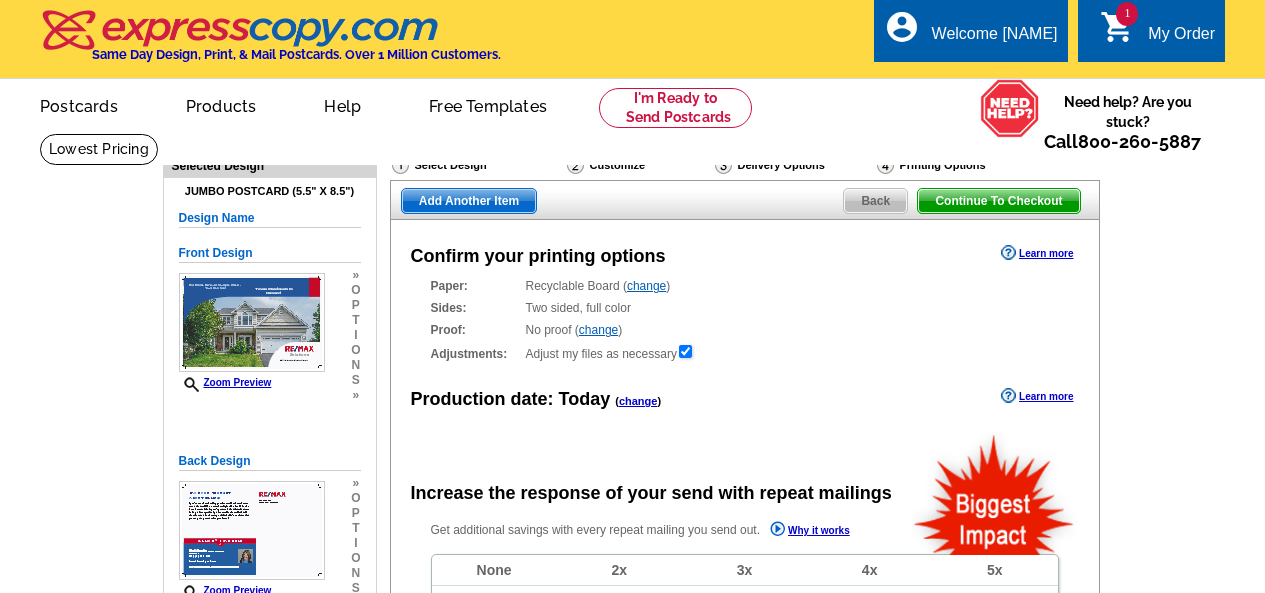 scroll, scrollTop: 0, scrollLeft: 0, axis: both 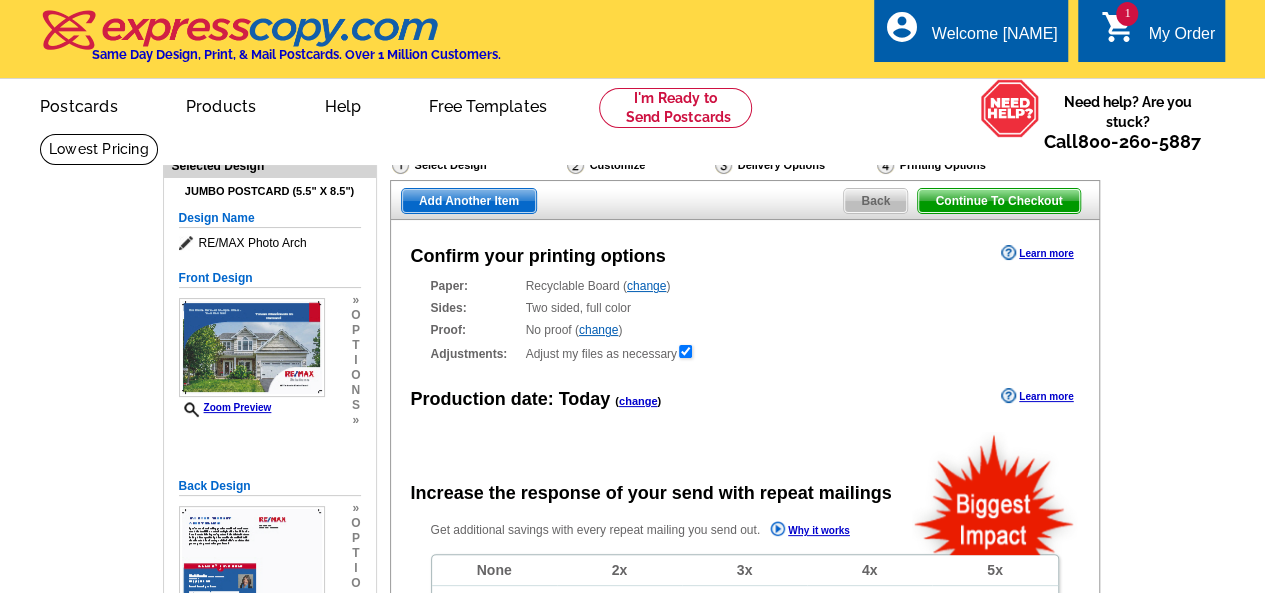 radio on "false" 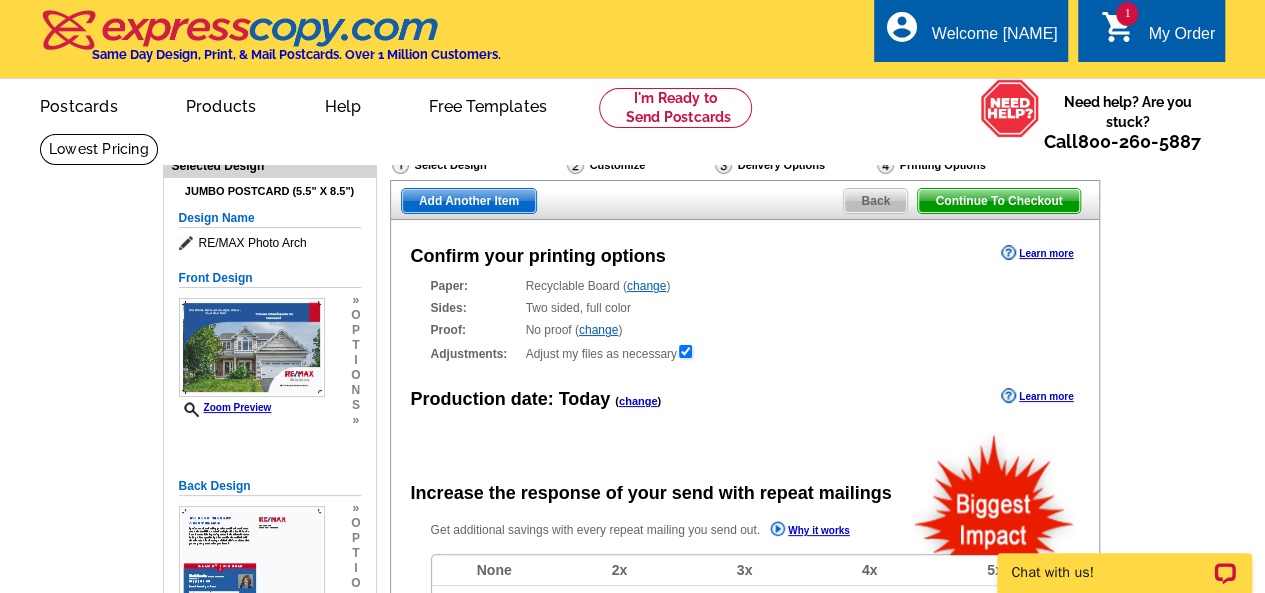 scroll, scrollTop: 0, scrollLeft: 0, axis: both 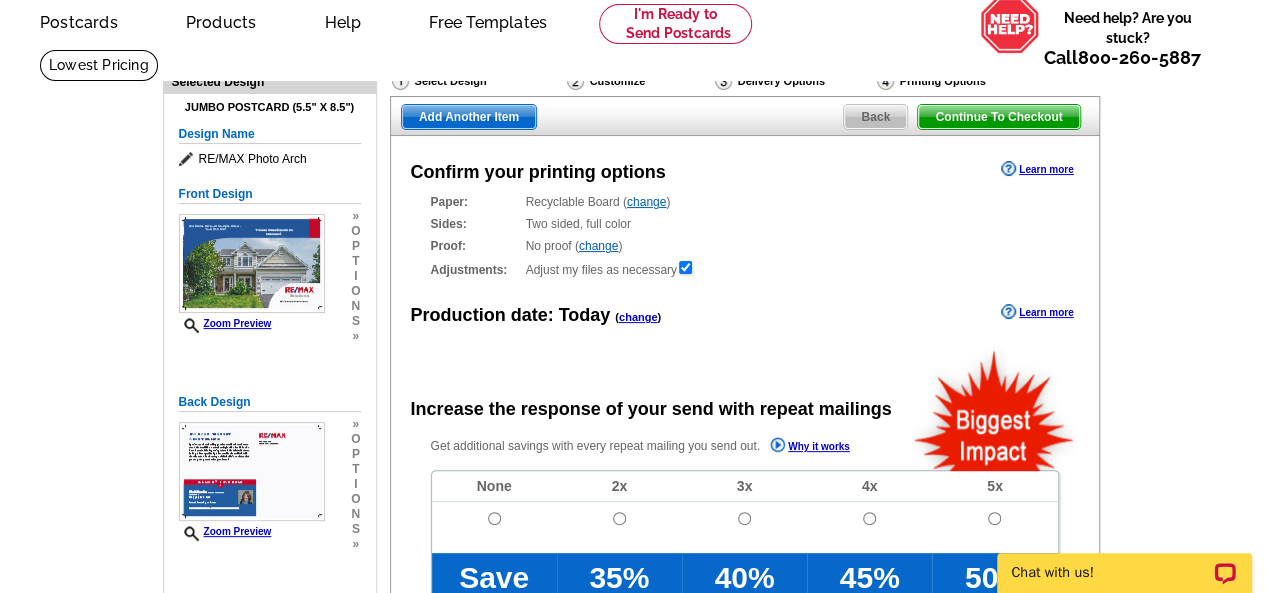 click on "Continue To Checkout" at bounding box center [998, 117] 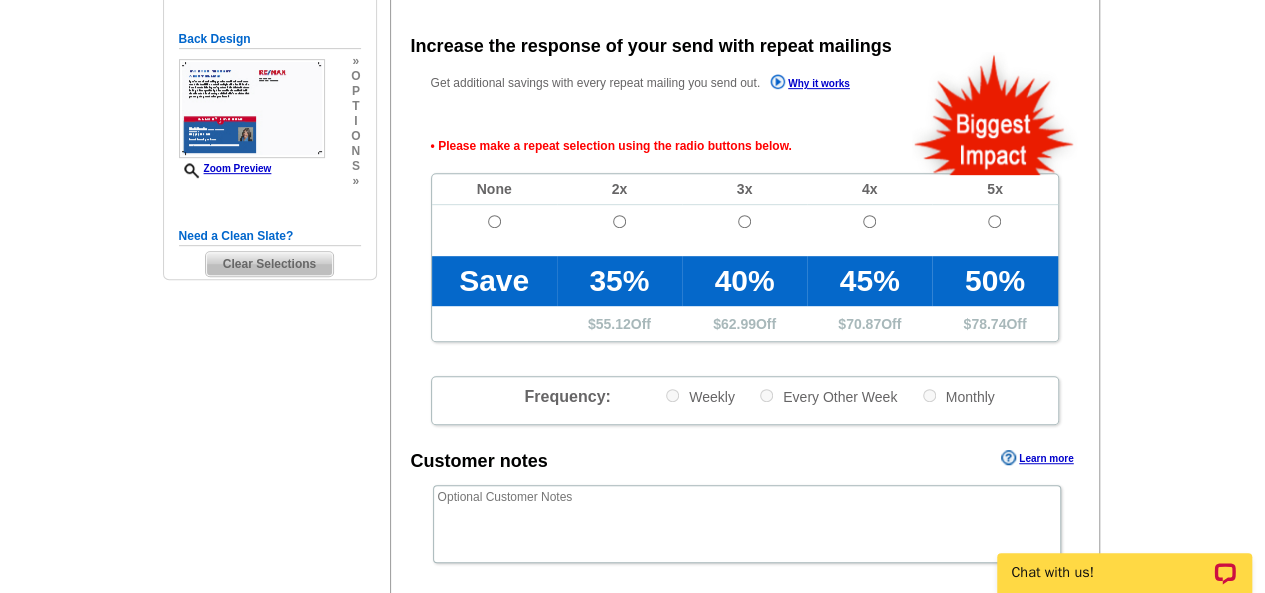 scroll, scrollTop: 448, scrollLeft: 0, axis: vertical 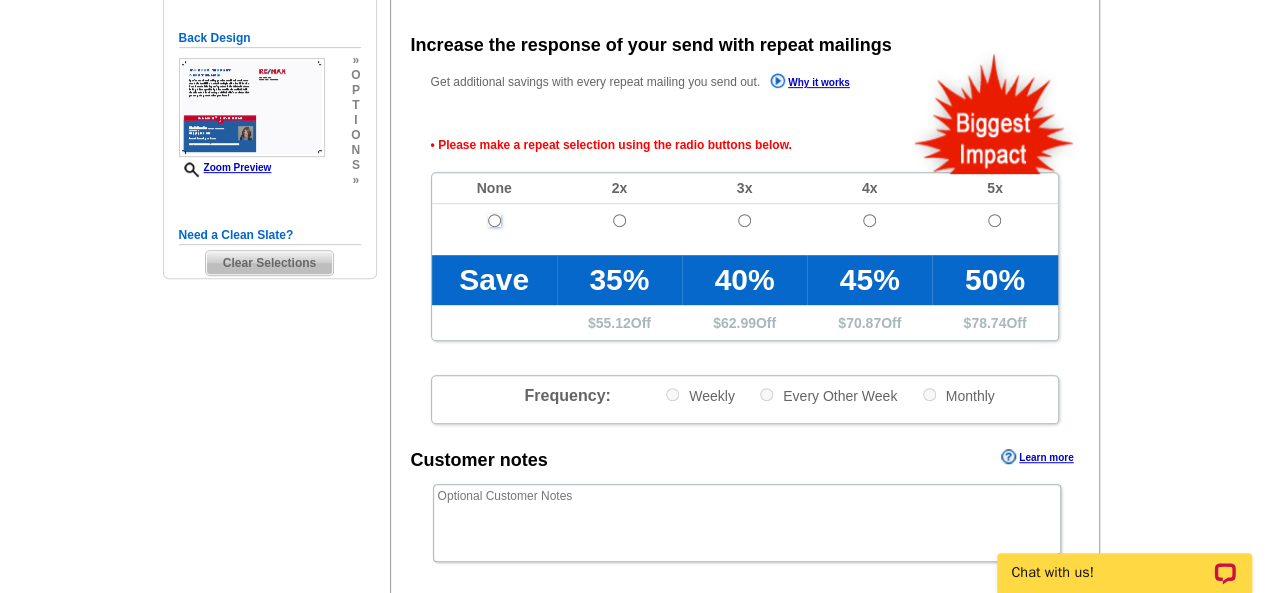 click at bounding box center (494, 220) 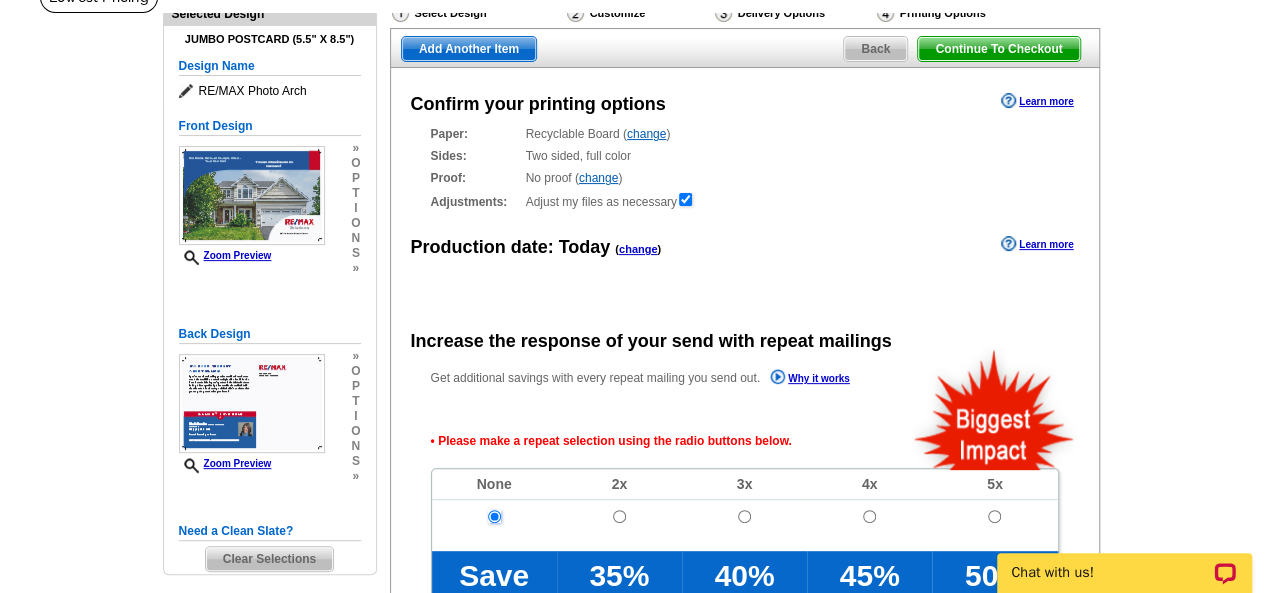 scroll, scrollTop: 152, scrollLeft: 0, axis: vertical 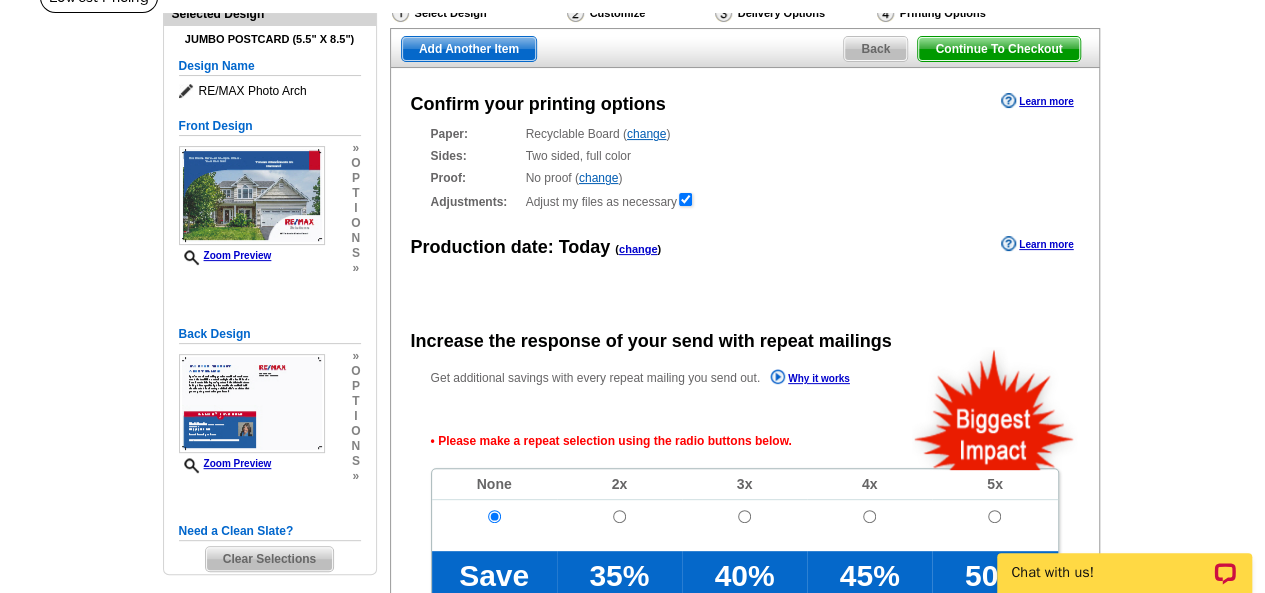 click on "Continue To Checkout" at bounding box center [998, 49] 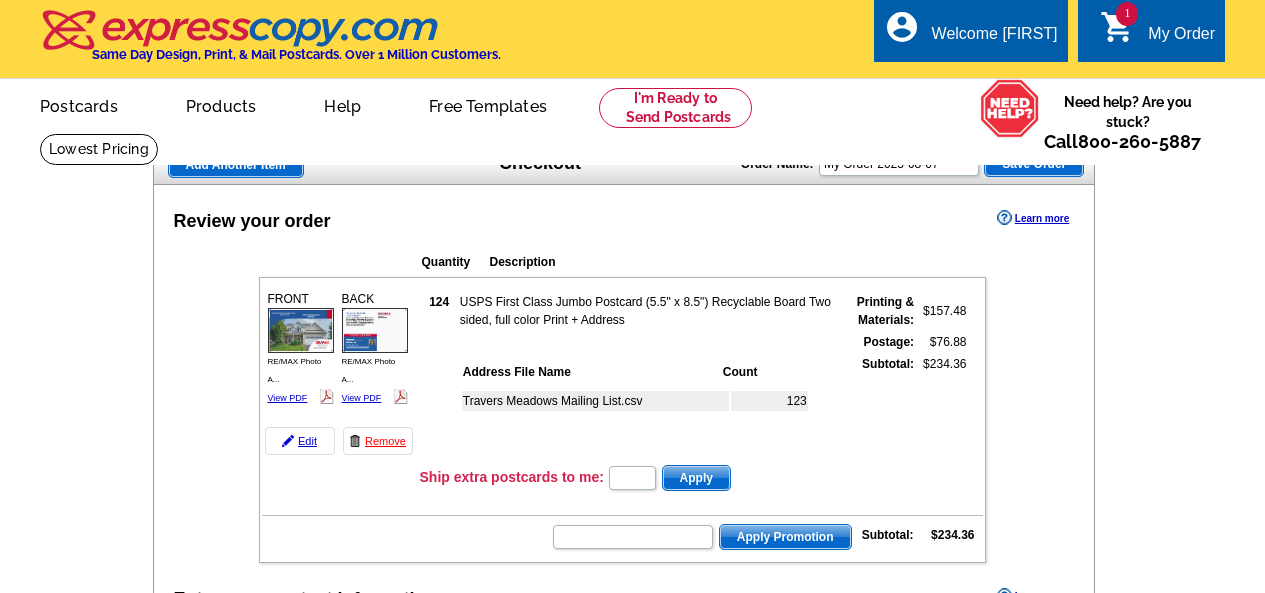scroll, scrollTop: 0, scrollLeft: 0, axis: both 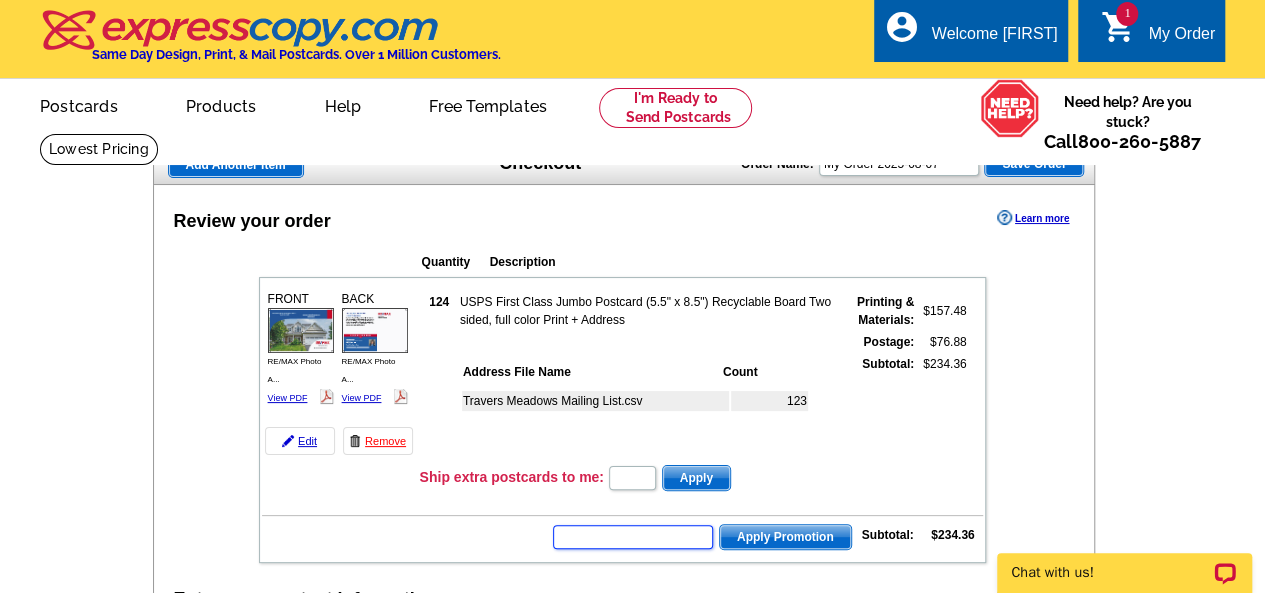 click at bounding box center (633, 537) 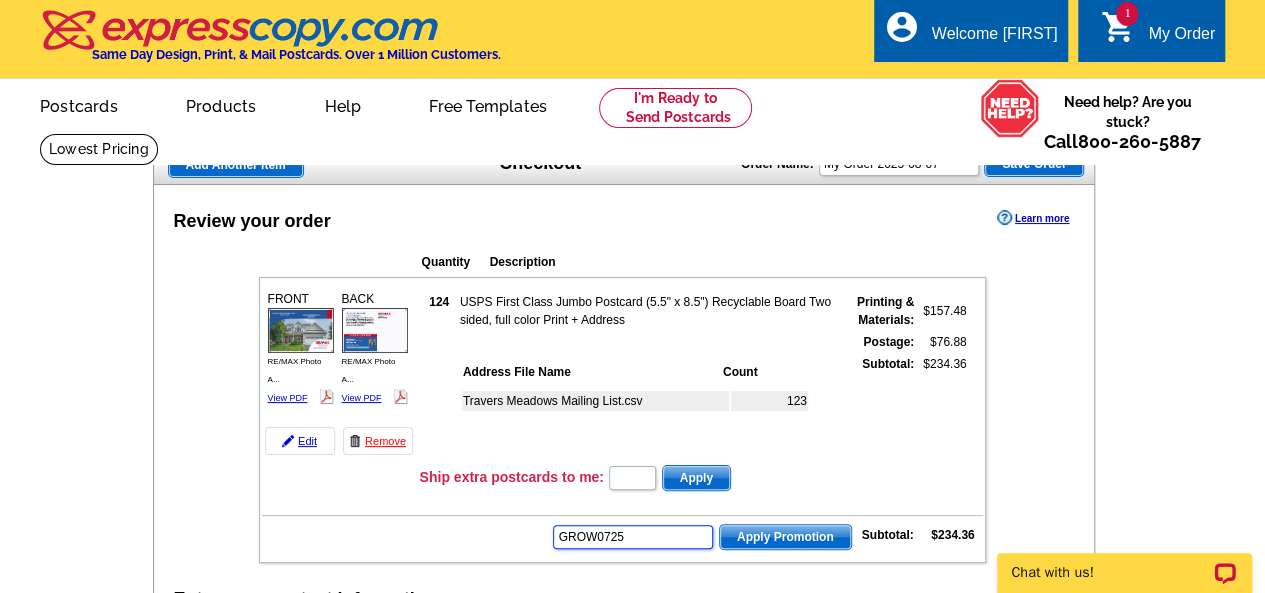 type on "GROW0725" 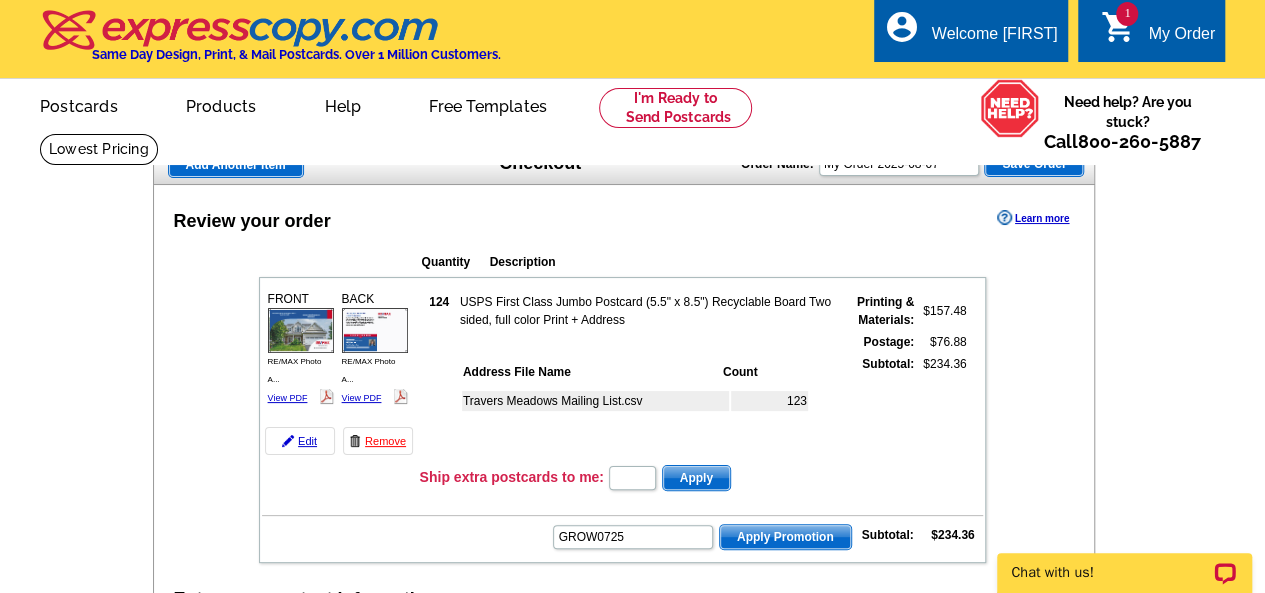 scroll, scrollTop: 0, scrollLeft: 0, axis: both 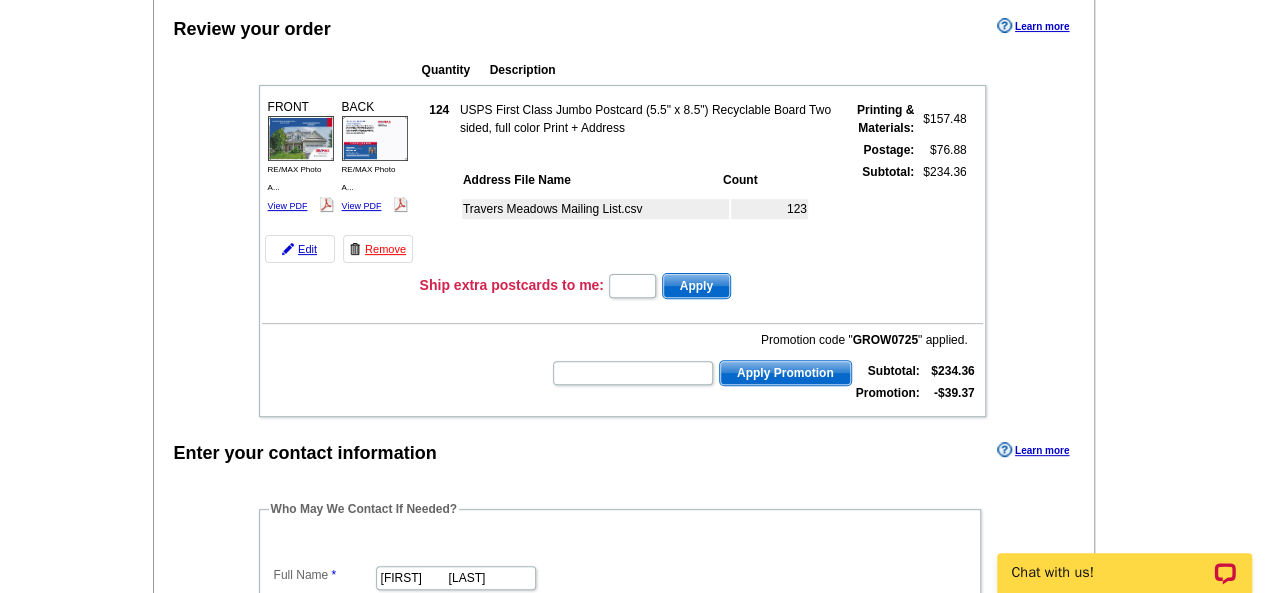 click on "Review your order
Learn more
Quantity
Description
FRONT
[NUMBER]" at bounding box center (624, 594) 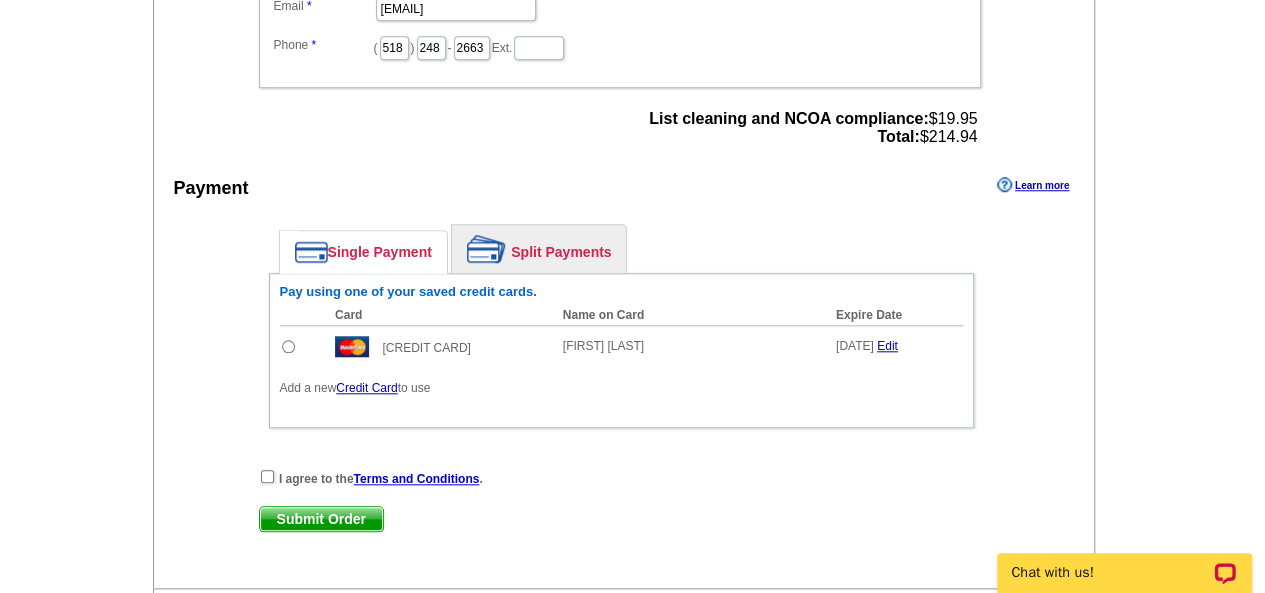 scroll, scrollTop: 802, scrollLeft: 0, axis: vertical 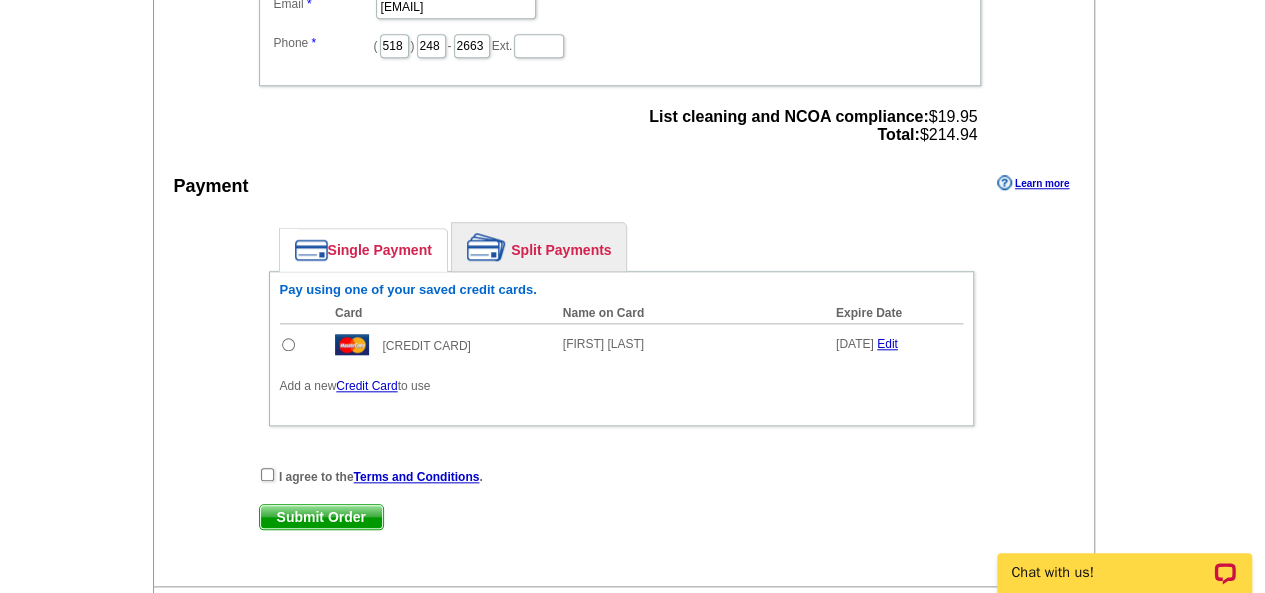 click at bounding box center [288, 344] 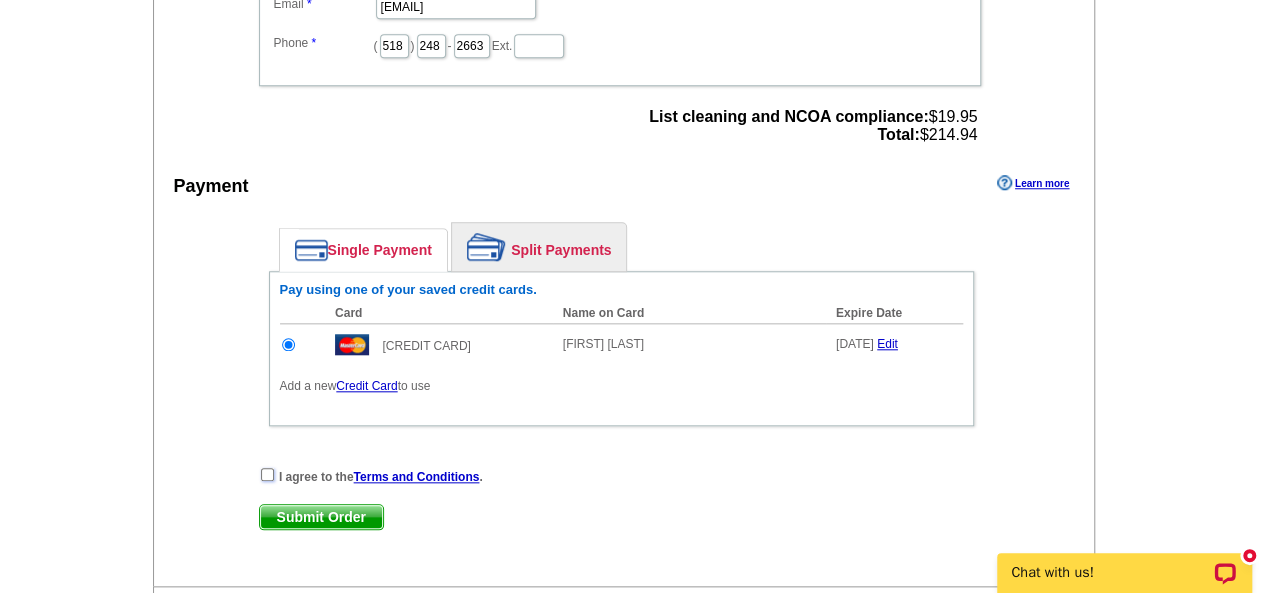 click at bounding box center [267, 474] 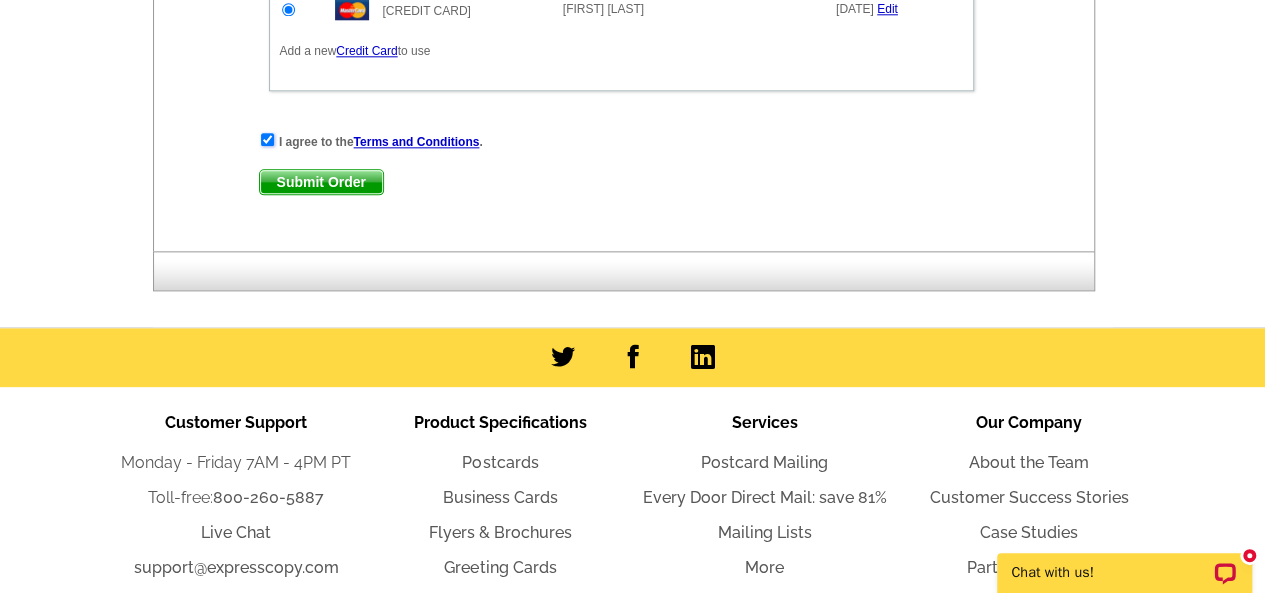 scroll, scrollTop: 1146, scrollLeft: 0, axis: vertical 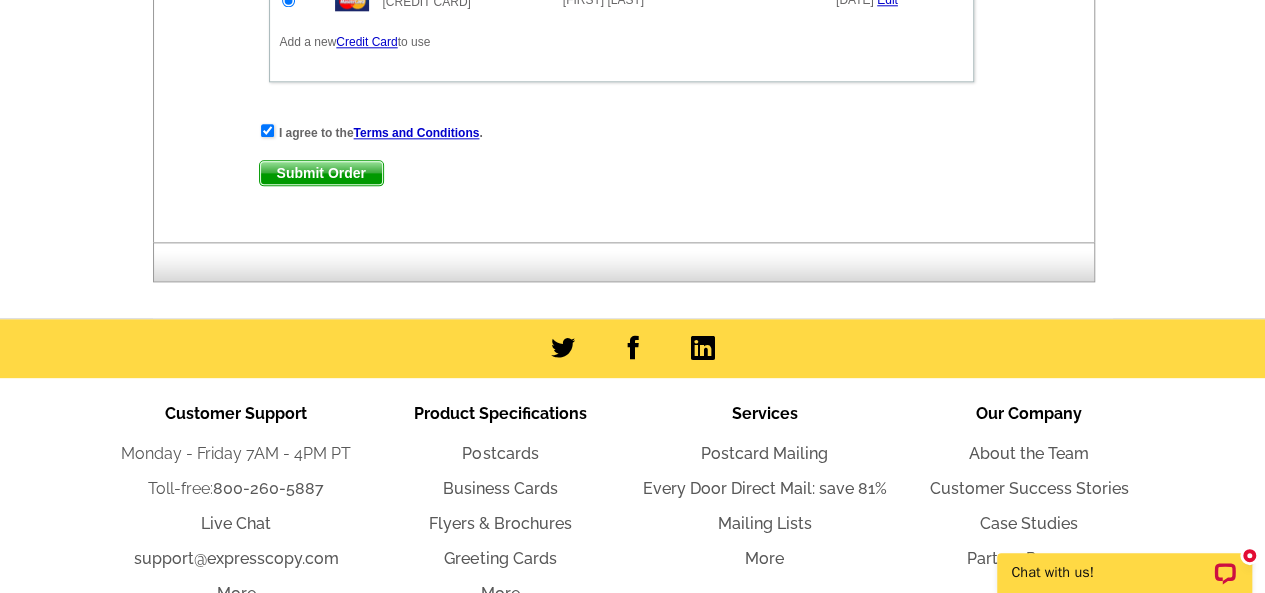 click on "Submit Order" at bounding box center [321, 173] 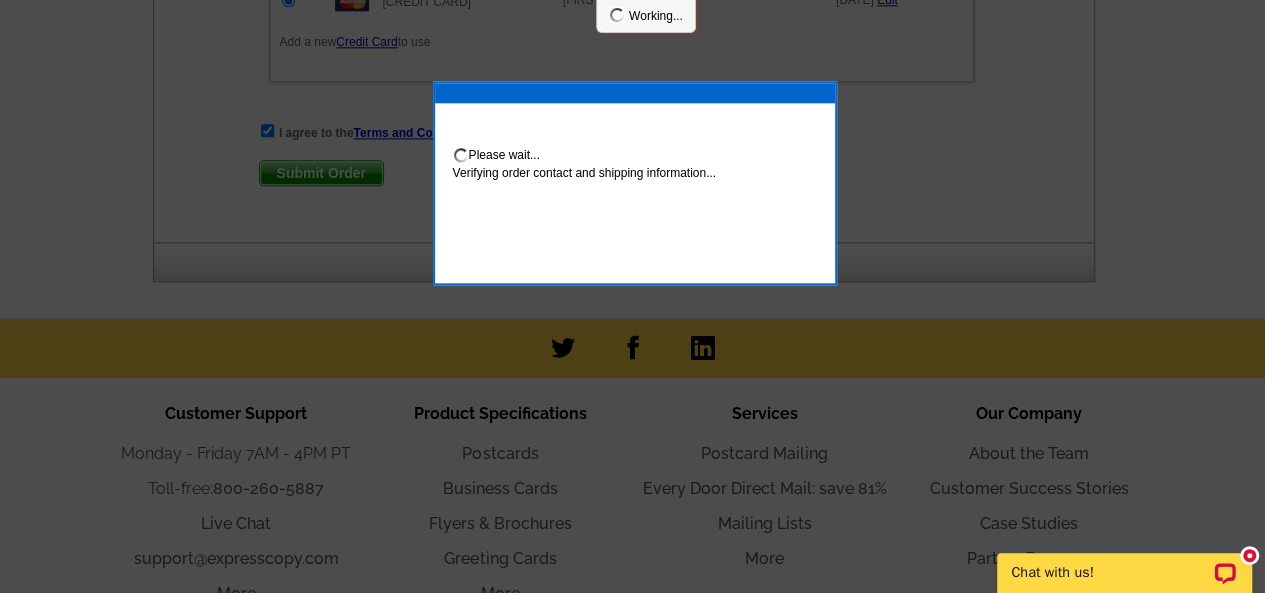 scroll, scrollTop: 1247, scrollLeft: 0, axis: vertical 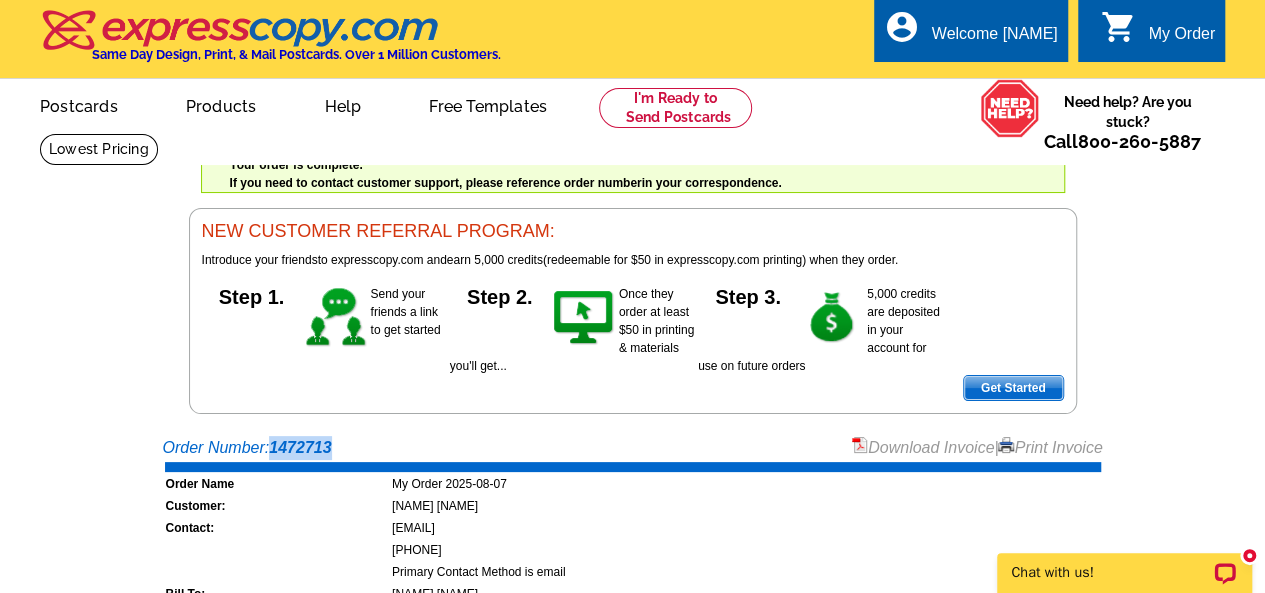 drag, startPoint x: 272, startPoint y: 444, endPoint x: 334, endPoint y: 441, distance: 62.072536 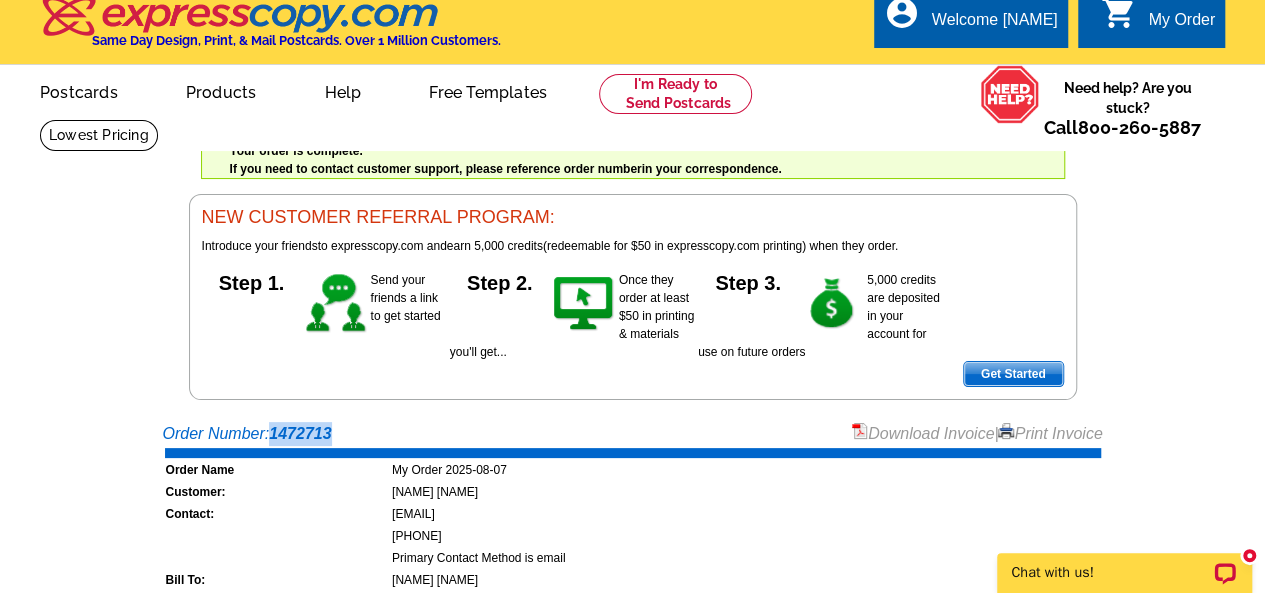 scroll, scrollTop: 0, scrollLeft: 0, axis: both 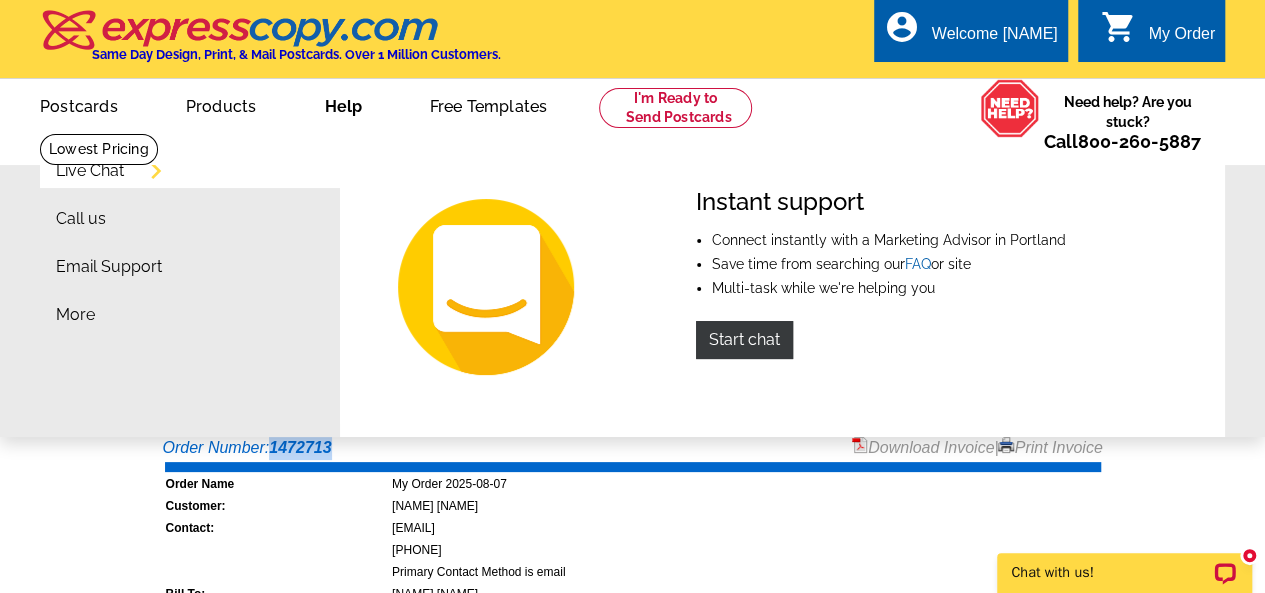 click on "Help" at bounding box center (342, 104) 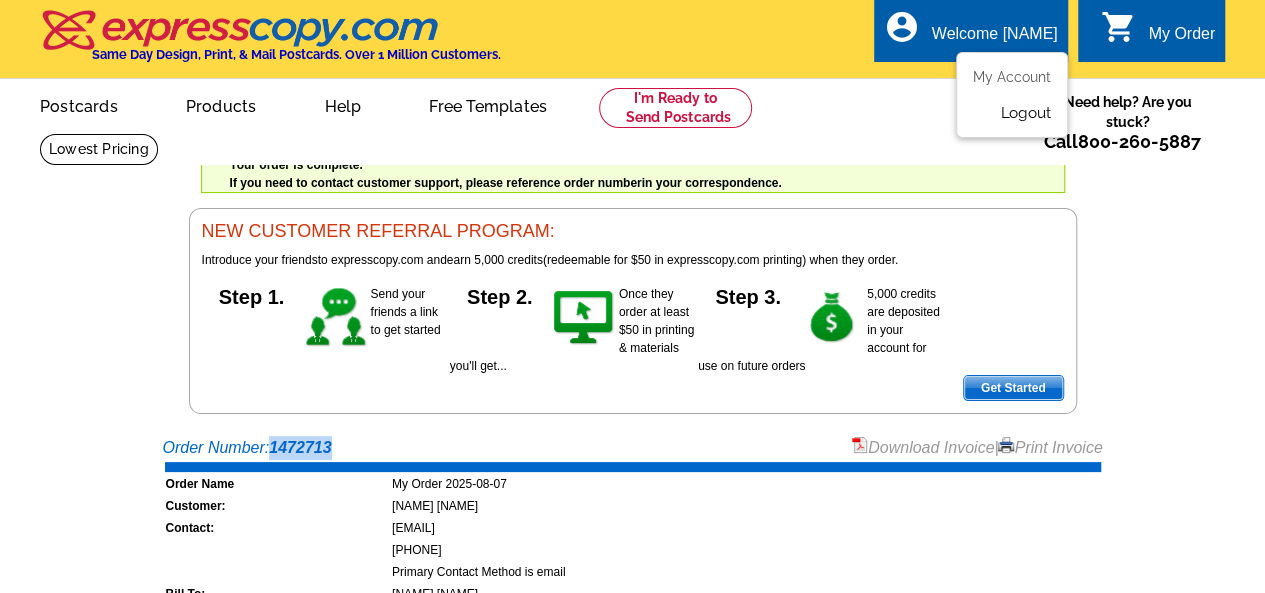 click on "Logout" at bounding box center (1025, 113) 